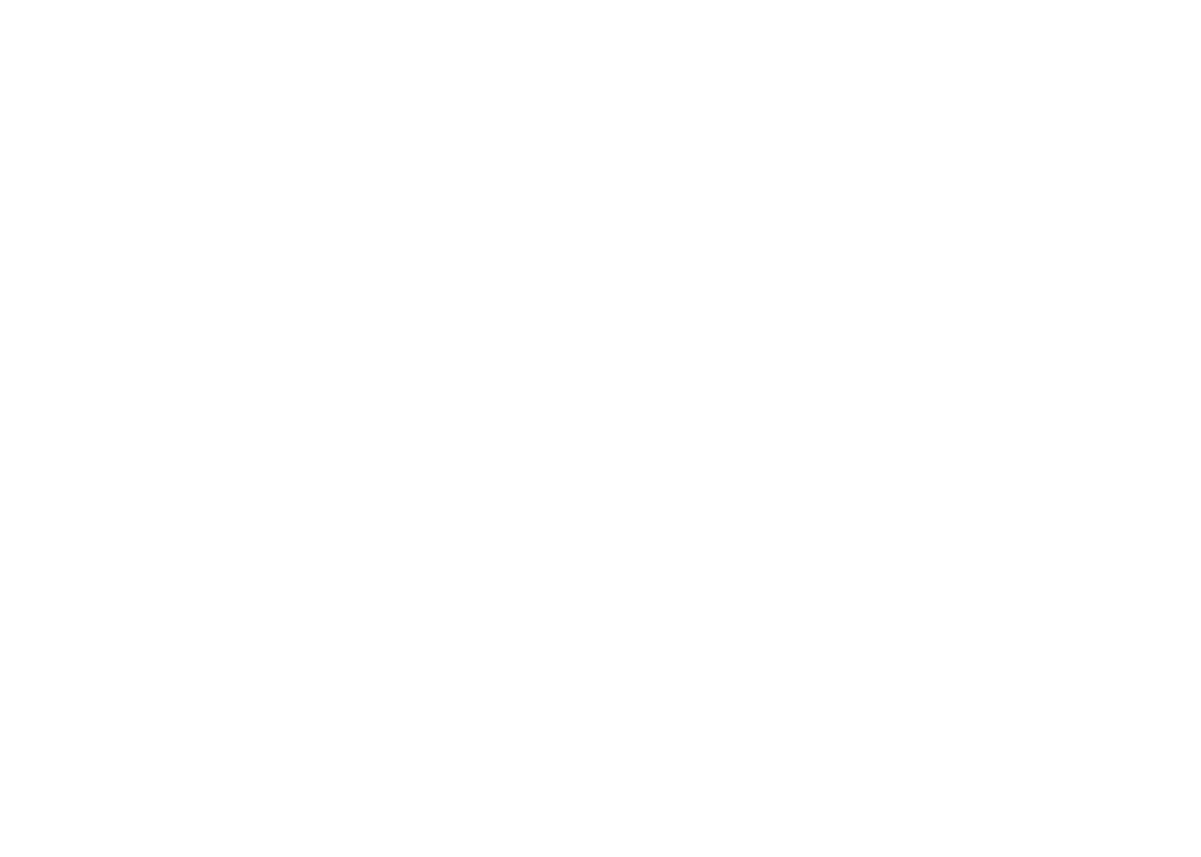 scroll, scrollTop: 0, scrollLeft: 0, axis: both 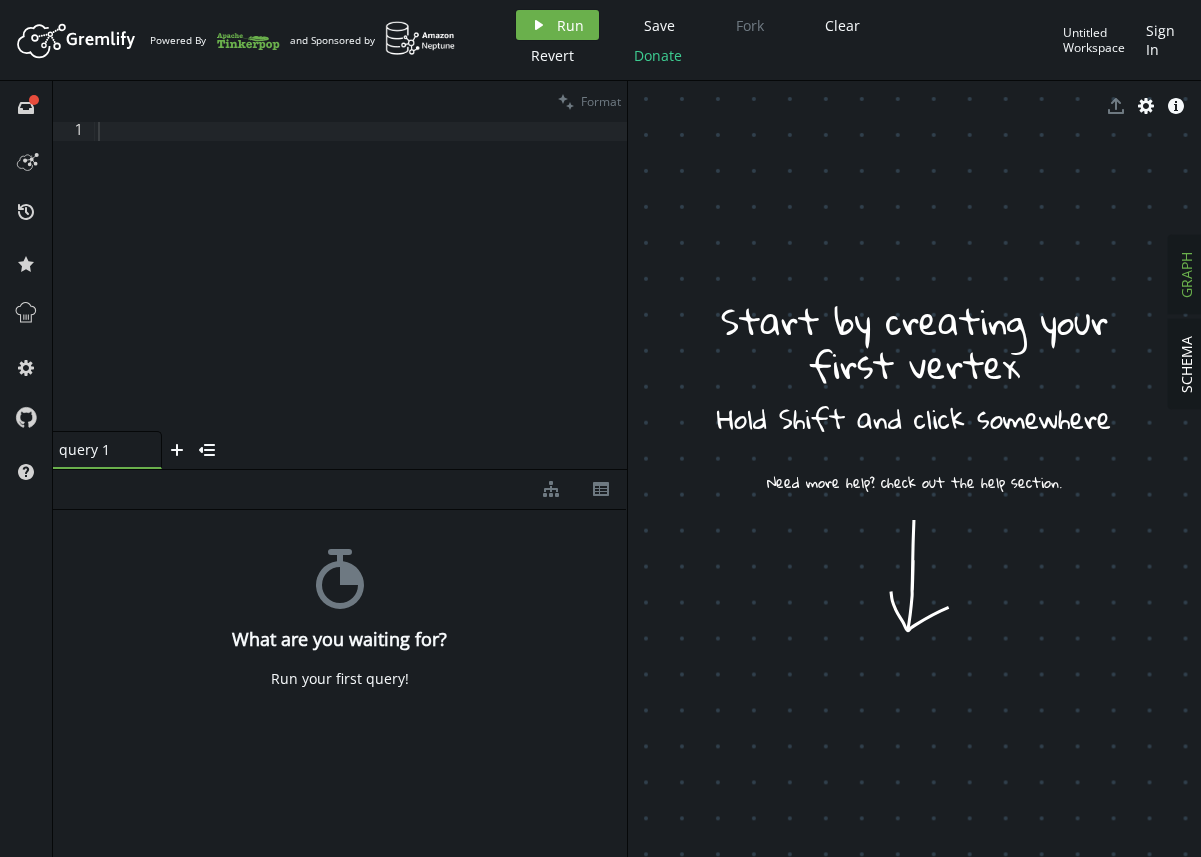 click at bounding box center (360, 295) 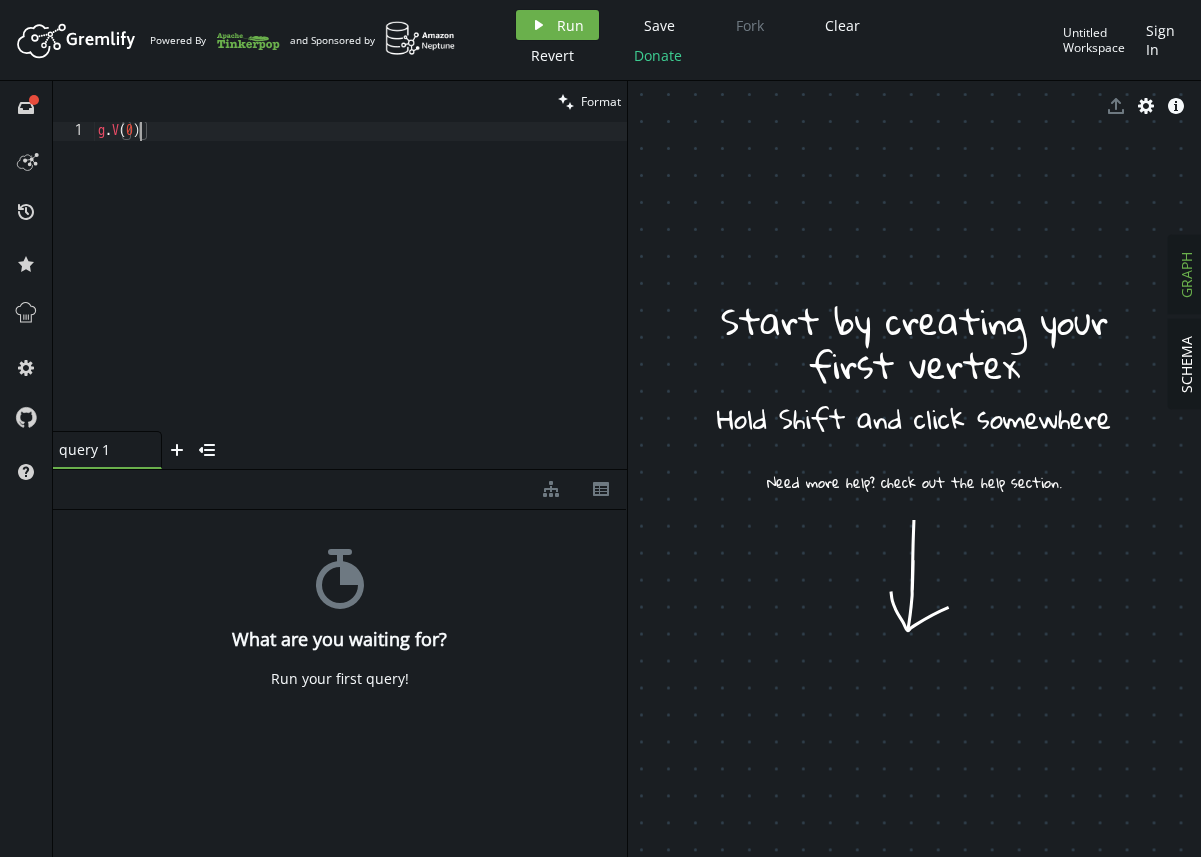 scroll, scrollTop: 0, scrollLeft: 41, axis: horizontal 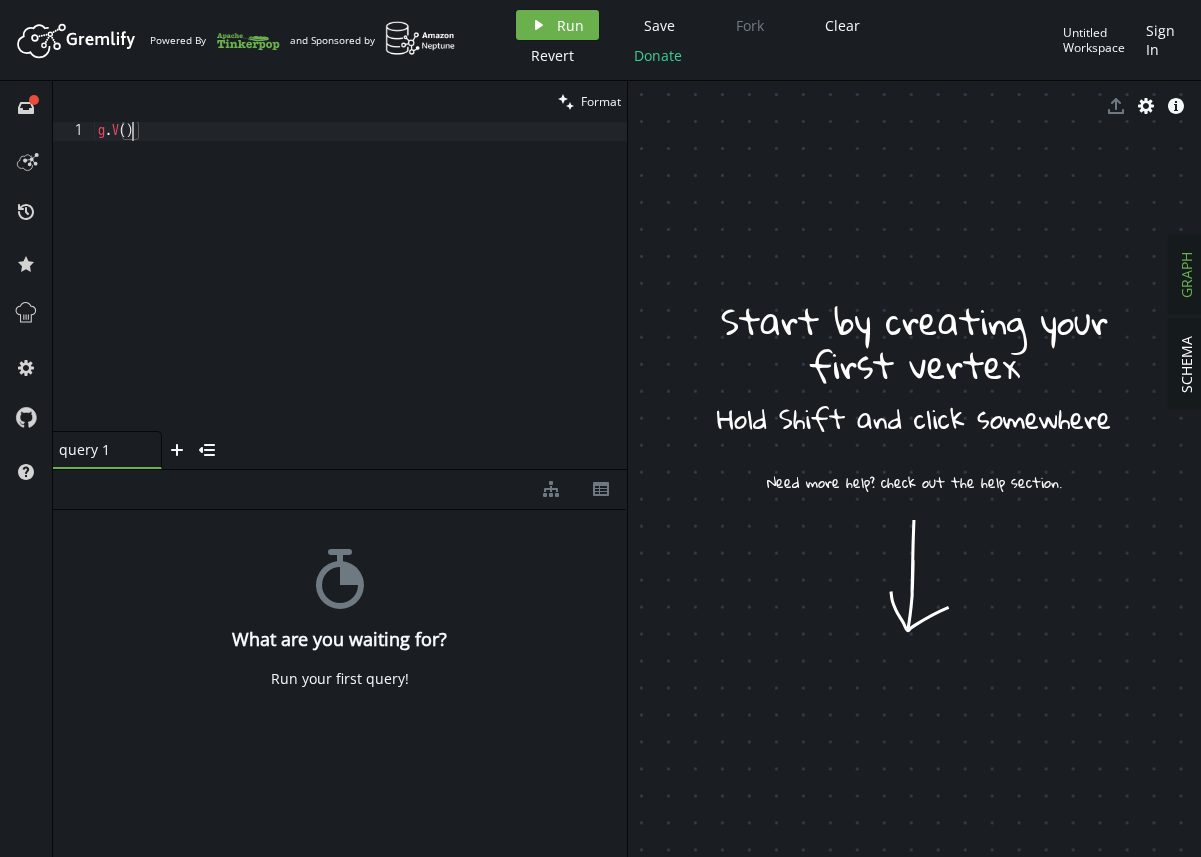click on "g . V ( )" at bounding box center [360, 295] 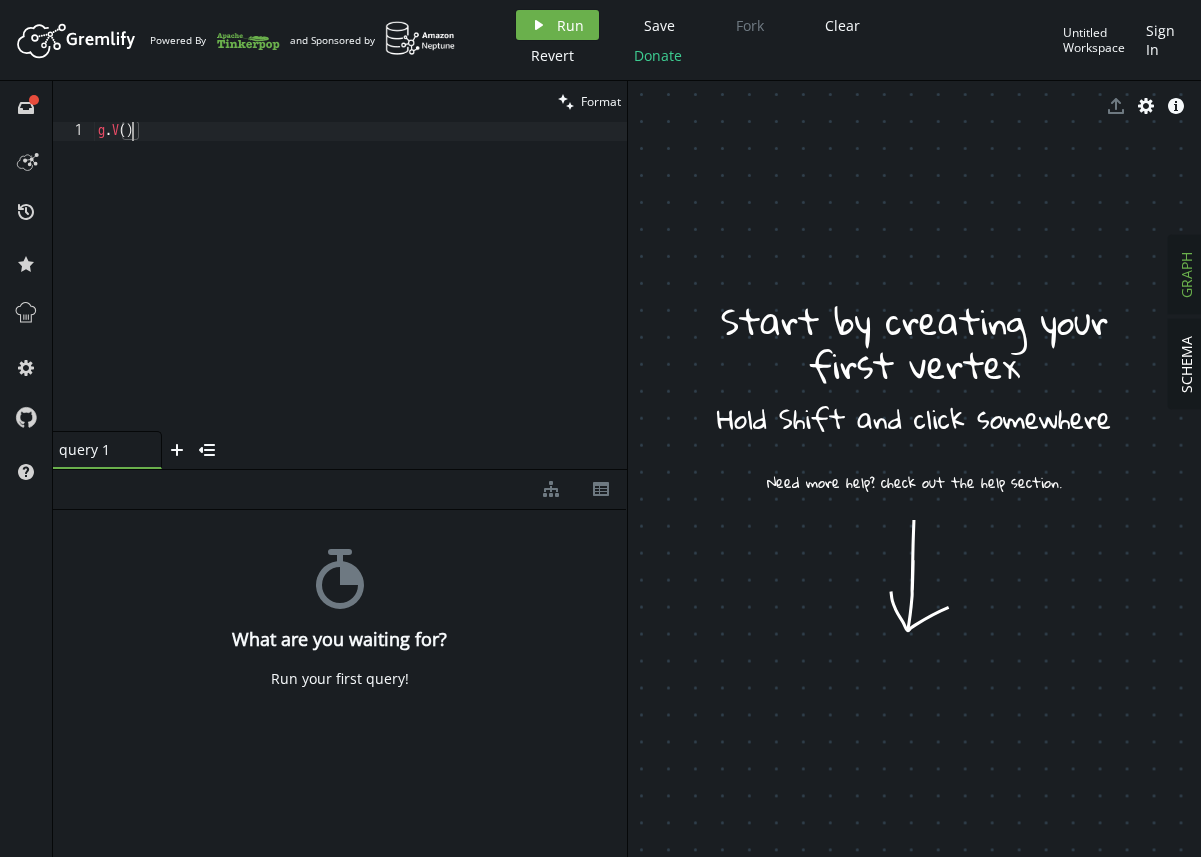 scroll, scrollTop: 0, scrollLeft: 41, axis: horizontal 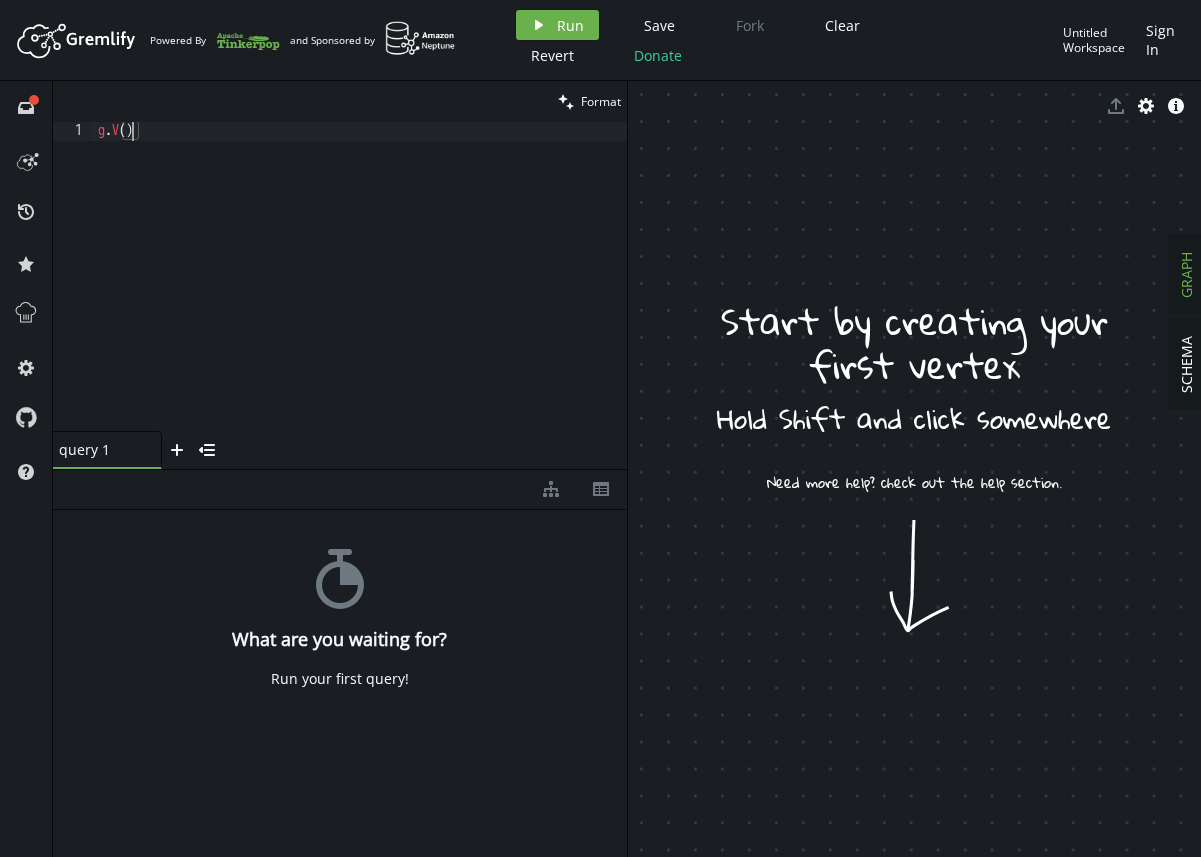 drag, startPoint x: 480, startPoint y: 461, endPoint x: 408, endPoint y: 406, distance: 90.60353 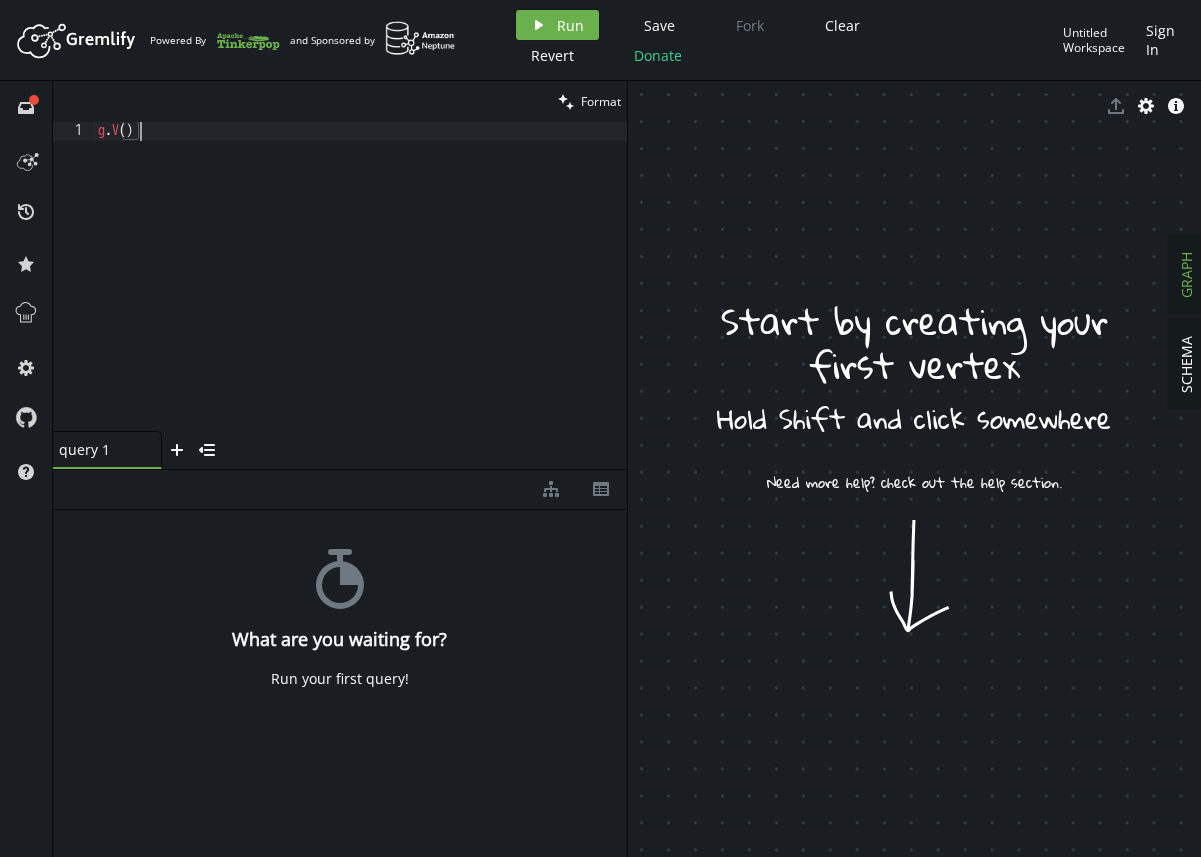 drag, startPoint x: 342, startPoint y: 159, endPoint x: -109, endPoint y: 12, distance: 474.3522 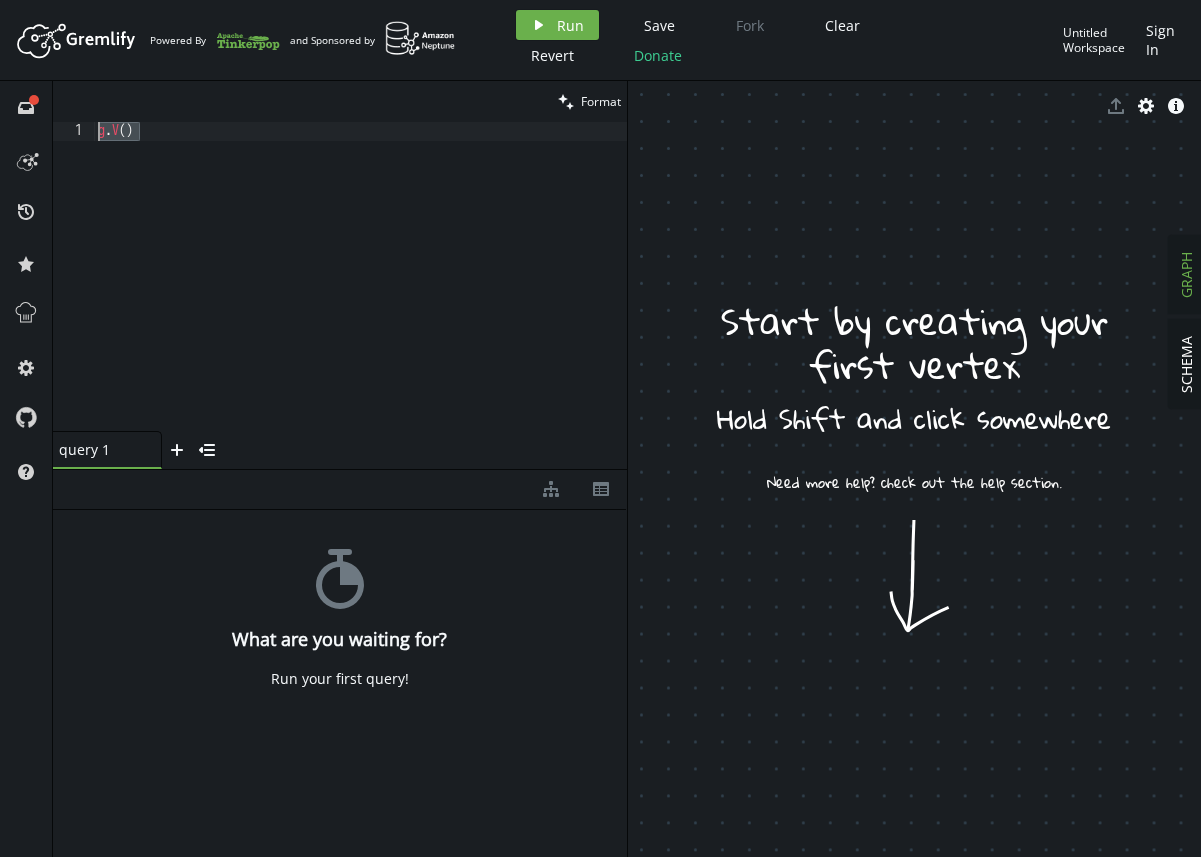 paste on "• by" 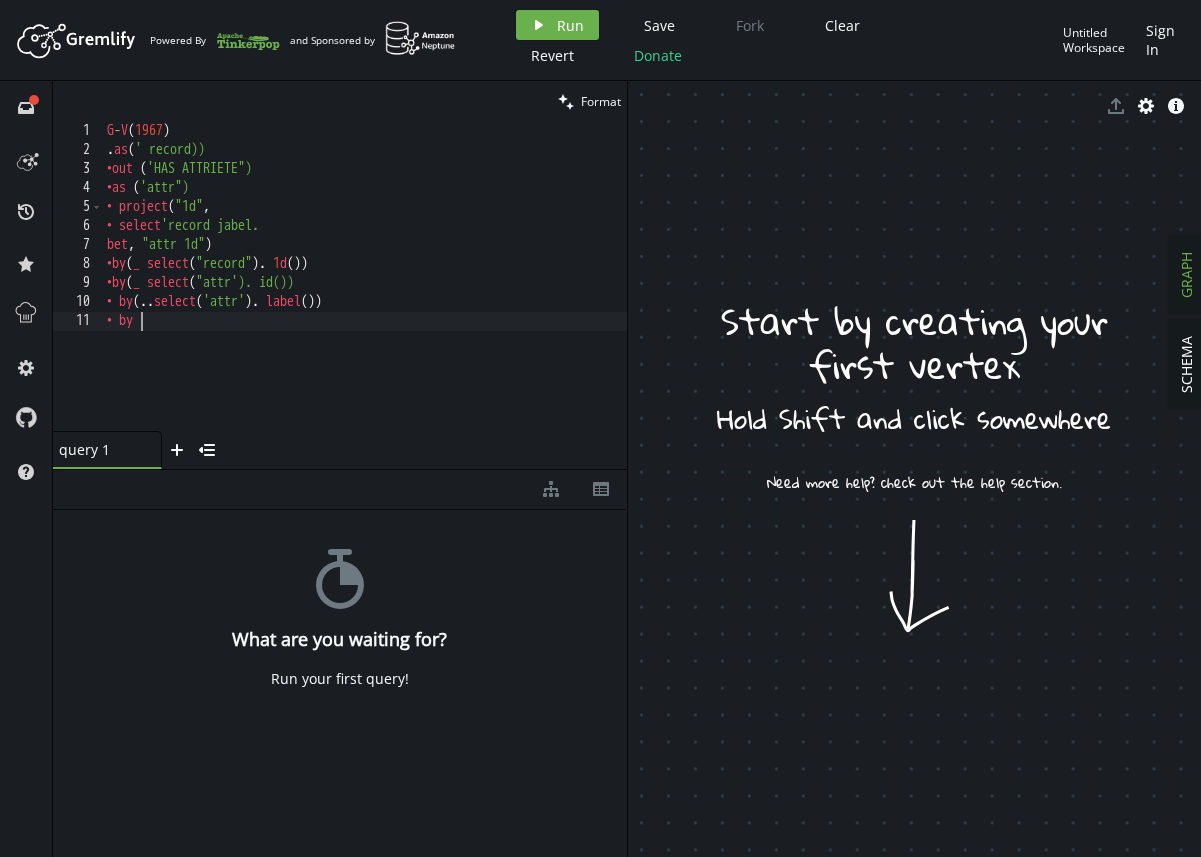scroll, scrollTop: 0, scrollLeft: 32, axis: horizontal 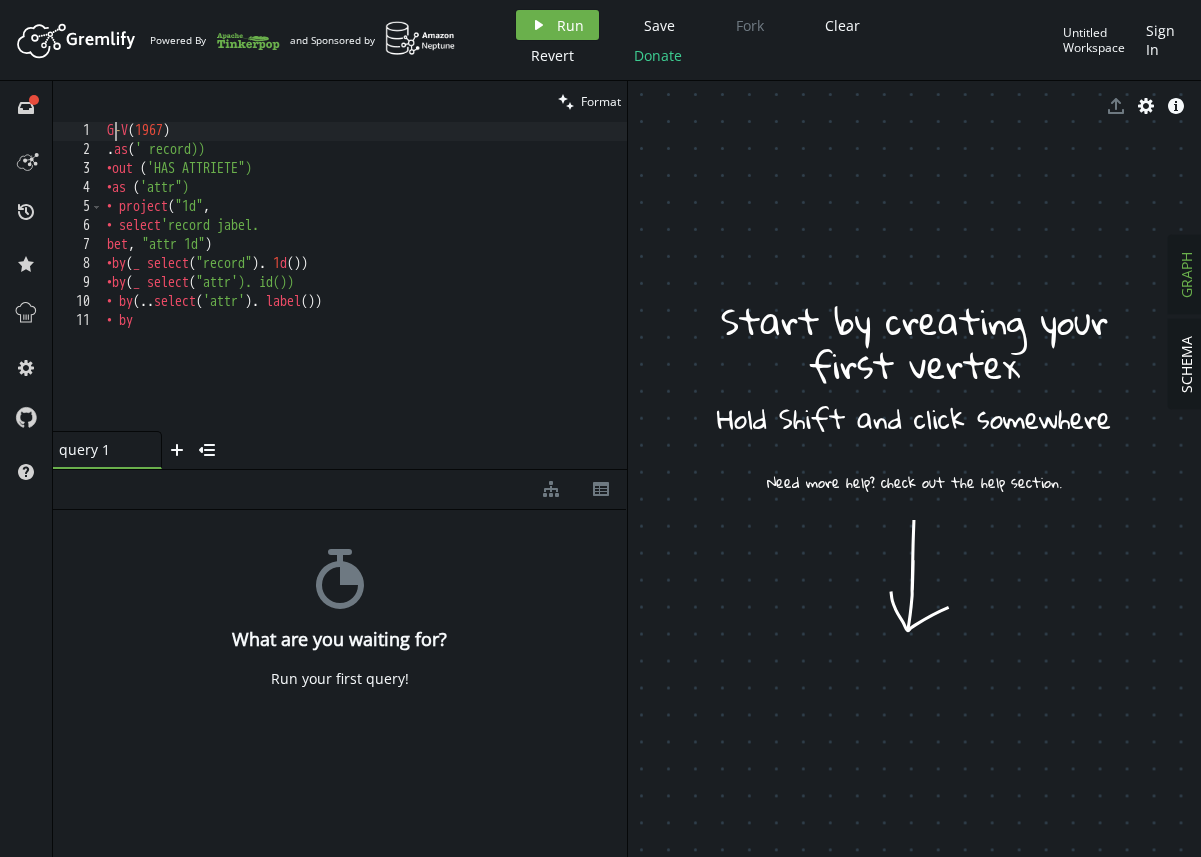 click on "G - V ( 1967 ) . as ( ' record)) •out   ( 'HAS ATTRIETE") •as   ( 'attr") •   project ( "1d" , •   select 'record jabel. bet ,   "attr 1d" ) •by ( _   select ( "record" ) .   1 d ( )) •by ( _   select ( "attr'). id()) •   by ( .. select ( 'attr' ) .   label ( )) •   by" at bounding box center (365, 295) 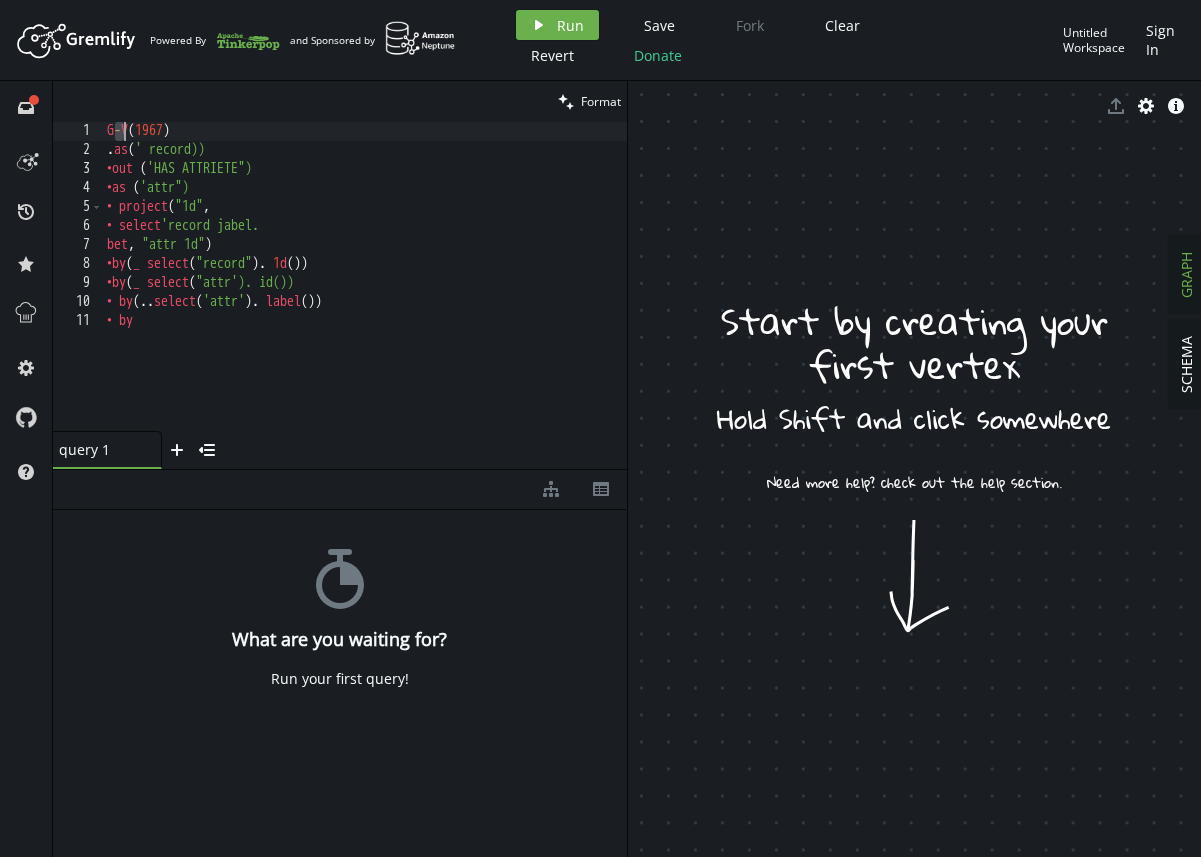 drag, startPoint x: 120, startPoint y: 133, endPoint x: 70, endPoint y: 127, distance: 50.358715 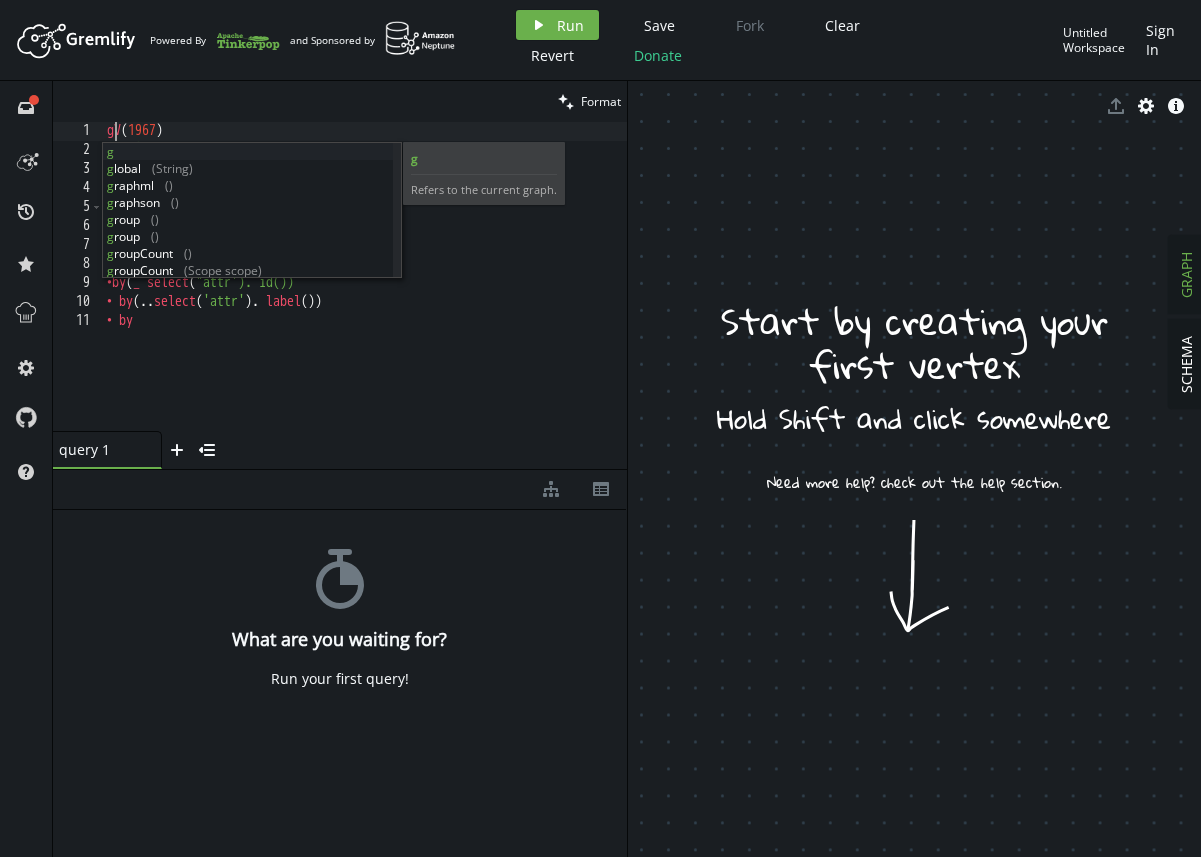 scroll, scrollTop: 0, scrollLeft: 16, axis: horizontal 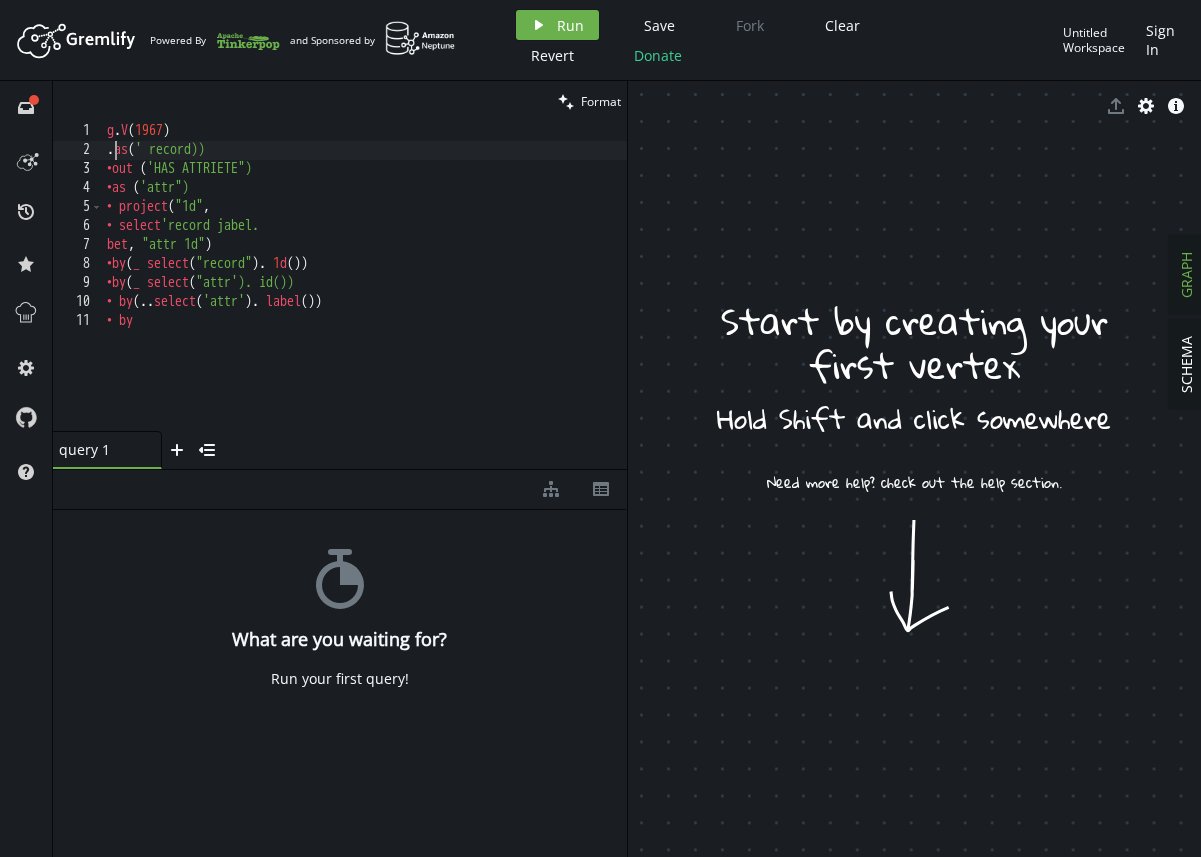 click on "g . V ( 1967 ) . as ( ' record)) •out   ( 'HAS ATTRIETE") •as   ( 'attr") •   project ( "1d" , •   select 'record jabel. bet ,   "attr 1d" ) •by ( _   select ( "record" ) .   1 d ( )) •by ( _   select ( "attr'). id()) •   by ( .. select ( 'attr' ) .   label ( )) •   by" at bounding box center [365, 295] 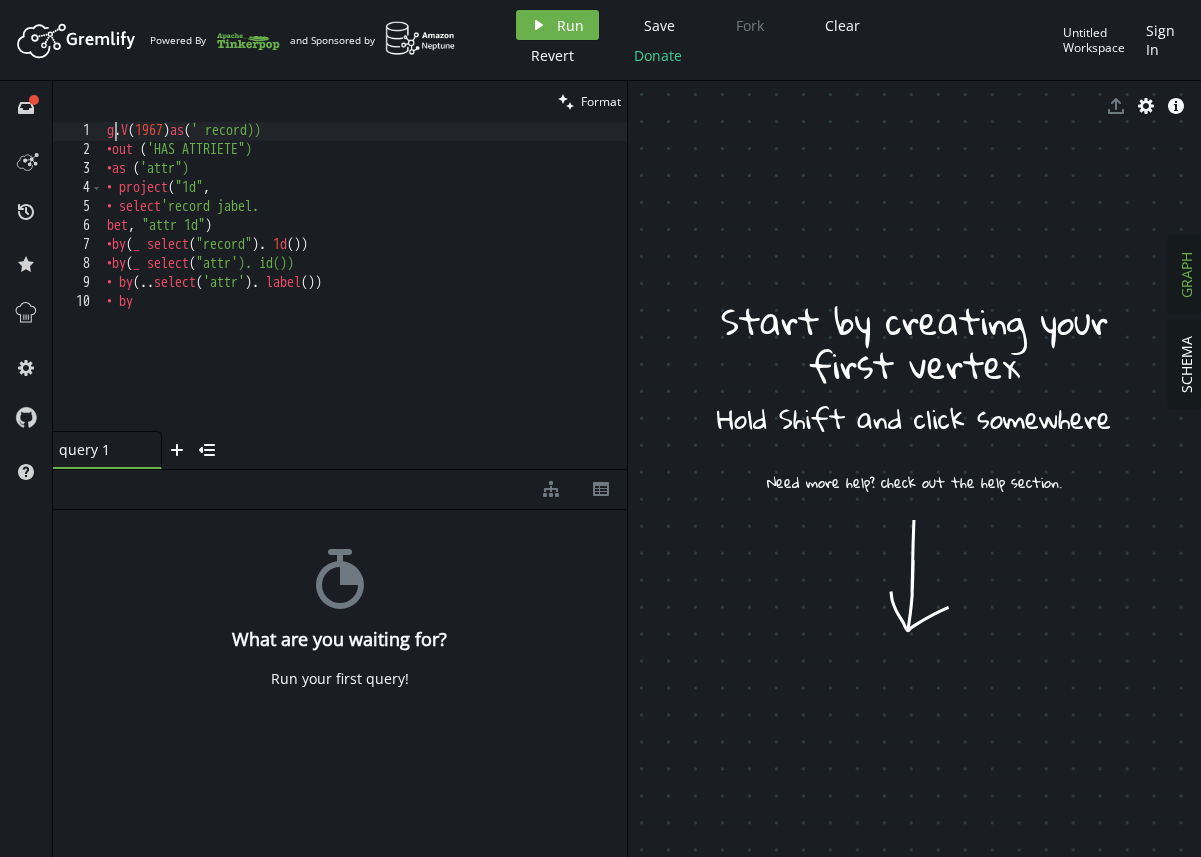 click on "g . V ( 1967 ) as ( ' record)) •out   ( 'HAS ATTRIETE") •as   ( 'attr") •   project ( "1d" , •   select 'record jabel. bet ,   "attr 1d" ) •by ( _   select ( "record" ) .   1 d ( )) •by ( _   select ( "attr'). id()) •   by ( .. select ( 'attr' ) .   label ( )) •   by" at bounding box center [365, 295] 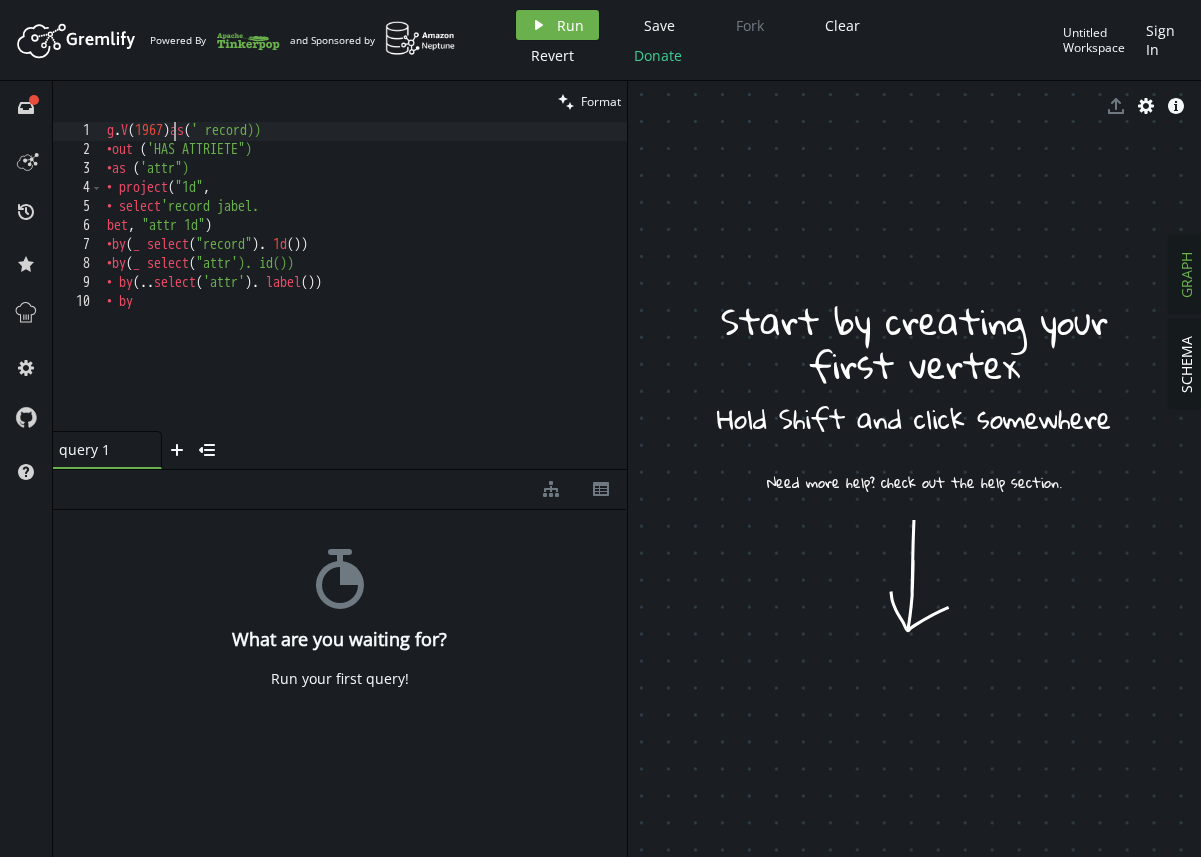 click on "g . V ( 1967 ) as ( ' record)) •out   ( 'HAS ATTRIETE") •as   ( 'attr") •   project ( "1d" , •   select 'record jabel. bet ,   "attr 1d" ) •by ( _   select ( "record" ) .   1 d ( )) •by ( _   select ( "attr'). id()) •   by ( .. select ( 'attr' ) .   label ( )) •   by" at bounding box center (365, 295) 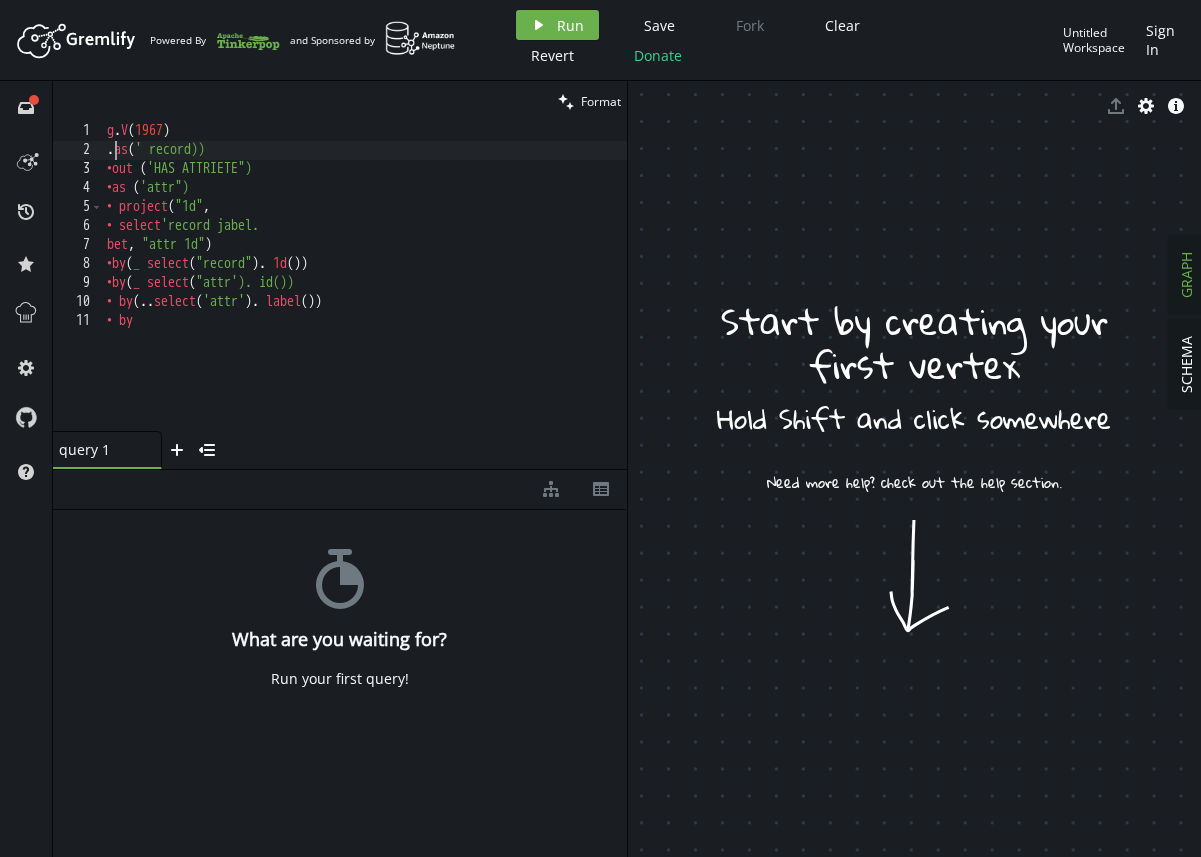 scroll, scrollTop: 0, scrollLeft: 8, axis: horizontal 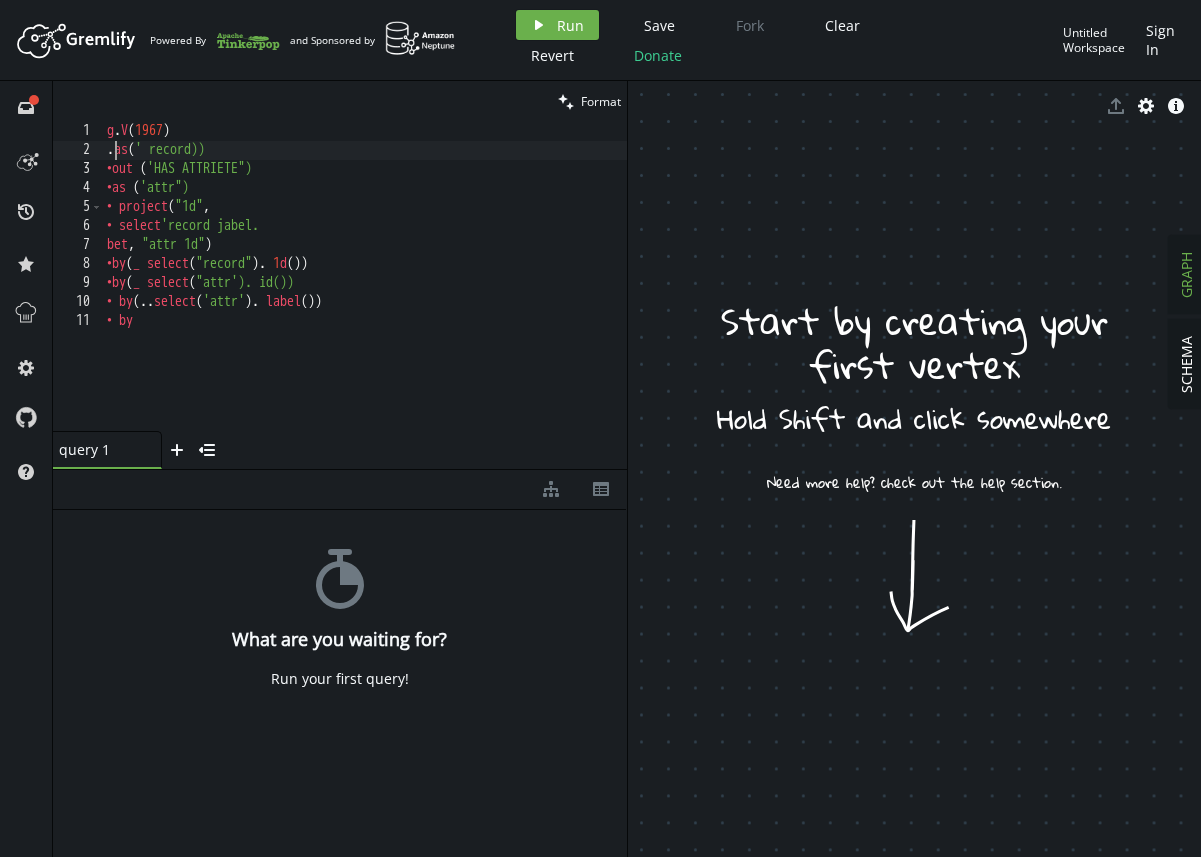 click on "g . V ( 1967 ) . as ( ' record)) •out   ( 'HAS ATTRIETE") •as   ( 'attr") •   project ( "1d" , •   select 'record jabel. bet ,   "attr 1d" ) •by ( _   select ( "record" ) .   1 d ( )) •by ( _   select ( "attr'). id()) •   by ( .. select ( 'attr' ) .   label ( )) •   by" at bounding box center [365, 295] 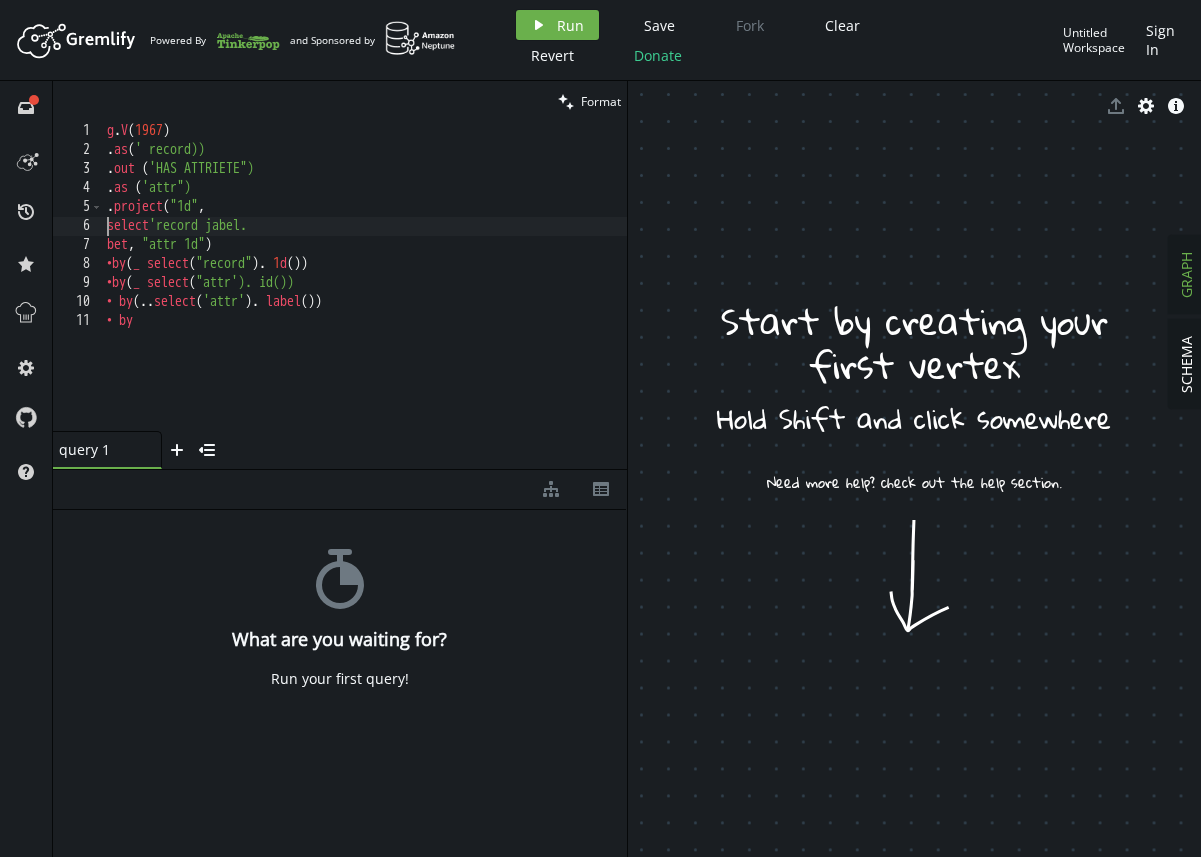 scroll, scrollTop: 0, scrollLeft: 8, axis: horizontal 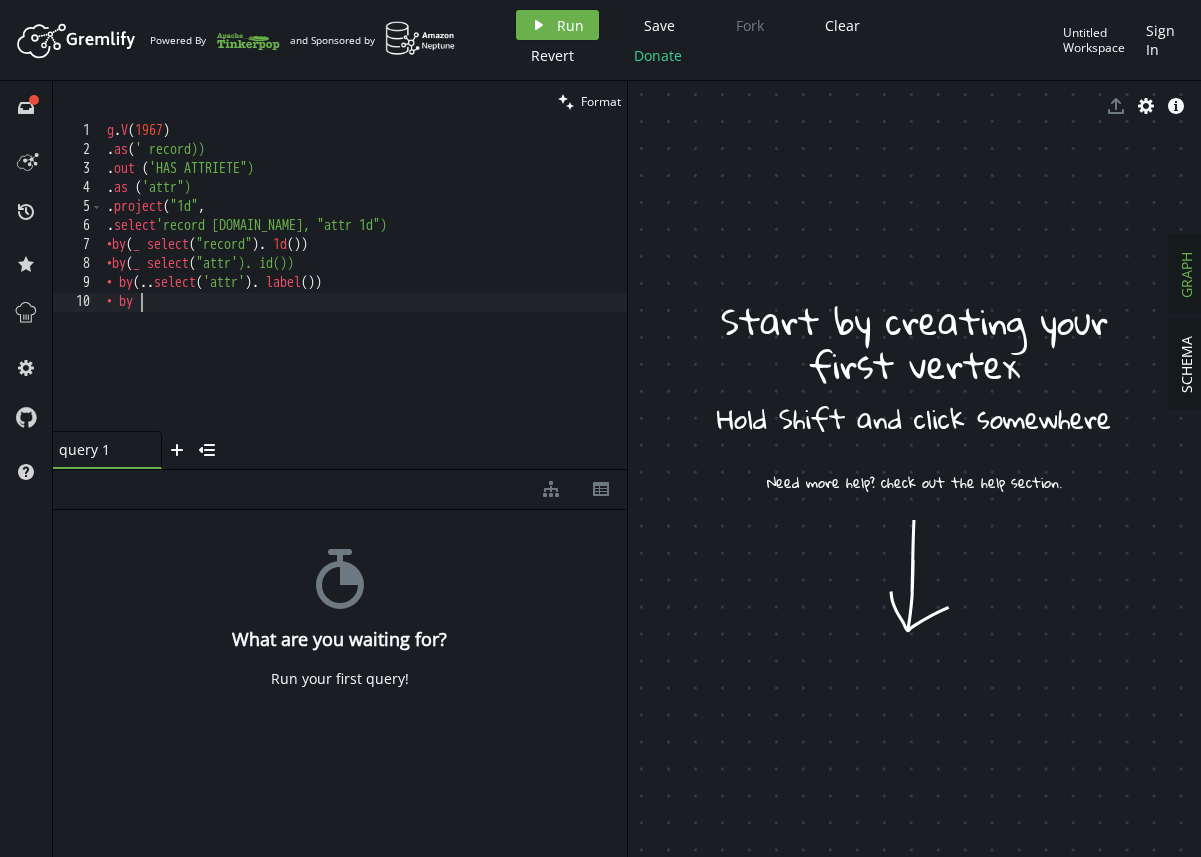 drag, startPoint x: 209, startPoint y: 310, endPoint x: 84, endPoint y: 13, distance: 322.23285 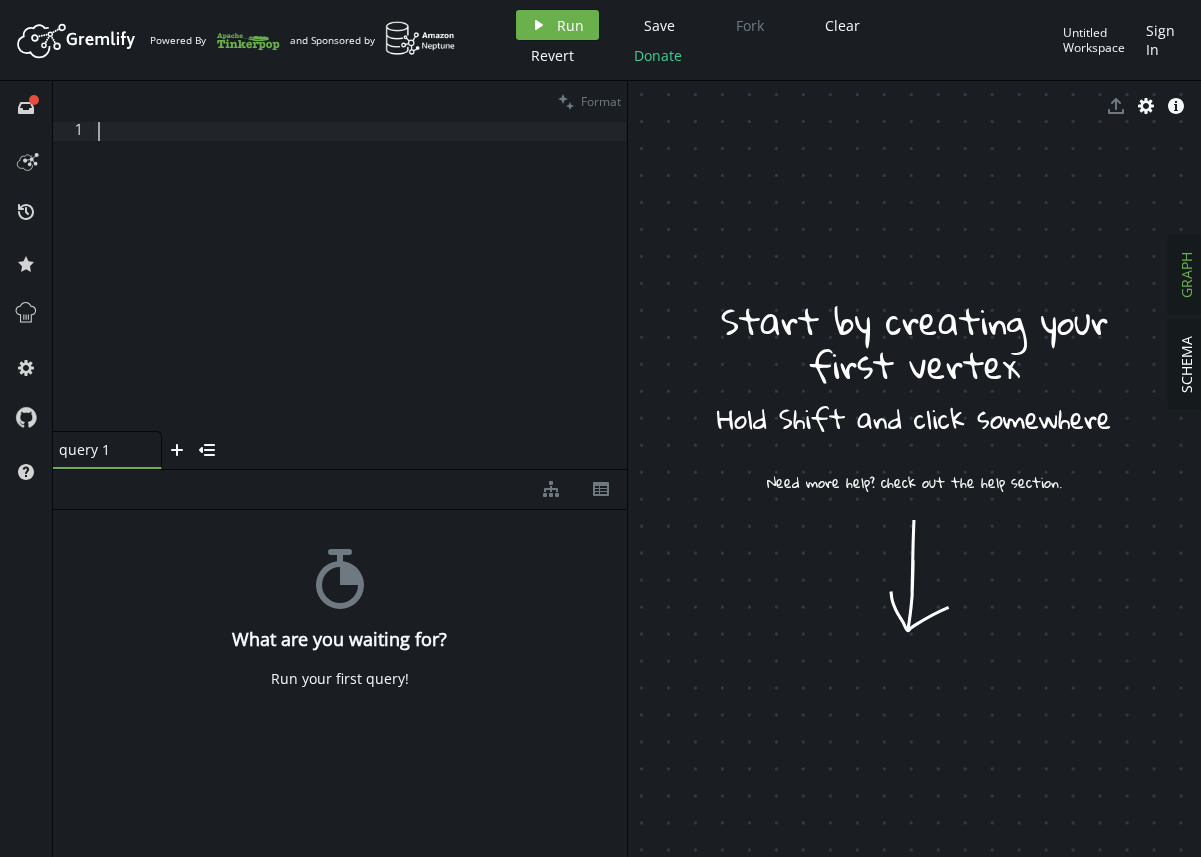 scroll, scrollTop: 0, scrollLeft: 0, axis: both 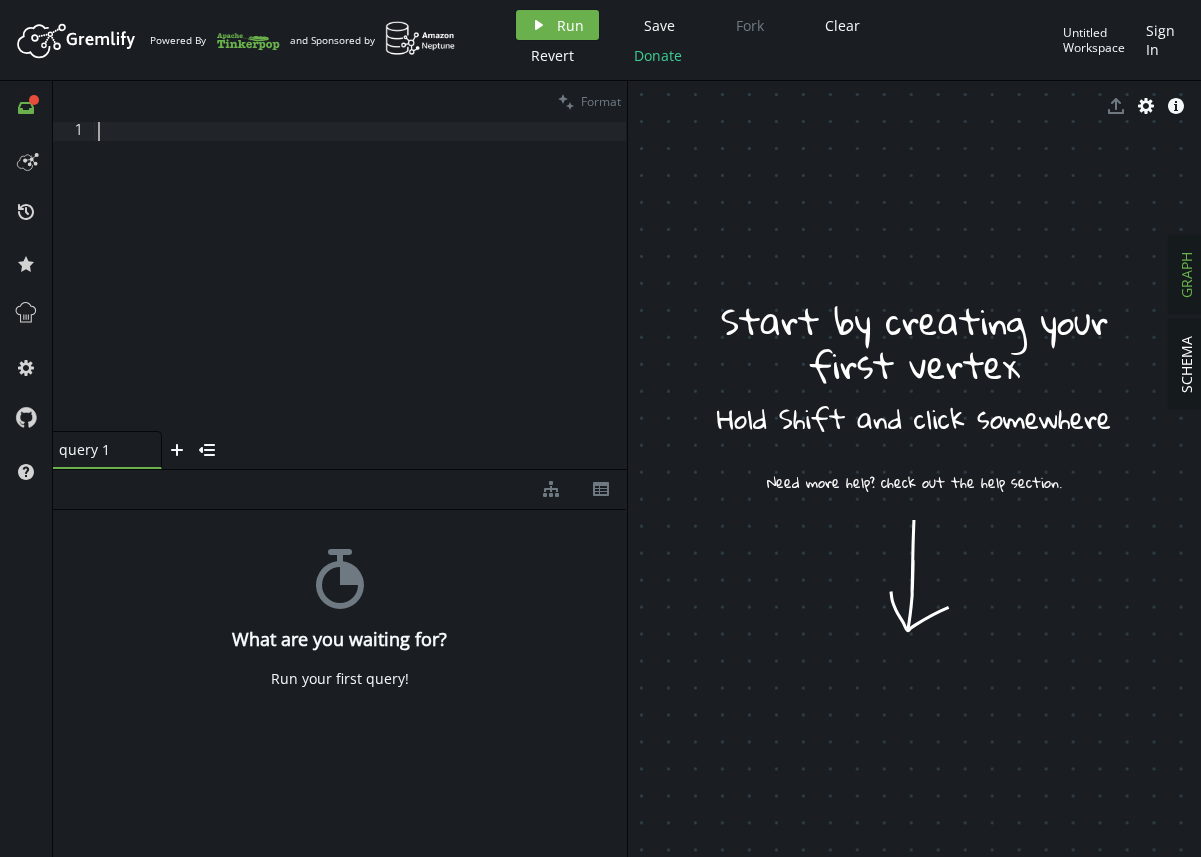 type 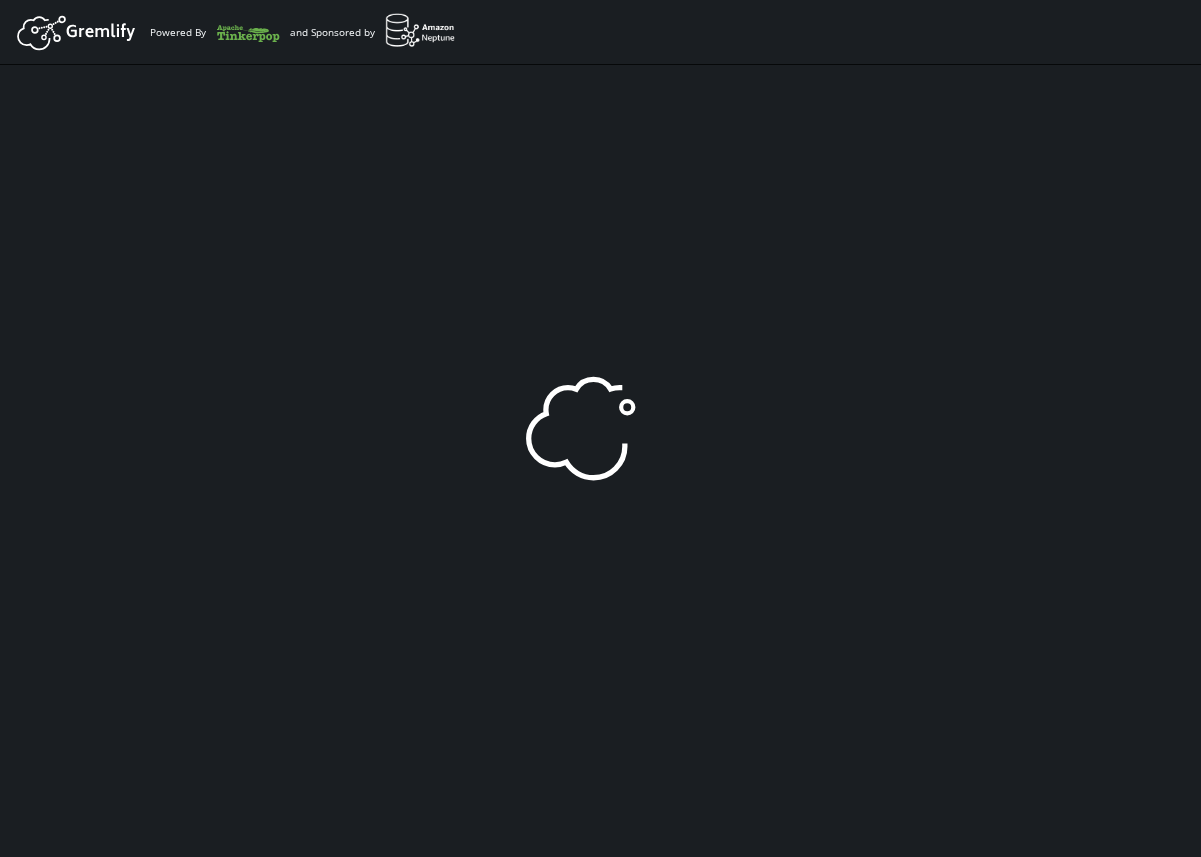 scroll, scrollTop: 0, scrollLeft: 0, axis: both 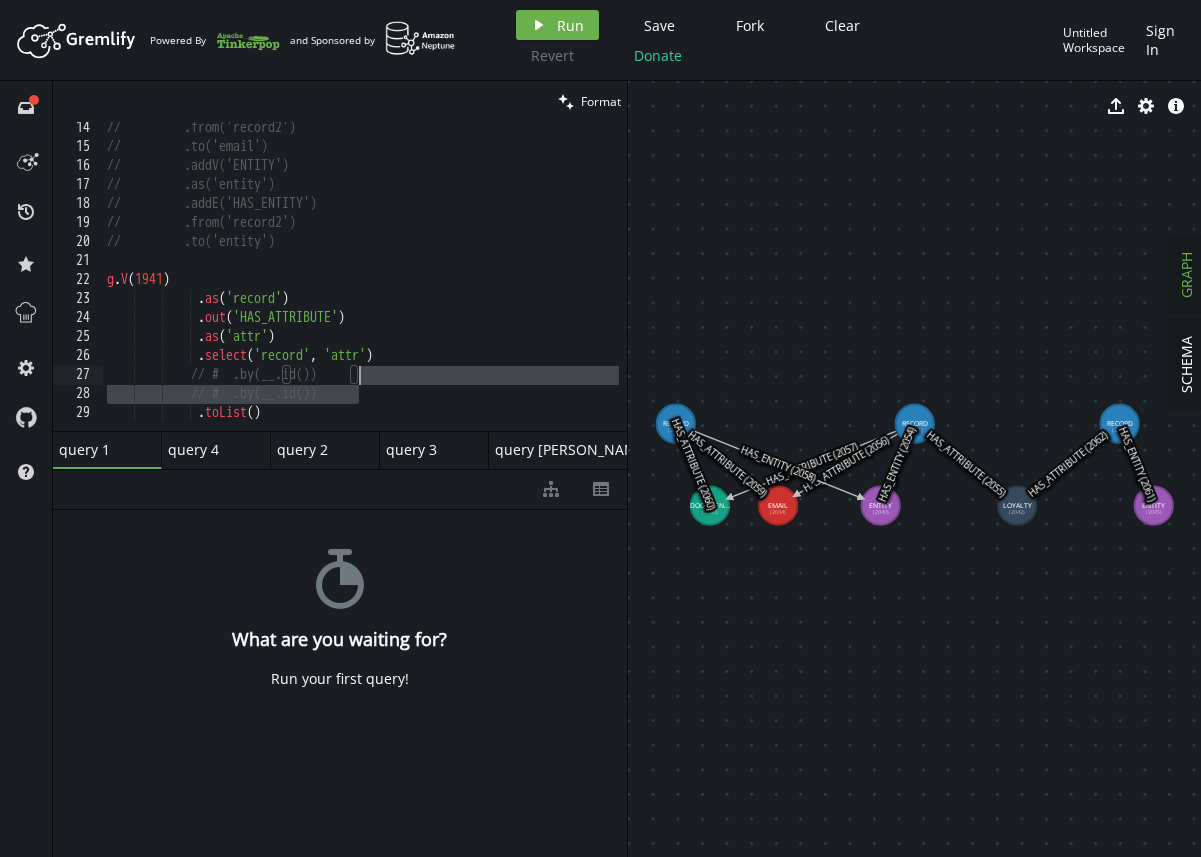 drag, startPoint x: 368, startPoint y: 398, endPoint x: 369, endPoint y: 374, distance: 24.020824 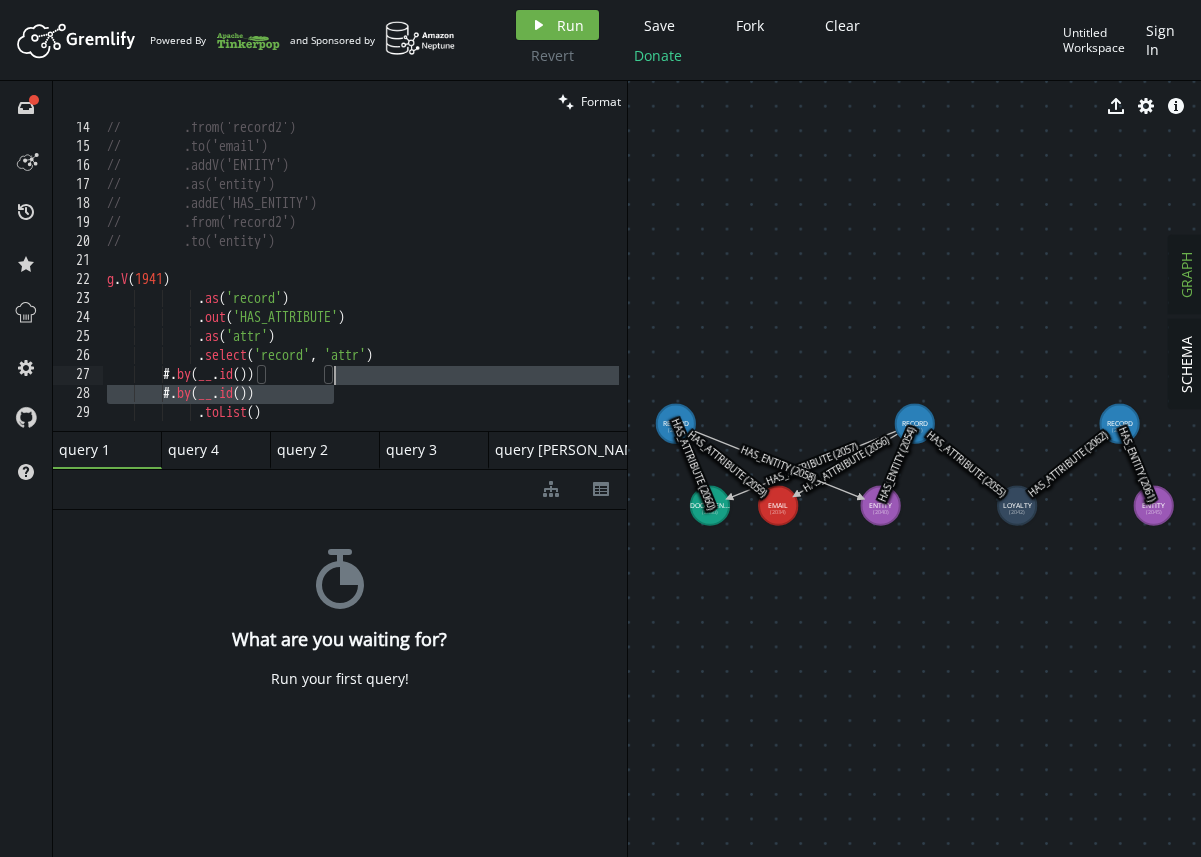click on "//         .from('record2') //         .to('email') //         .addV('ENTITY') //         .as('entity') //         .addE('HAS_ENTITY') //         .from('record2') //         .to('entity') g . V ( 1941 )                  . as ( 'record' )                  . out ( 'HAS_ATTRIBUTE' )                  . as ( 'attr' )                  . select ( 'record' ,   'attr' )               #   . by ( __ . id ( ))               #   . by ( __ . id ( ))                  . toList ( )" at bounding box center [361, 288] 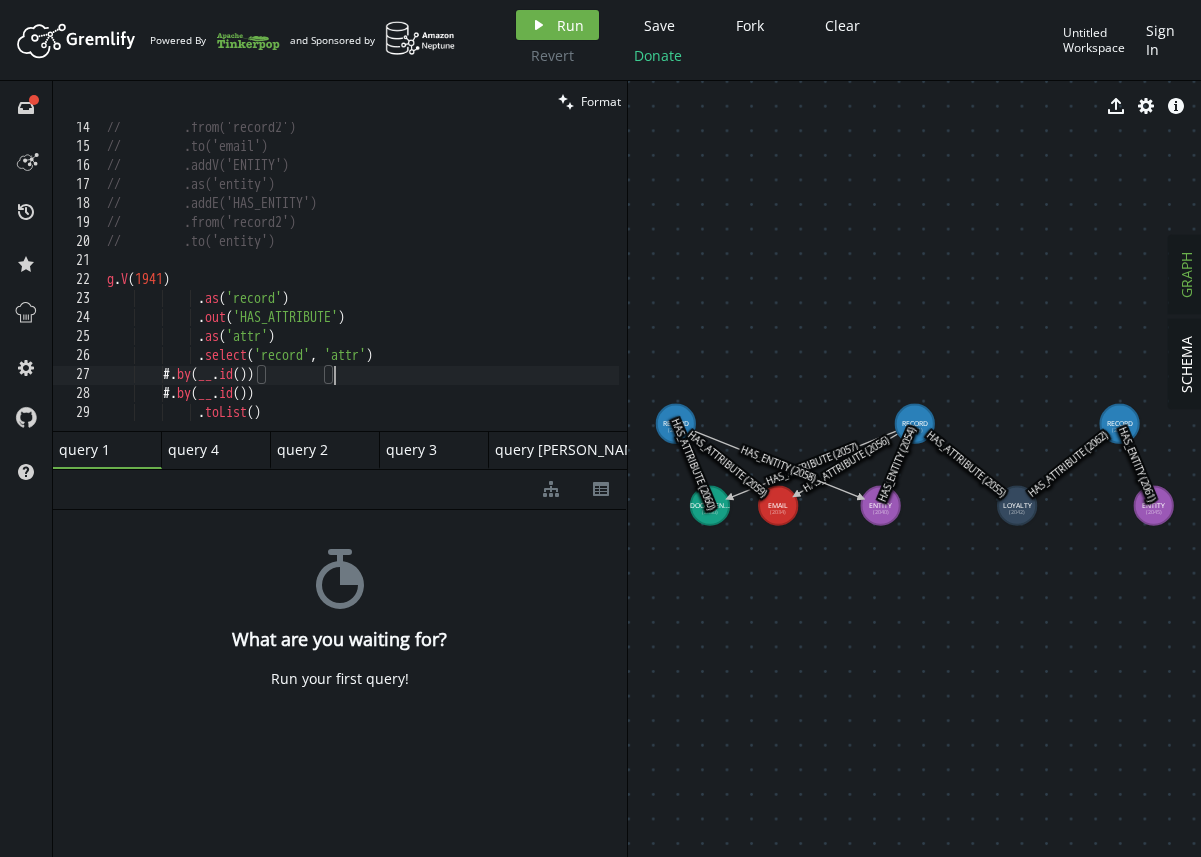 click on "//         .from('record2') //         .to('email') //         .addV('ENTITY') //         .as('entity') //         .addE('HAS_ENTITY') //         .from('record2') //         .to('entity') g . V ( 1941 )                  . as ( 'record' )                  . out ( 'HAS_ATTRIBUTE' )                  . as ( 'attr' )                  . select ( 'record' ,   'attr' )               #   . by ( __ . id ( ))               #   . by ( __ . id ( ))                  . toList ( )" at bounding box center (361, 288) 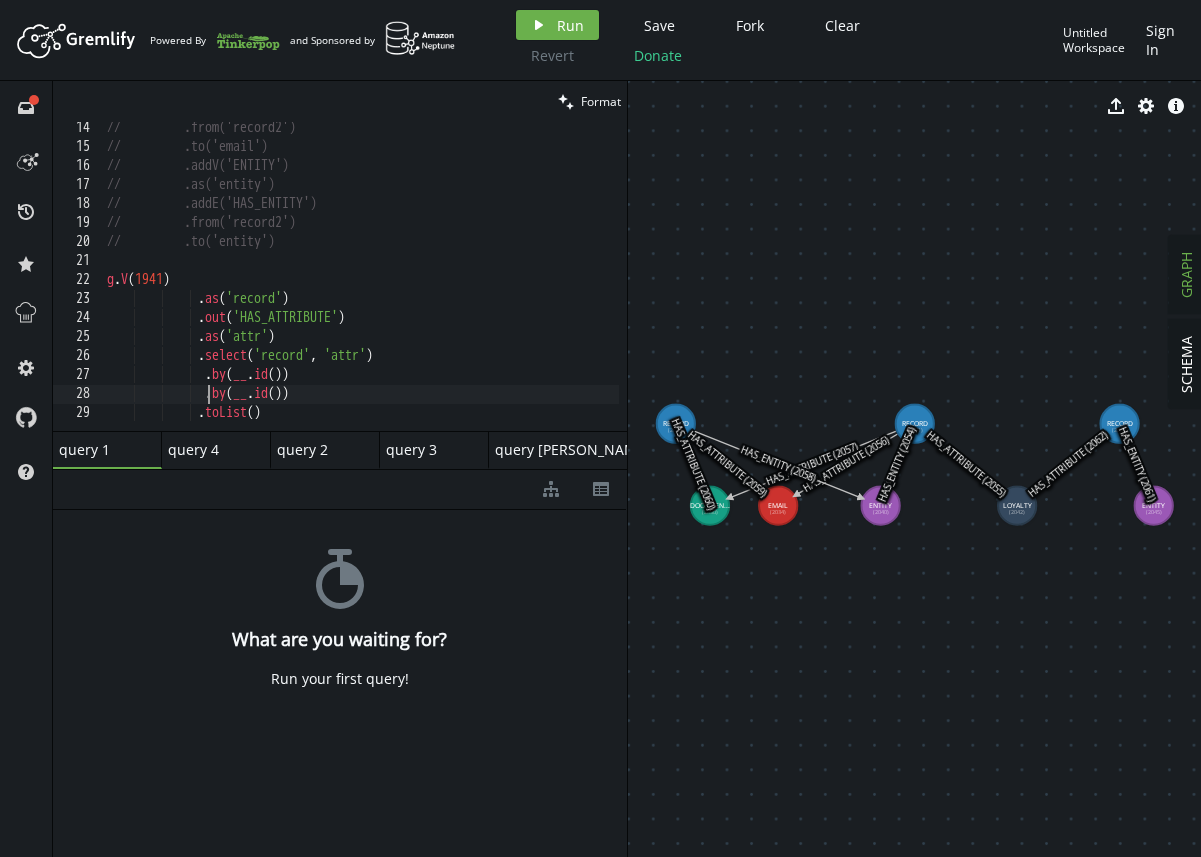 click on "//         .from('record2') //         .to('email') //         .addV('ENTITY') //         .as('entity') //         .addE('HAS_ENTITY') //         .from('record2') //         .to('entity') g . V ( 1941 )                  . as ( 'record' )                  . out ( 'HAS_ATTRIBUTE' )                  . as ( 'attr' )                  . select ( 'record' ,   'attr' )                   . by ( __ . id ( ))                   . by ( __ . id ( ))                  . toList ( )" at bounding box center (361, 288) 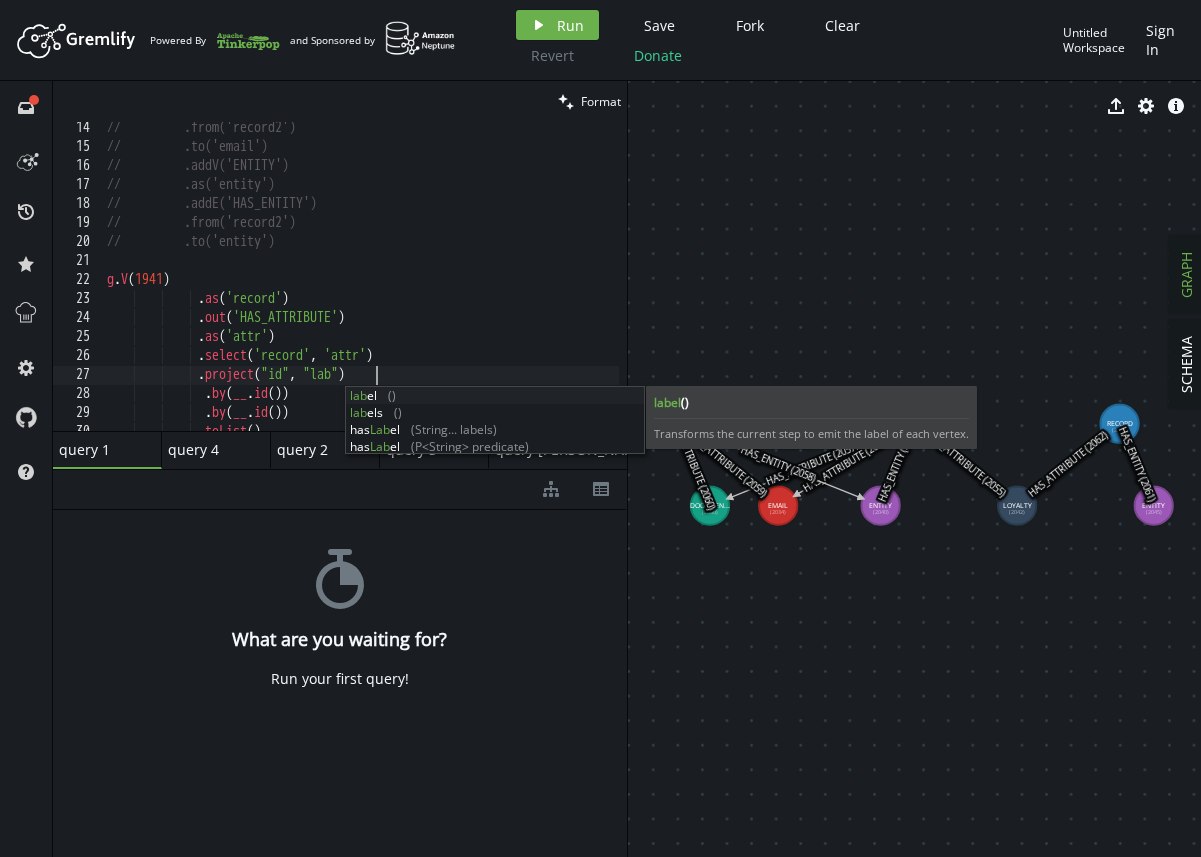scroll, scrollTop: 0, scrollLeft: 285, axis: horizontal 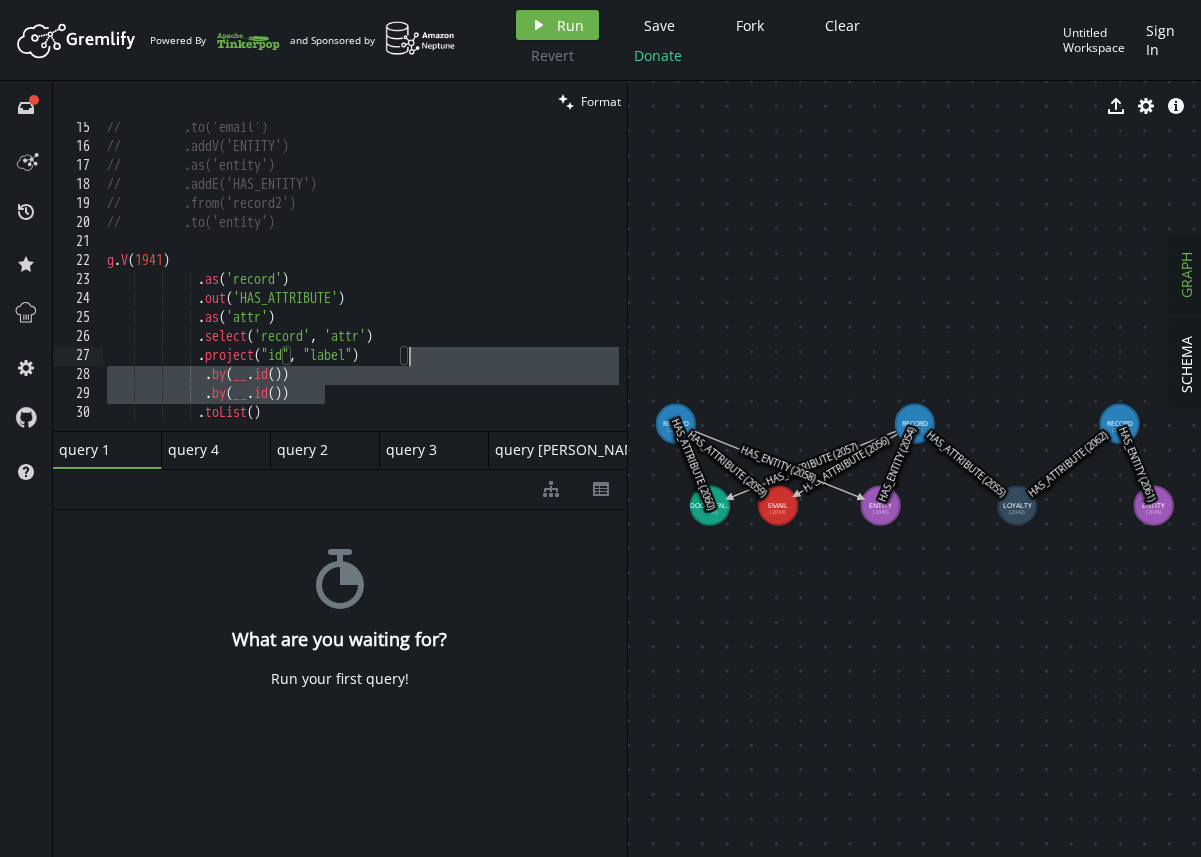 drag, startPoint x: 380, startPoint y: 372, endPoint x: 454, endPoint y: 361, distance: 74.8131 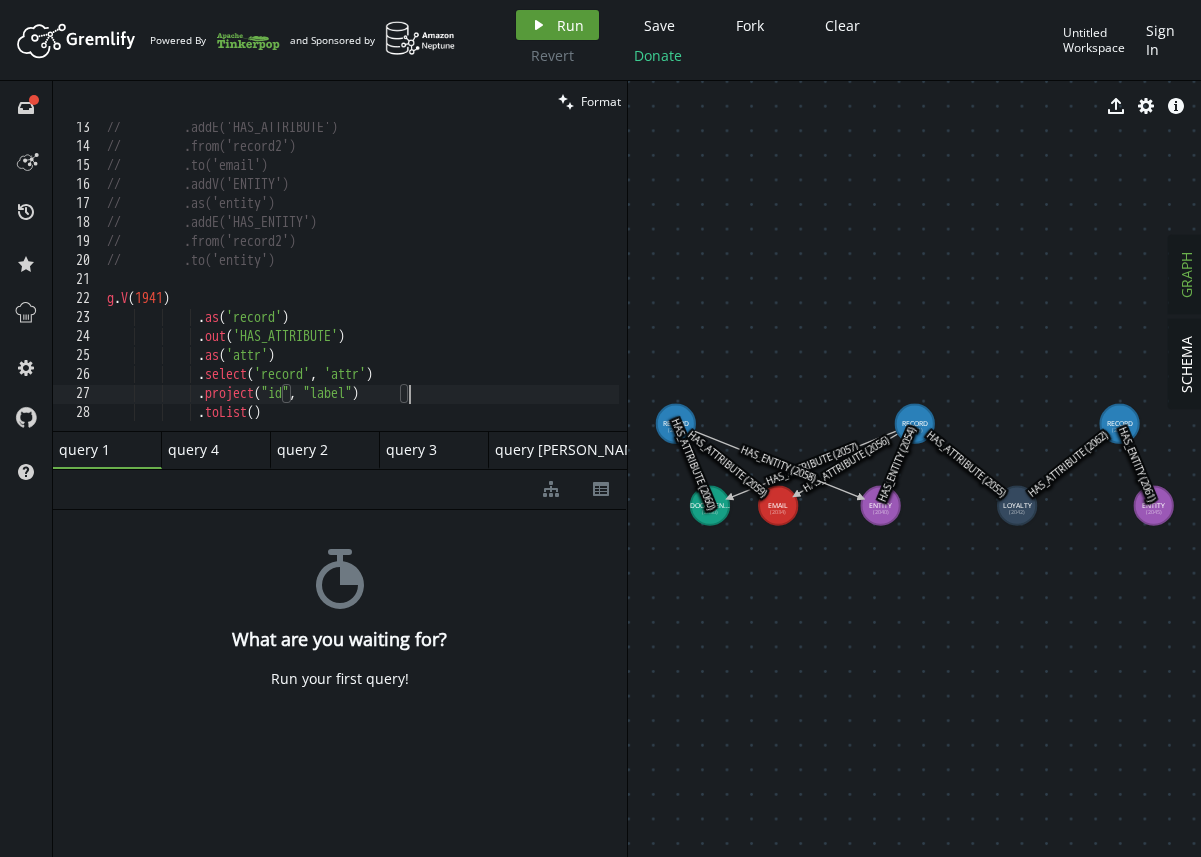 type on ".project("id", "label")" 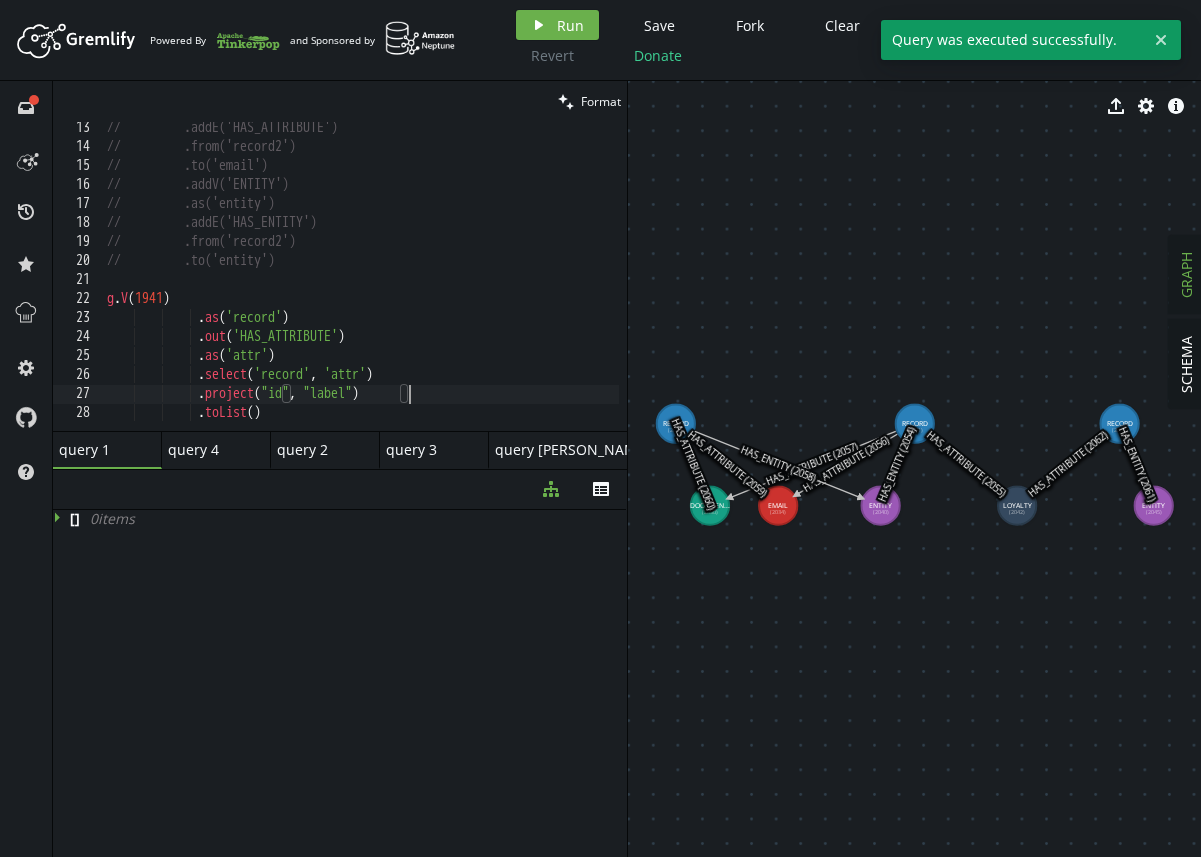 click on "//         .addE('HAS_ATTRIBUTE') //         .from('record2') //         .to('email') //         .addV('ENTITY') //         .as('entity') //         .addE('HAS_ENTITY') //         .from('record2') //         .to('entity') g . V ( 1941 )                  . as ( 'record' )                  . out ( 'HAS_ATTRIBUTE' )                  . as ( 'attr' )                  . select ( 'record' ,   'attr' )                  . project ( "id" ,   "label" )                  . toList ( )" at bounding box center [361, 288] 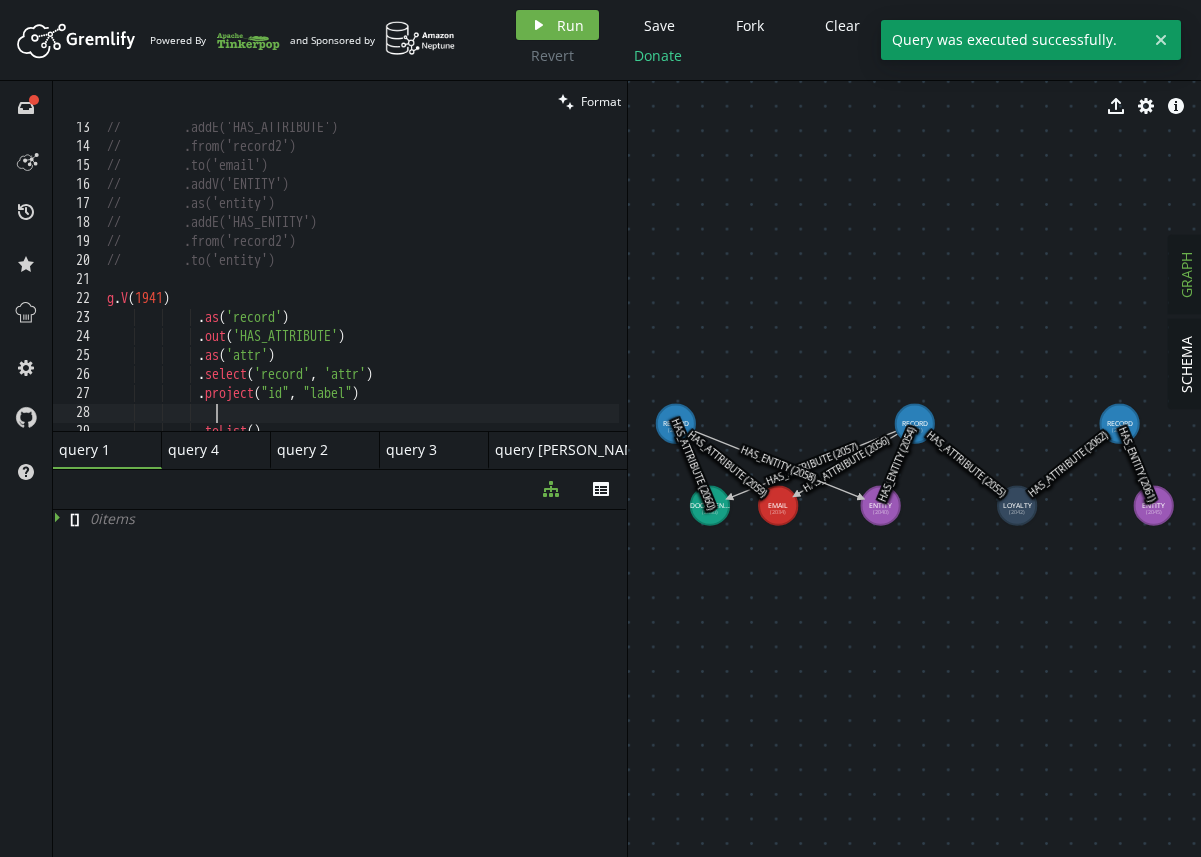 scroll, scrollTop: 0, scrollLeft: 116, axis: horizontal 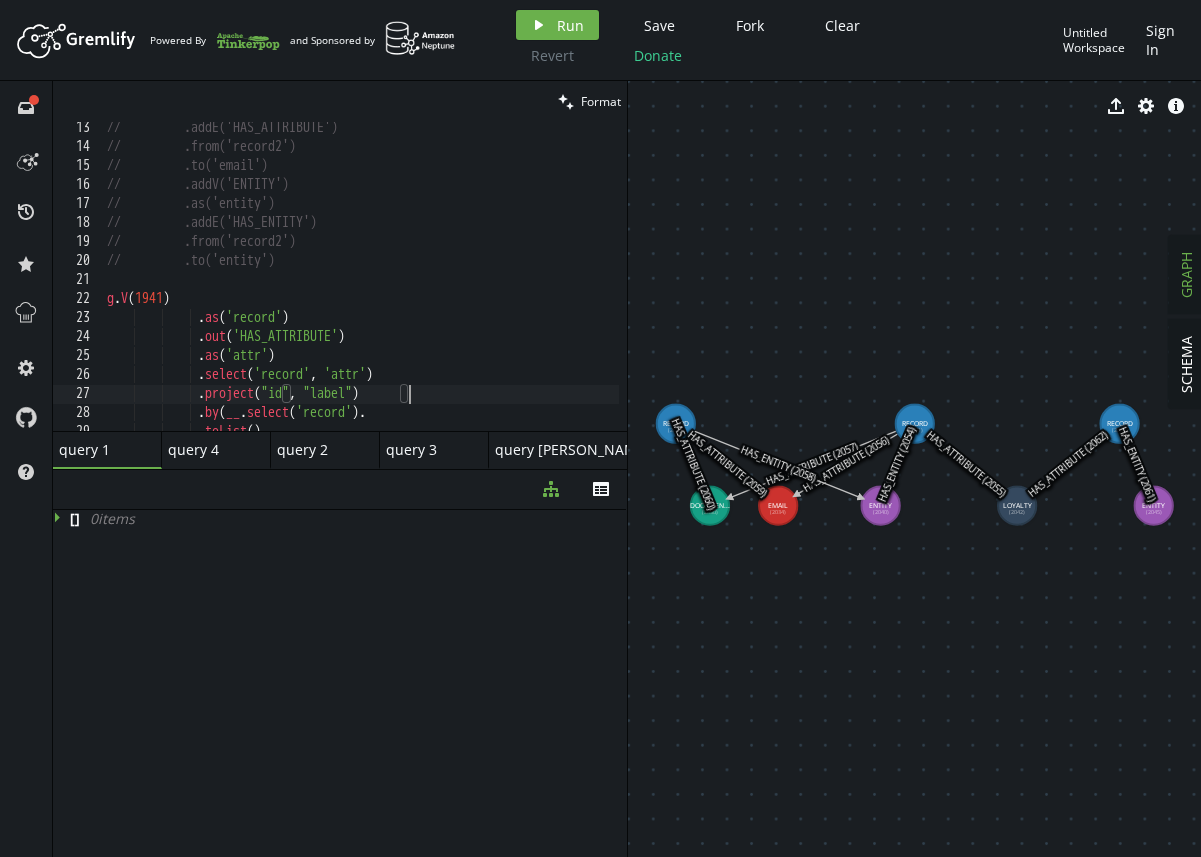 click on "//         .addE('HAS_ATTRIBUTE') //         .from('record2') //         .to('email') //         .addV('ENTITY') //         .as('entity') //         .addE('HAS_ENTITY') //         .from('record2') //         .to('entity') g . V ( 1941 )                  . as ( 'record' )                  . out ( 'HAS_ATTRIBUTE' )                  . as ( 'attr' )                  . select ( 'record' ,   'attr' )                  . project ( "id" ,   "label" )                  . by ( __ . select ( 'record' ) .                  . toList ( )" at bounding box center [361, 288] 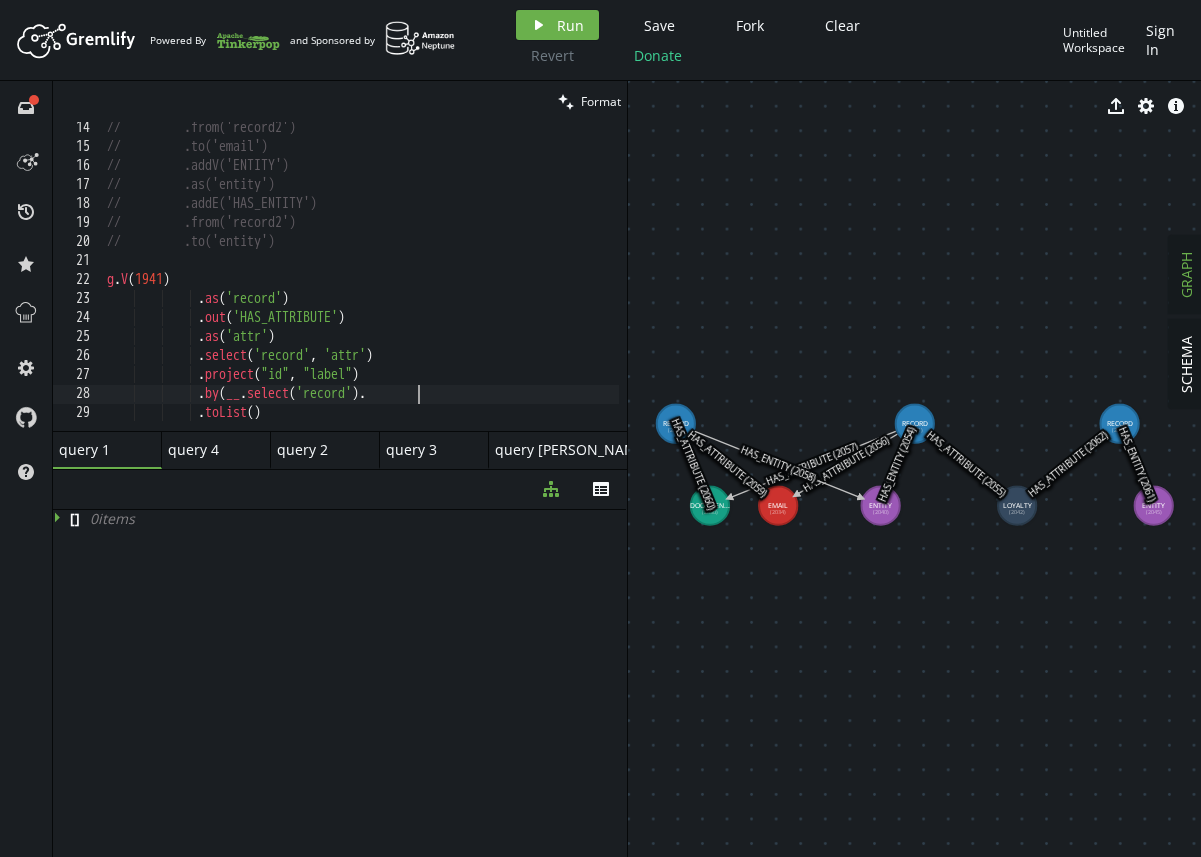 scroll, scrollTop: 250, scrollLeft: 0, axis: vertical 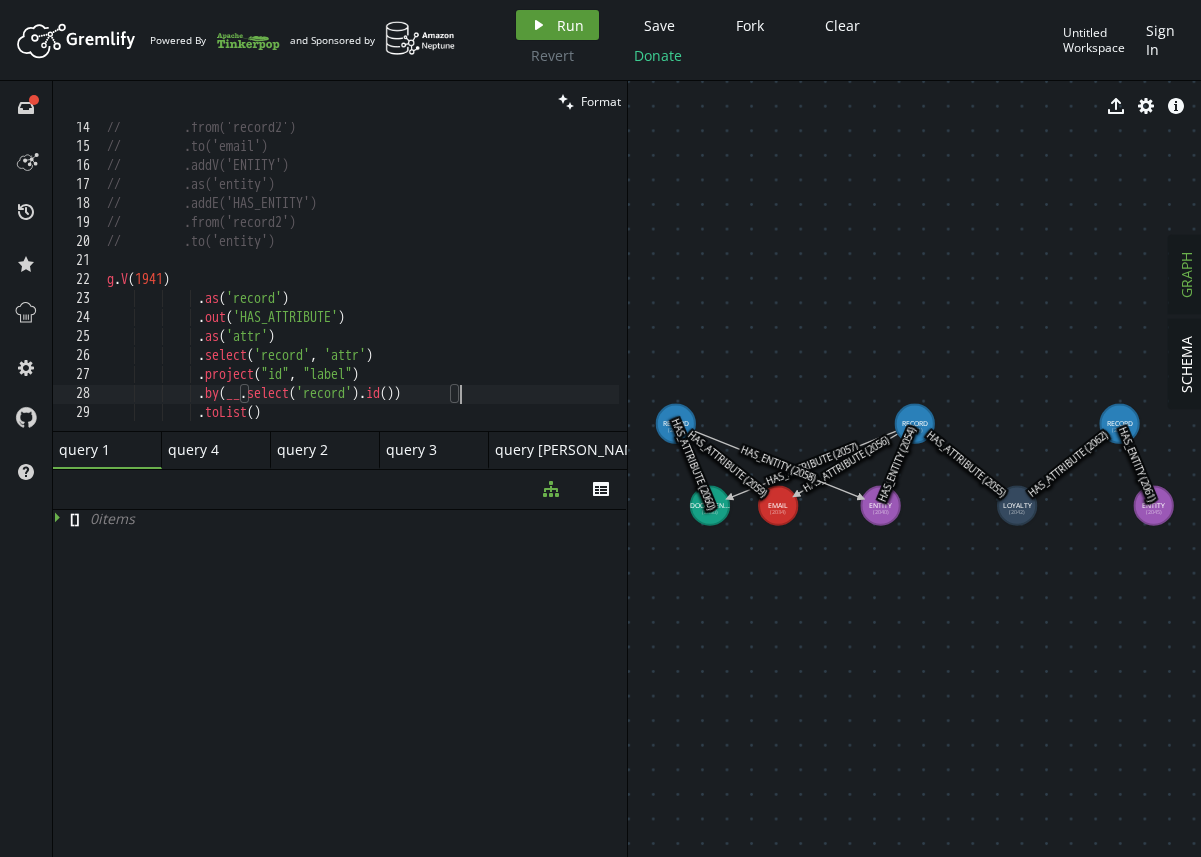 click on "play Run" at bounding box center (557, 25) 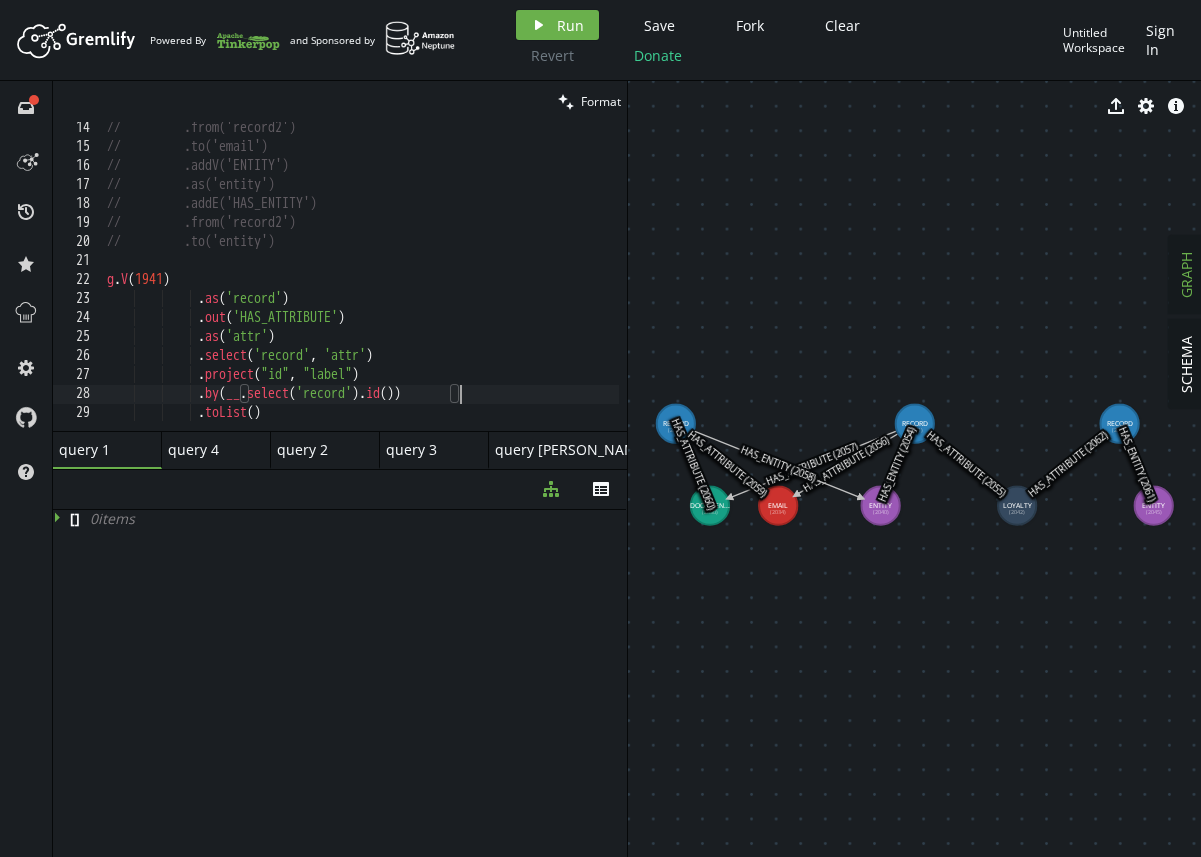 scroll, scrollTop: 0, scrollLeft: 352, axis: horizontal 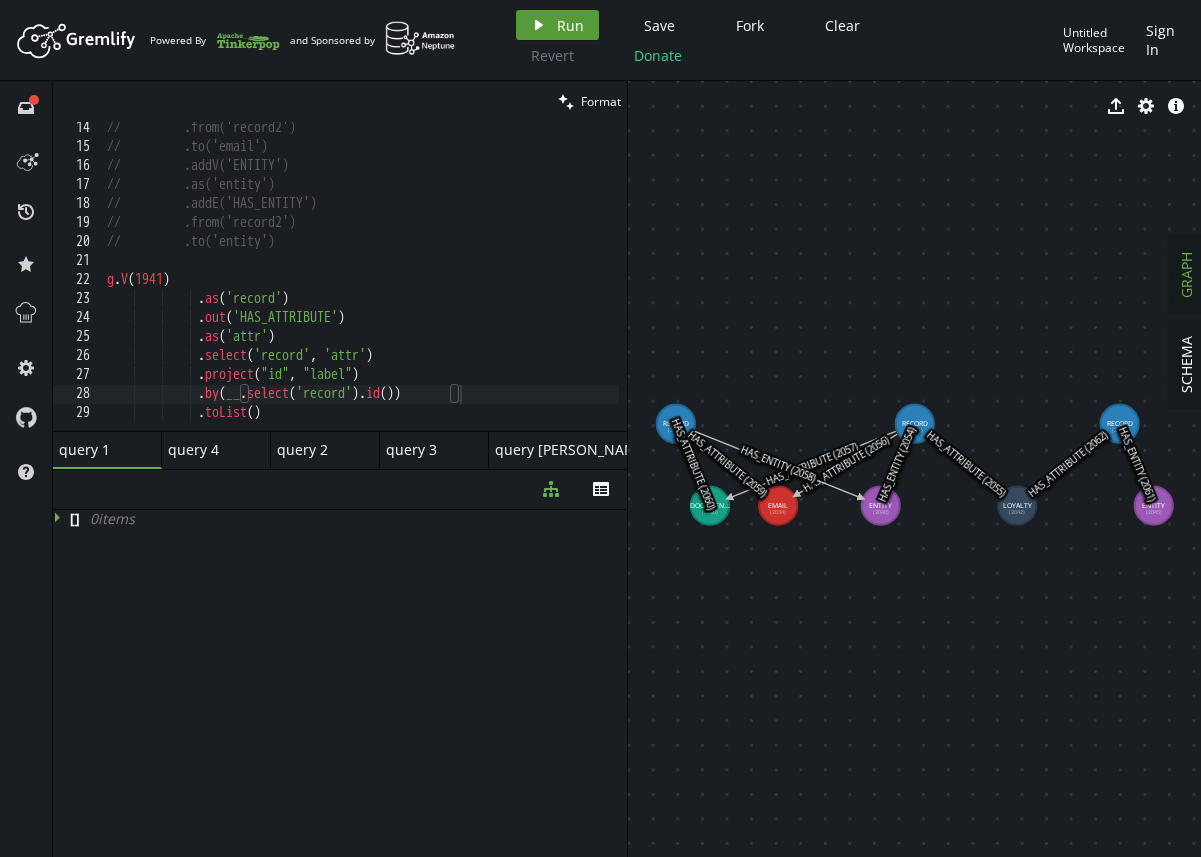 click on "play" 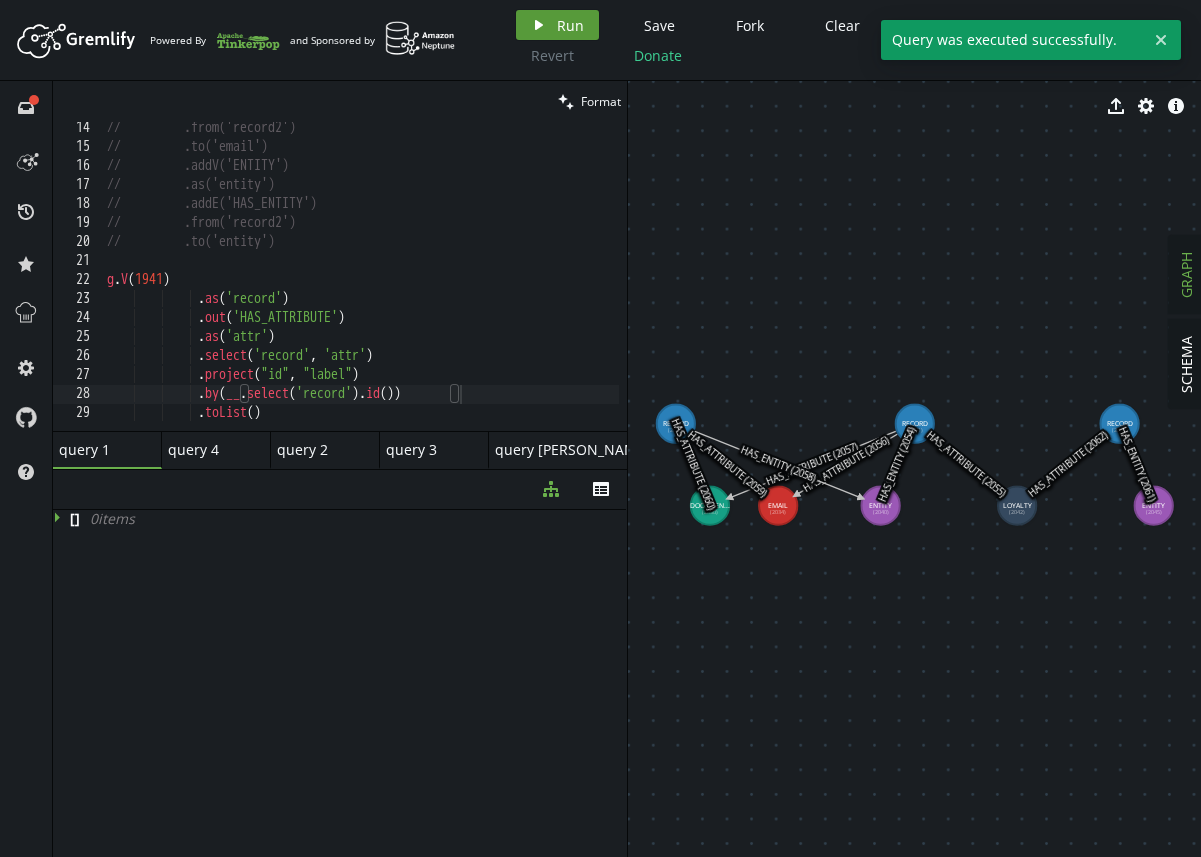 click on "play" 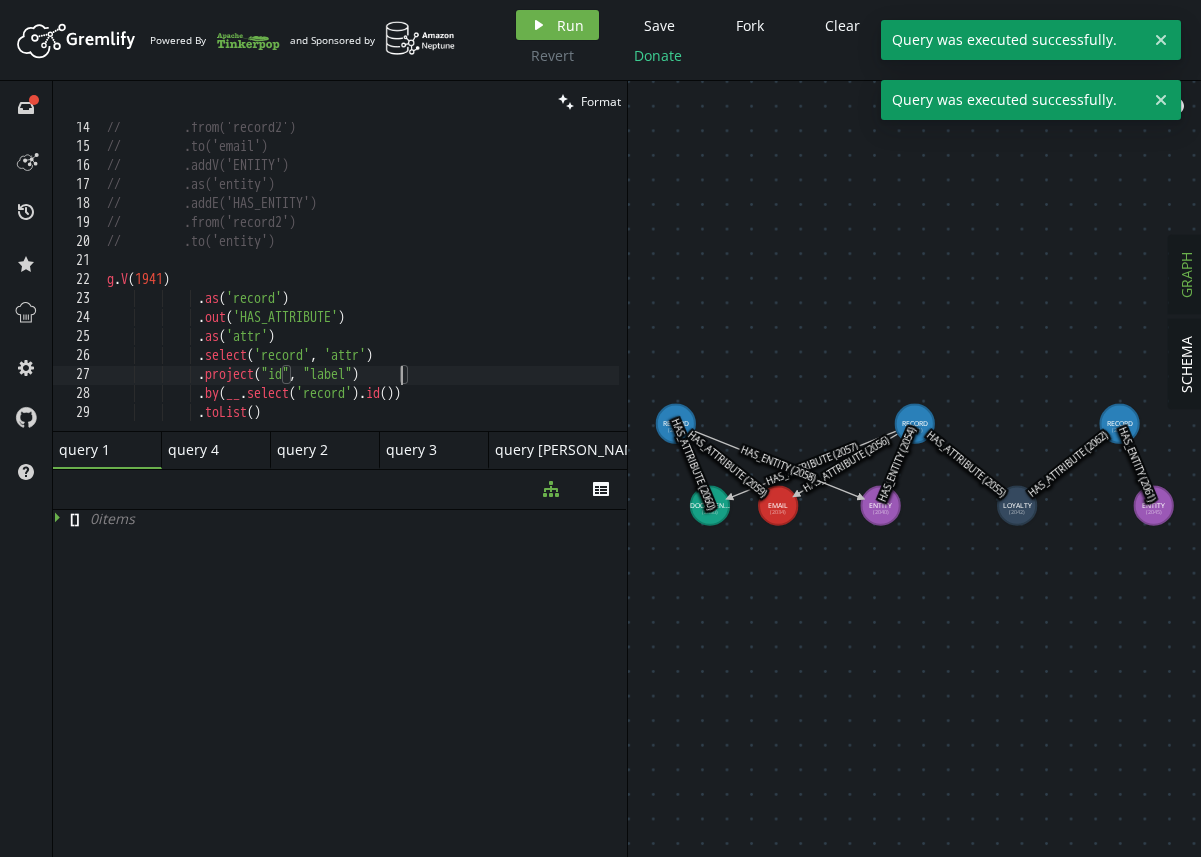 scroll, scrollTop: 0, scrollLeft: 301, axis: horizontal 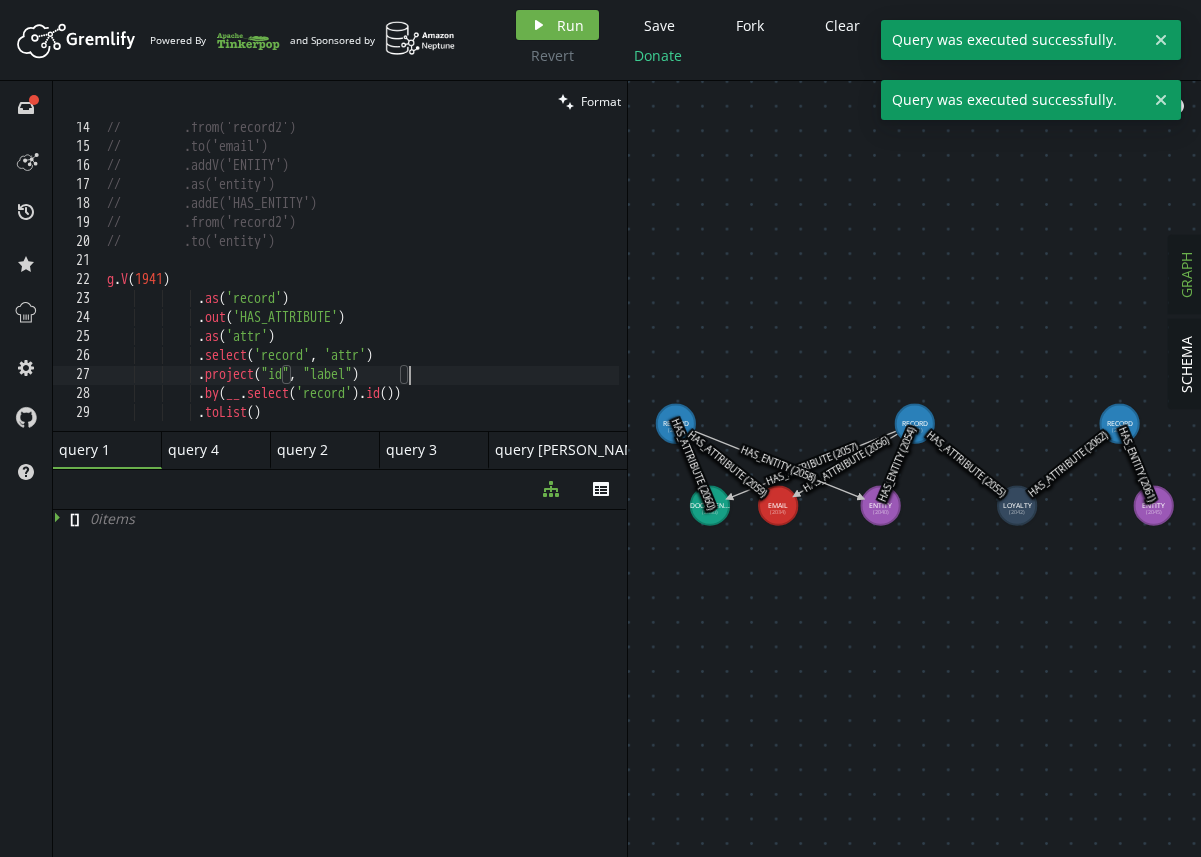 click on "//         .from('record2') //         .to('email') //         .addV('ENTITY') //         .as('entity') //         .addE('HAS_ENTITY') //         .from('record2') //         .to('entity') g . V ( 1941 )                  . as ( 'record' )                  . out ( 'HAS_ATTRIBUTE' )                  . as ( 'attr' )                  . select ( 'record' ,   'attr' )                  . project ( "id" ,   "label" )                  . by ( __ . select ( 'record' ) . id ( ))                  . toList ( )" at bounding box center [361, 288] 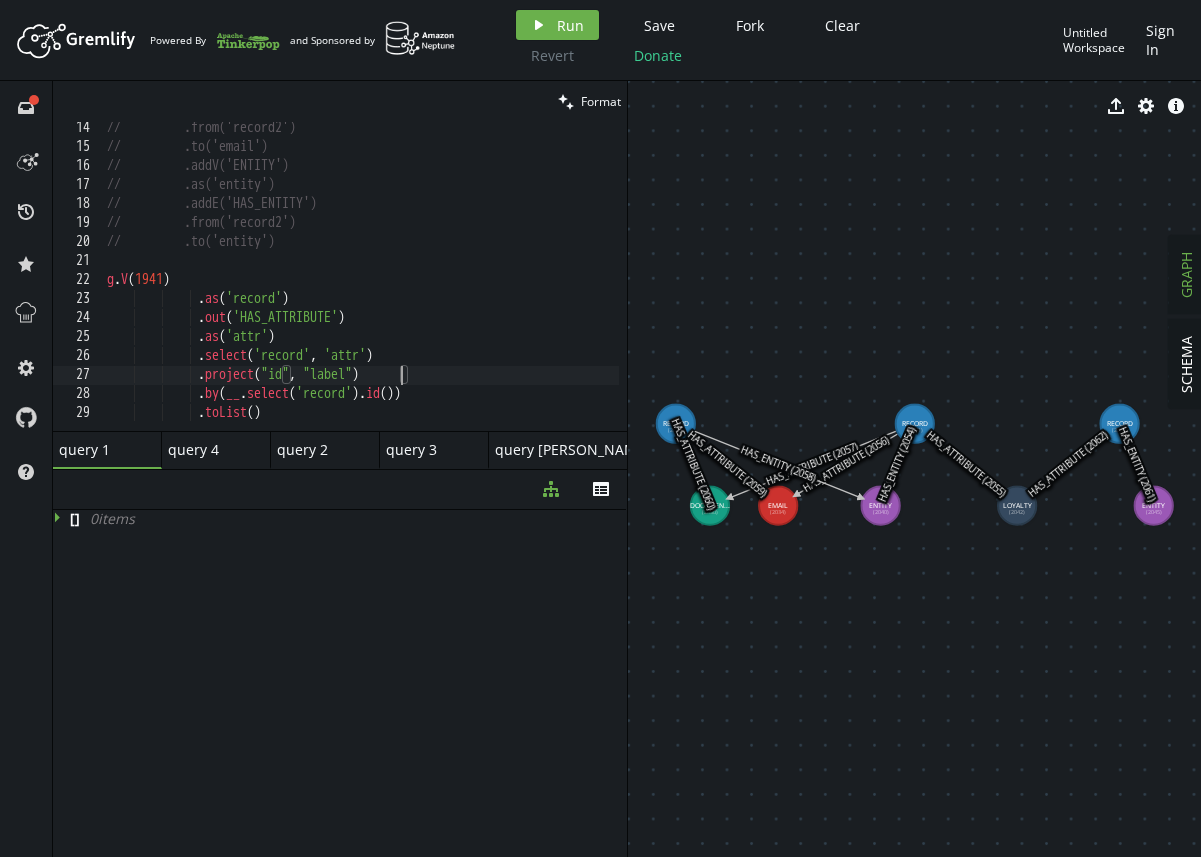 click on "//         .from('record2') //         .to('email') //         .addV('ENTITY') //         .as('entity') //         .addE('HAS_ENTITY') //         .from('record2') //         .to('entity') g . V ( 1941 )                  . as ( 'record' )                  . out ( 'HAS_ATTRIBUTE' )                  . as ( 'attr' )                  . select ( 'record' ,   'attr' )                  . project ( "id" ,   "label" )                  . by ( __ . select ( 'record' ) . id ( ))                  . toList ( )" at bounding box center [361, 288] 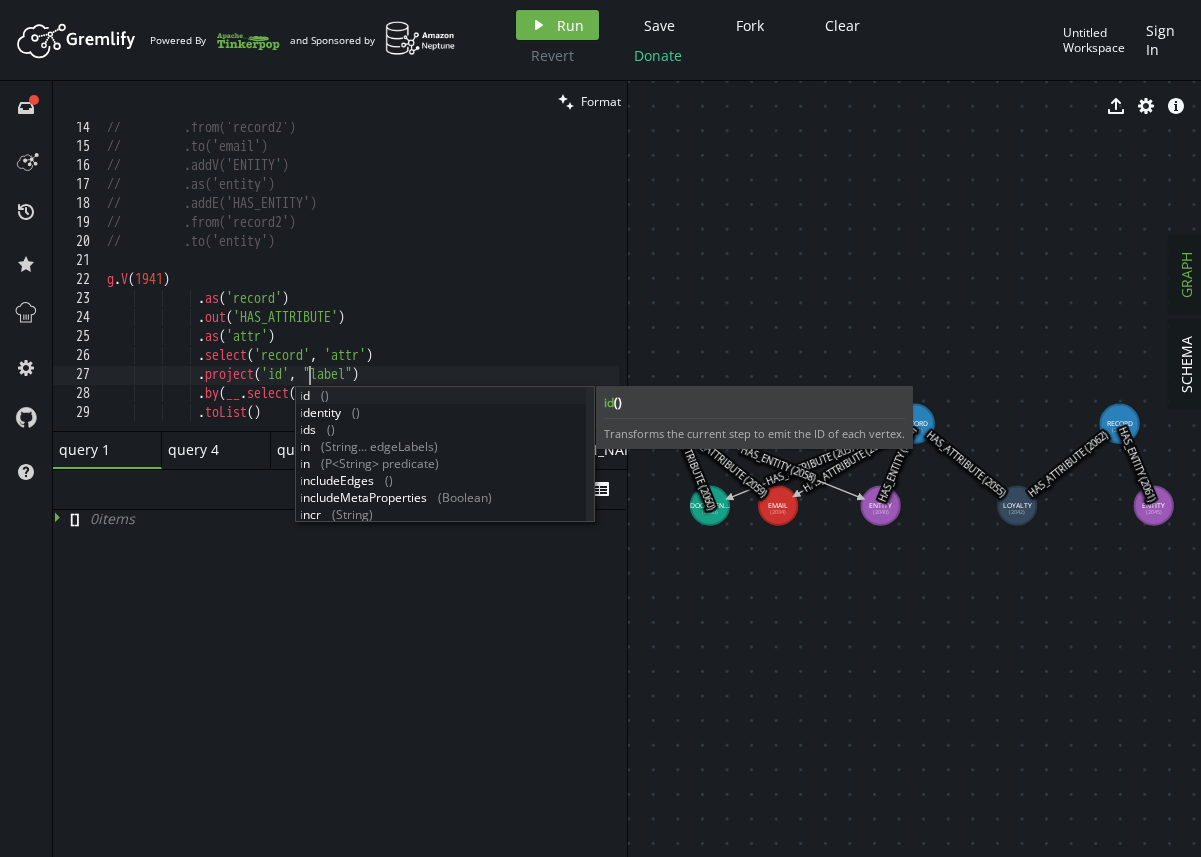 scroll, scrollTop: 0, scrollLeft: 201, axis: horizontal 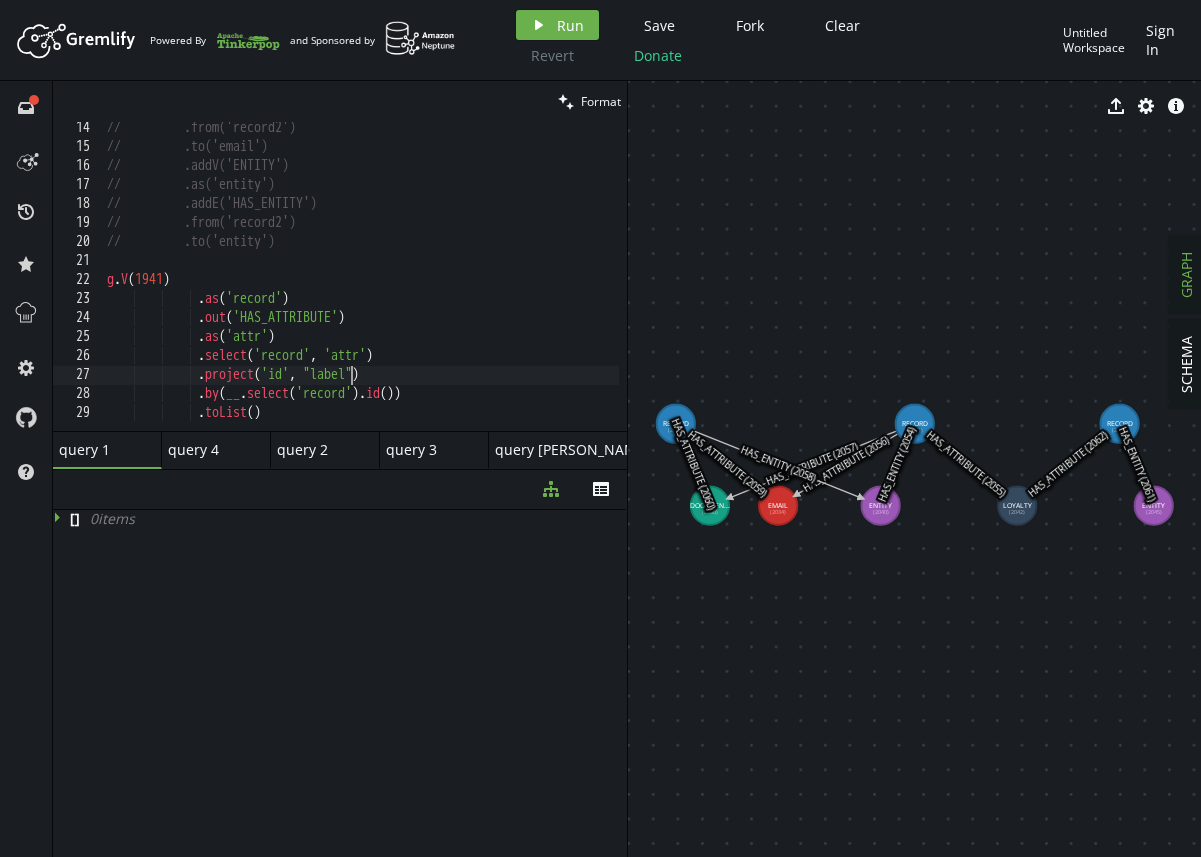click on "//         .from('record2') //         .to('email') //         .addV('ENTITY') //         .as('entity') //         .addE('HAS_ENTITY') //         .from('record2') //         .to('entity') g . V ( 1941 )                  . as ( 'record' )                  . out ( 'HAS_ATTRIBUTE' )                  . as ( 'attr' )                  . select ( 'record' ,   'attr' )                  . project ( 'id' ,   "label" )                  . by ( __ . select ( 'record' ) . id ( ))                  . toList ( )" at bounding box center [361, 288] 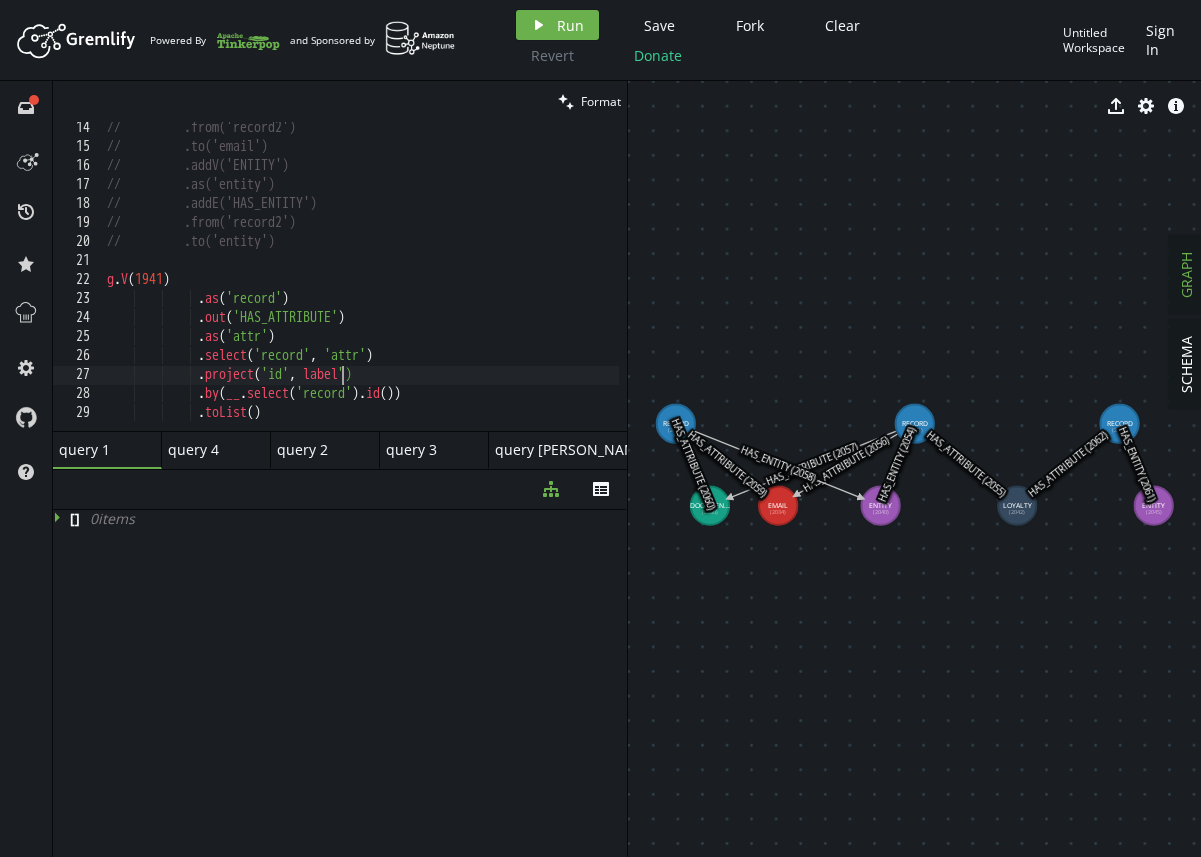 scroll, scrollTop: 0, scrollLeft: 243, axis: horizontal 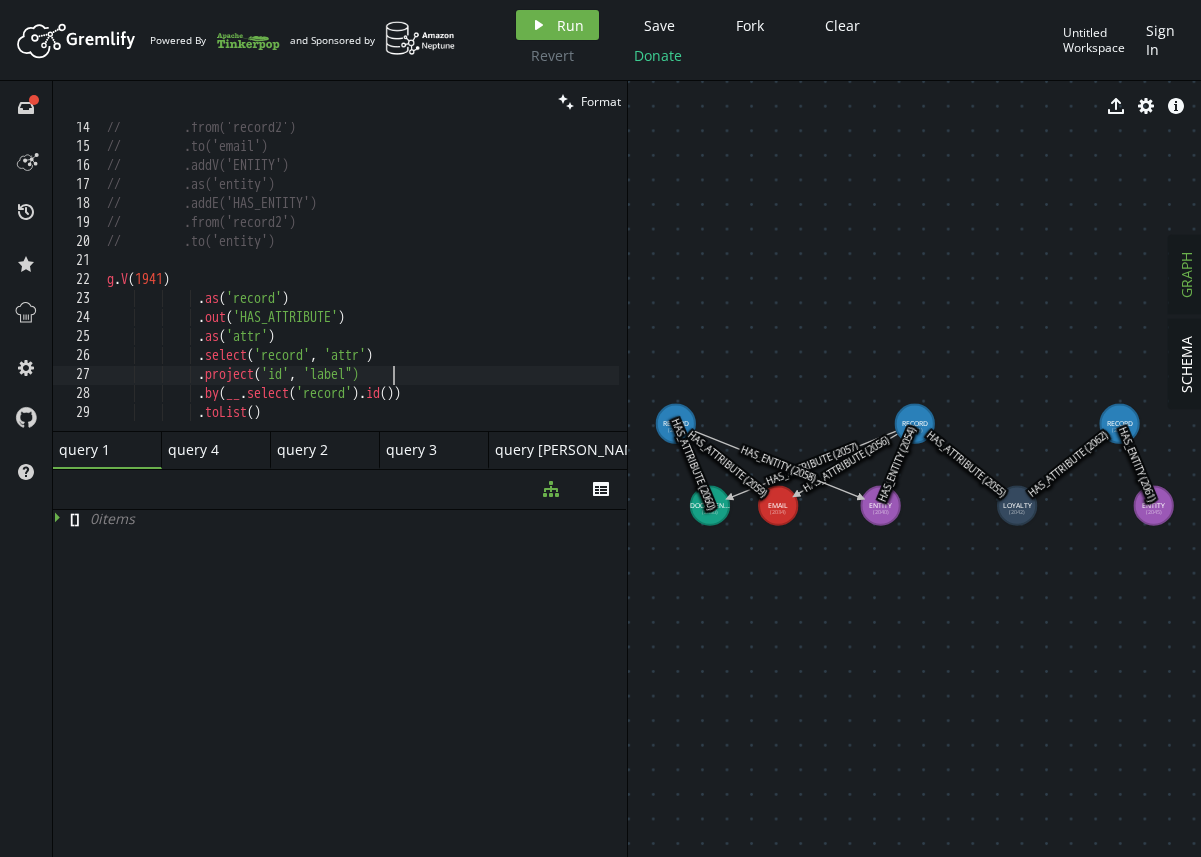 click on "//         .from('record2') //         .to('email') //         .addV('ENTITY') //         .as('entity') //         .addE('HAS_ENTITY') //         .from('record2') //         .to('entity') g . V ( 1941 )                  . as ( 'record' )                  . out ( 'HAS_ATTRIBUTE' )                  . as ( 'attr' )                  . select ( 'record' ,   'attr' )                  . project ( 'id' ,   'label")                  . by ( __ . select ( 'record' ) . id ( ))                  . toList ( )" at bounding box center (361, 288) 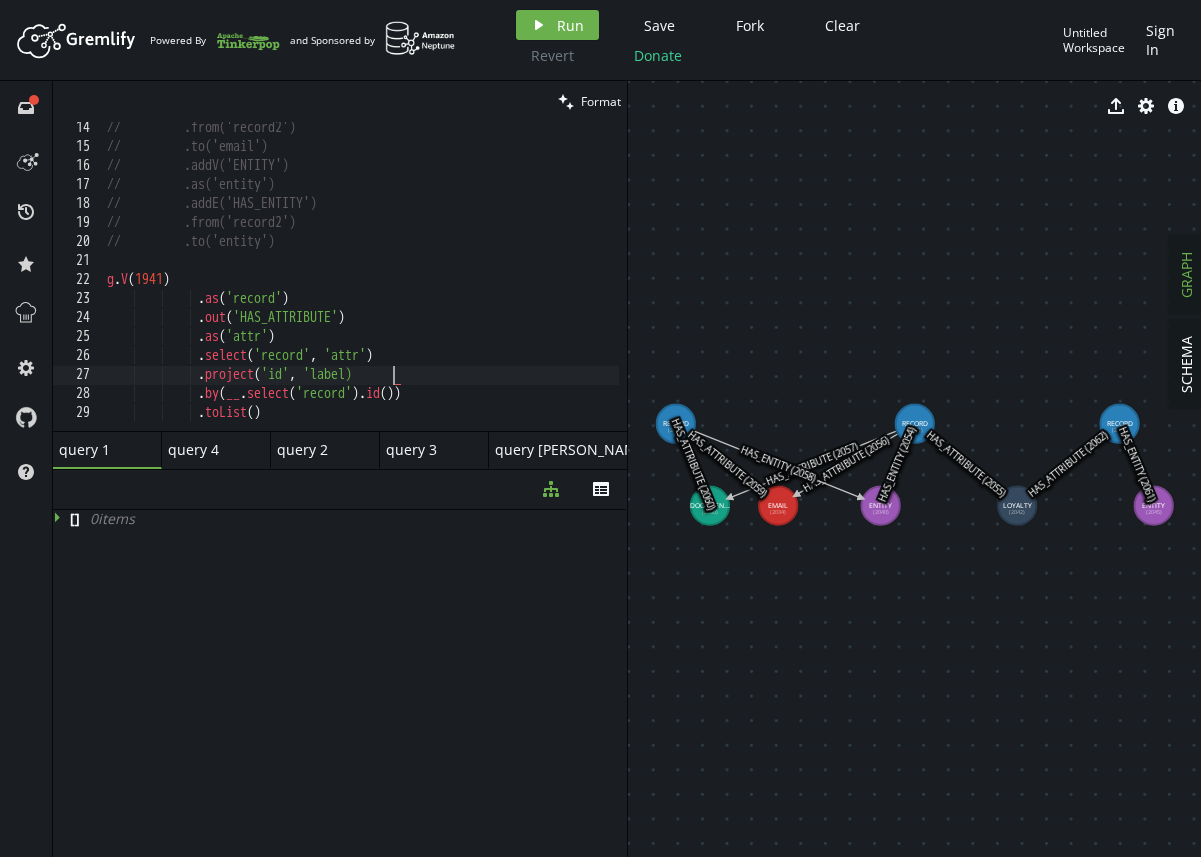 scroll, scrollTop: 0, scrollLeft: 293, axis: horizontal 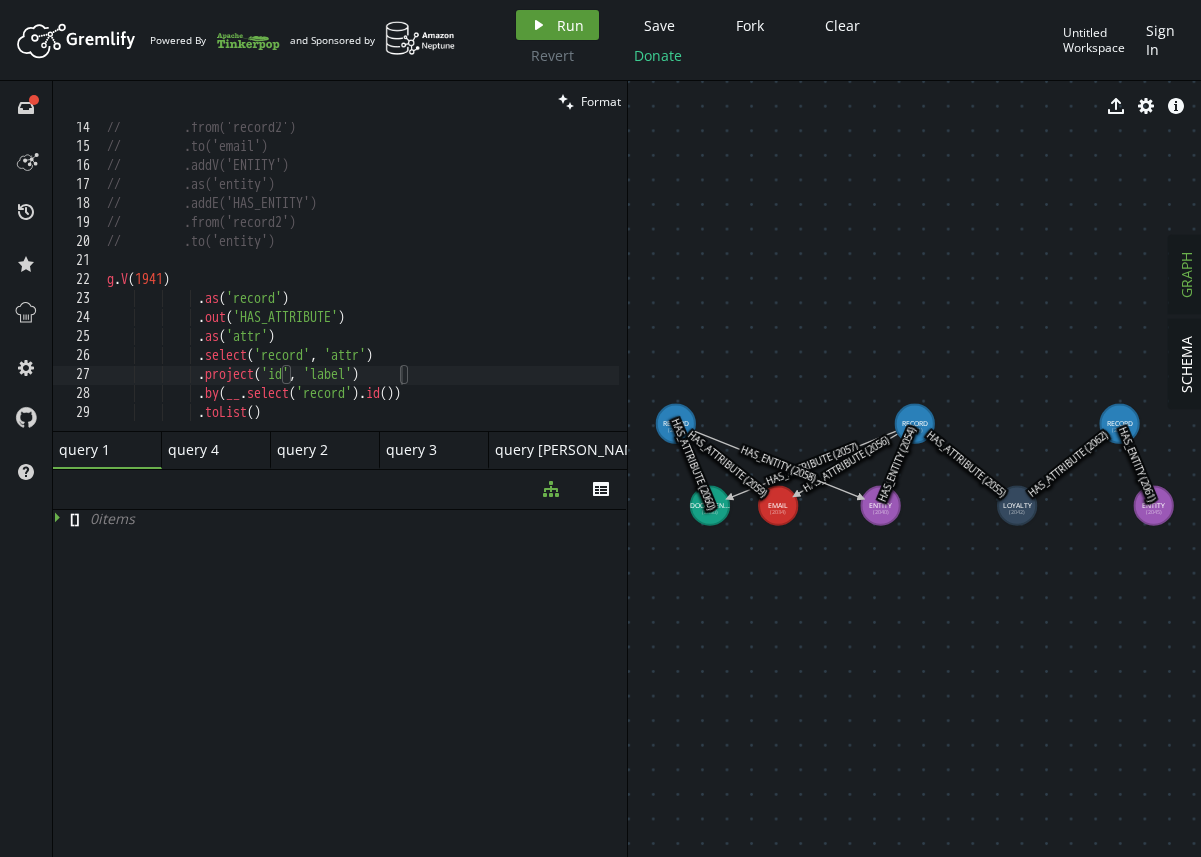 click on "Run" at bounding box center [570, 25] 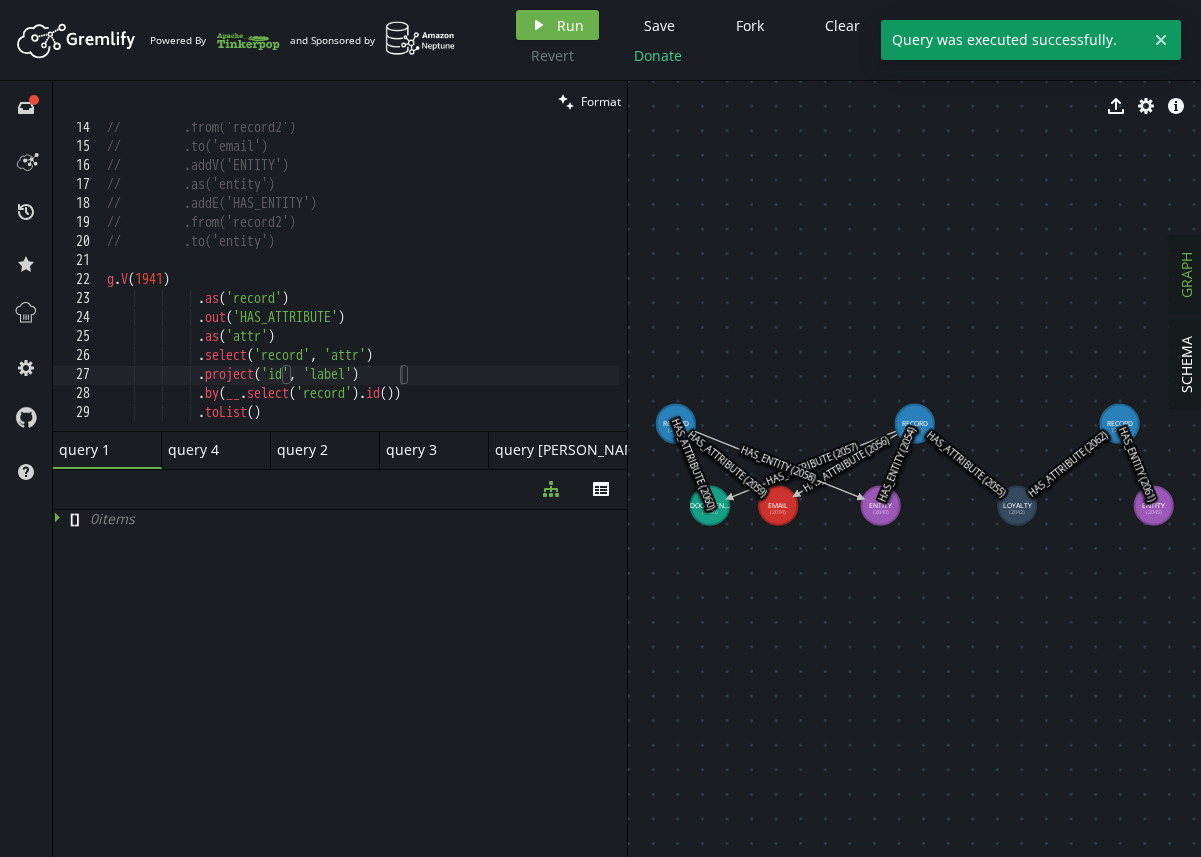 click on "//         .from('record2') //         .to('email') //         .addV('ENTITY') //         .as('entity') //         .addE('HAS_ENTITY') //         .from('record2') //         .to('entity') g . V ( 1941 )                  . as ( 'record' )                  . out ( 'HAS_ATTRIBUTE' )                  . as ( 'attr' )                  . select ( 'record' ,   'attr' )                  . project ( 'id' ,   'label' )                  . by ( __ . select ( 'record' ) . id ( ))                  . toList ( )" at bounding box center (361, 288) 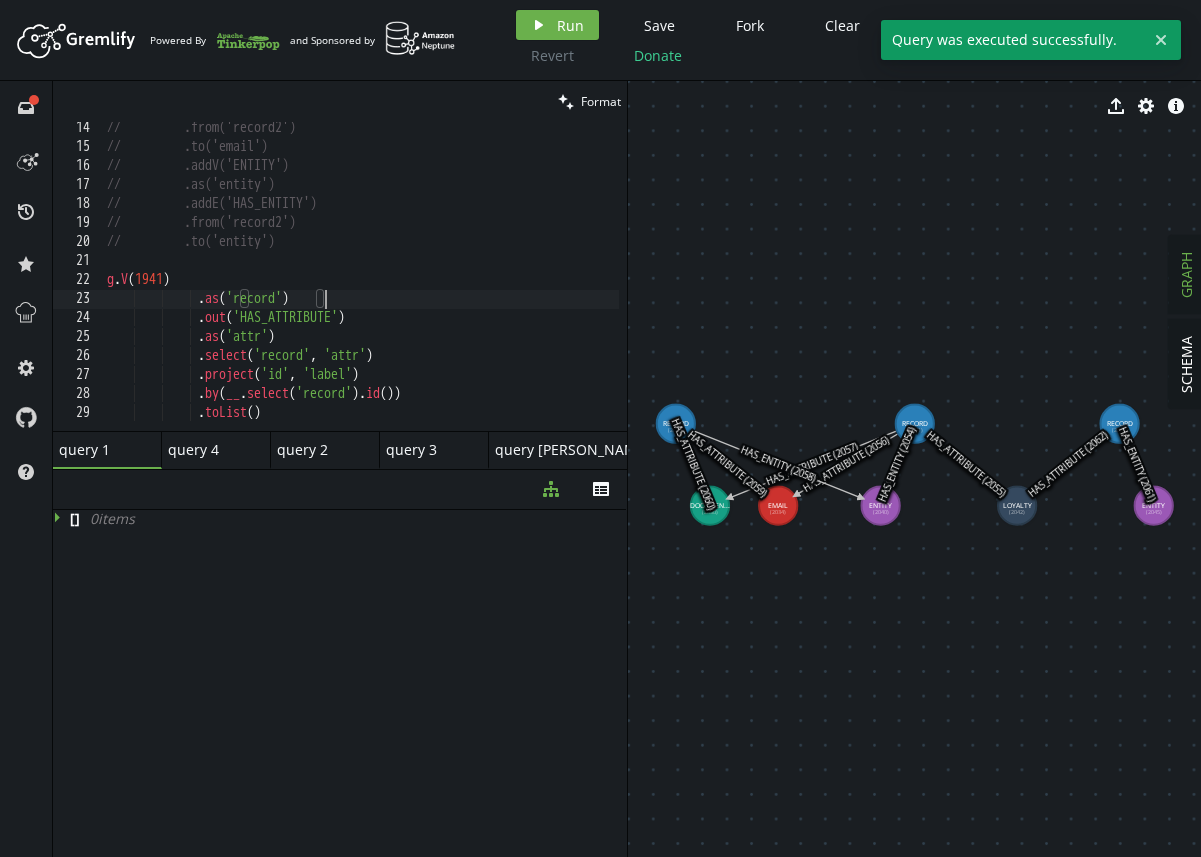 click on "//         .from('record2') //         .to('email') //         .addV('ENTITY') //         .as('entity') //         .addE('HAS_ENTITY') //         .from('record2') //         .to('entity') g . V ( 1941 )                  . as ( 'record' )                  . out ( 'HAS_ATTRIBUTE' )                  . as ( 'attr' )                  . select ( 'record' ,   'attr' )                  . project ( 'id' ,   'label' )                  . by ( __ . select ( 'record' ) . id ( ))                  . toList ( )" at bounding box center (361, 288) 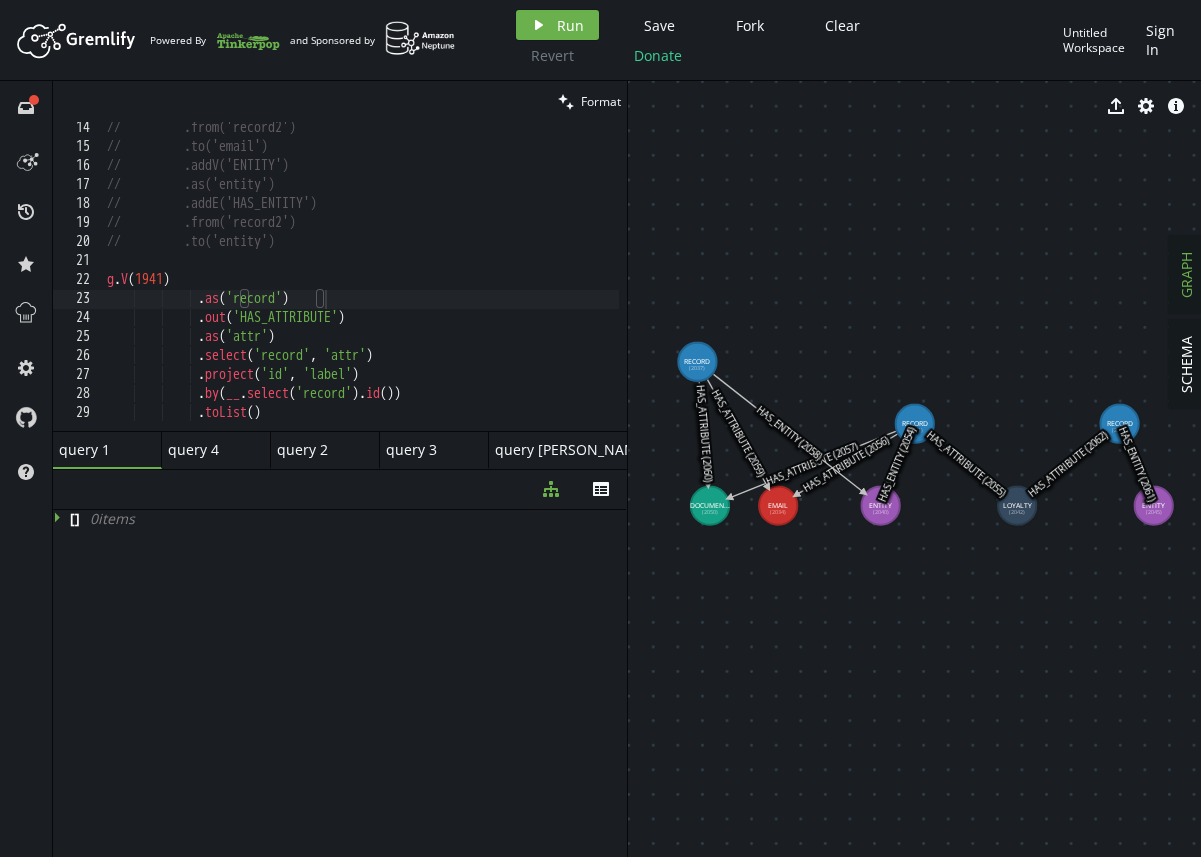drag, startPoint x: 691, startPoint y: 412, endPoint x: 697, endPoint y: 362, distance: 50.358715 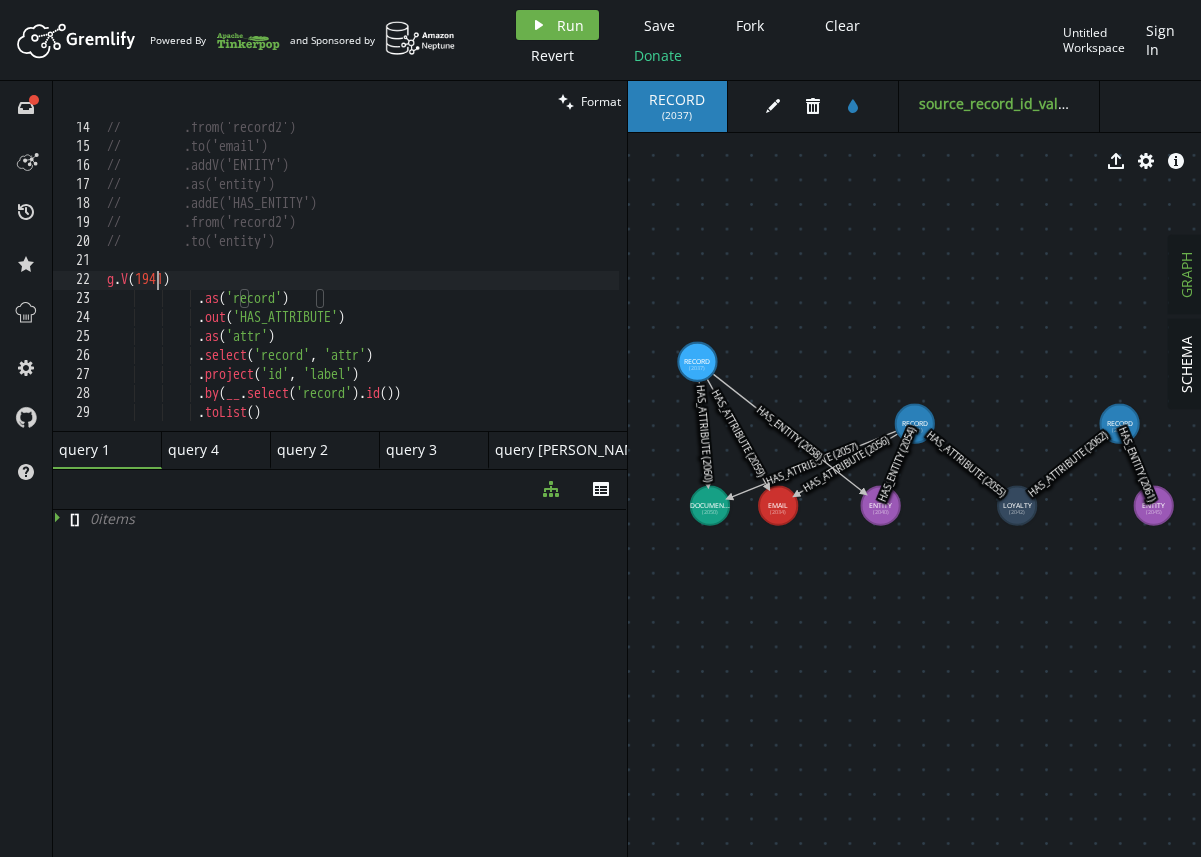 click on "//         .from('record2') //         .to('email') //         .addV('ENTITY') //         .as('entity') //         .addE('HAS_ENTITY') //         .from('record2') //         .to('entity') g . V ( 1941 )                  . as ( 'record' )                  . out ( 'HAS_ATTRIBUTE' )                  . as ( 'attr' )                  . select ( 'record' ,   'attr' )                  . project ( 'id' ,   'label' )                  . by ( __ . select ( 'record' ) . id ( ))                  . toList ( )" at bounding box center [361, 288] 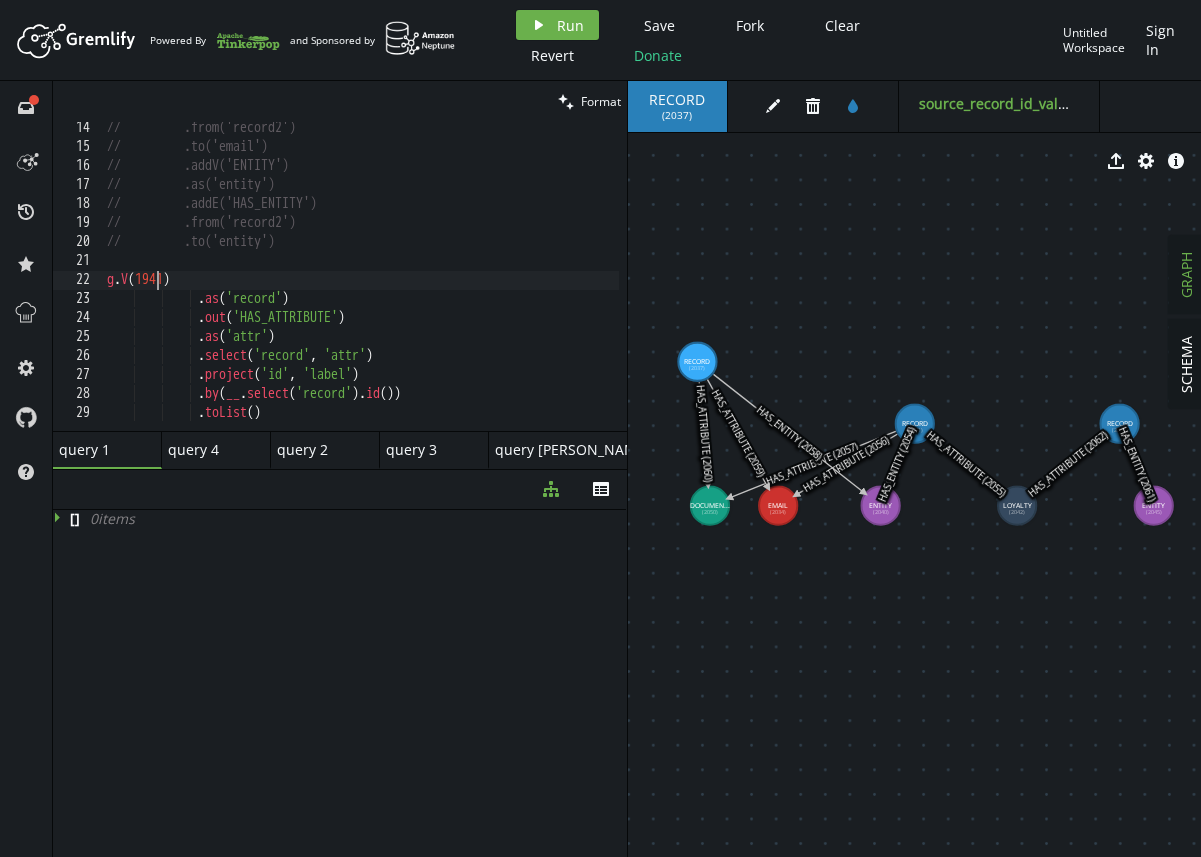 click on "//         .from('record2') //         .to('email') //         .addV('ENTITY') //         .as('entity') //         .addE('HAS_ENTITY') //         .from('record2') //         .to('entity') g . V ( 1941 )                  . as ( 'record' )                  . out ( 'HAS_ATTRIBUTE' )                  . as ( 'attr' )                  . select ( 'record' ,   'attr' )                  . project ( 'id' ,   'label' )                  . by ( __ . select ( 'record' ) . id ( ))                  . toList ( )" at bounding box center (361, 288) 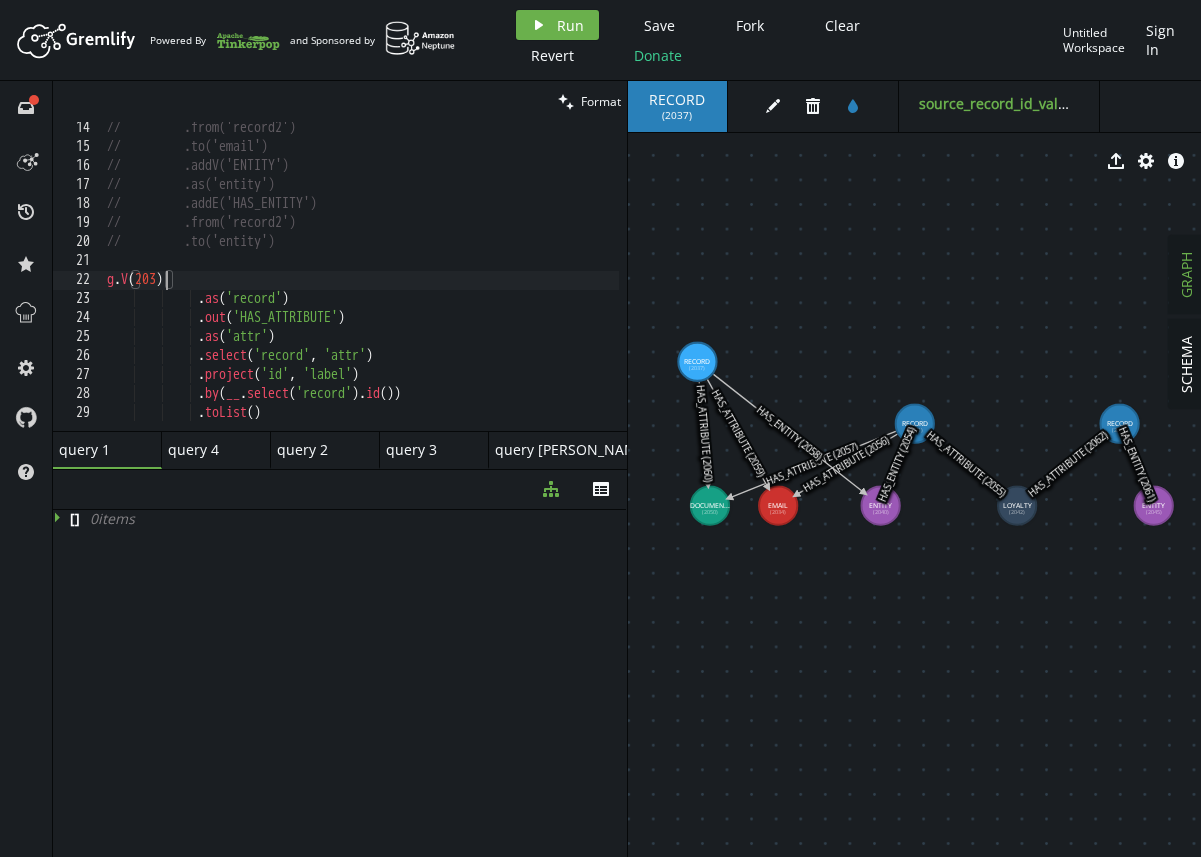 scroll, scrollTop: 0, scrollLeft: 66, axis: horizontal 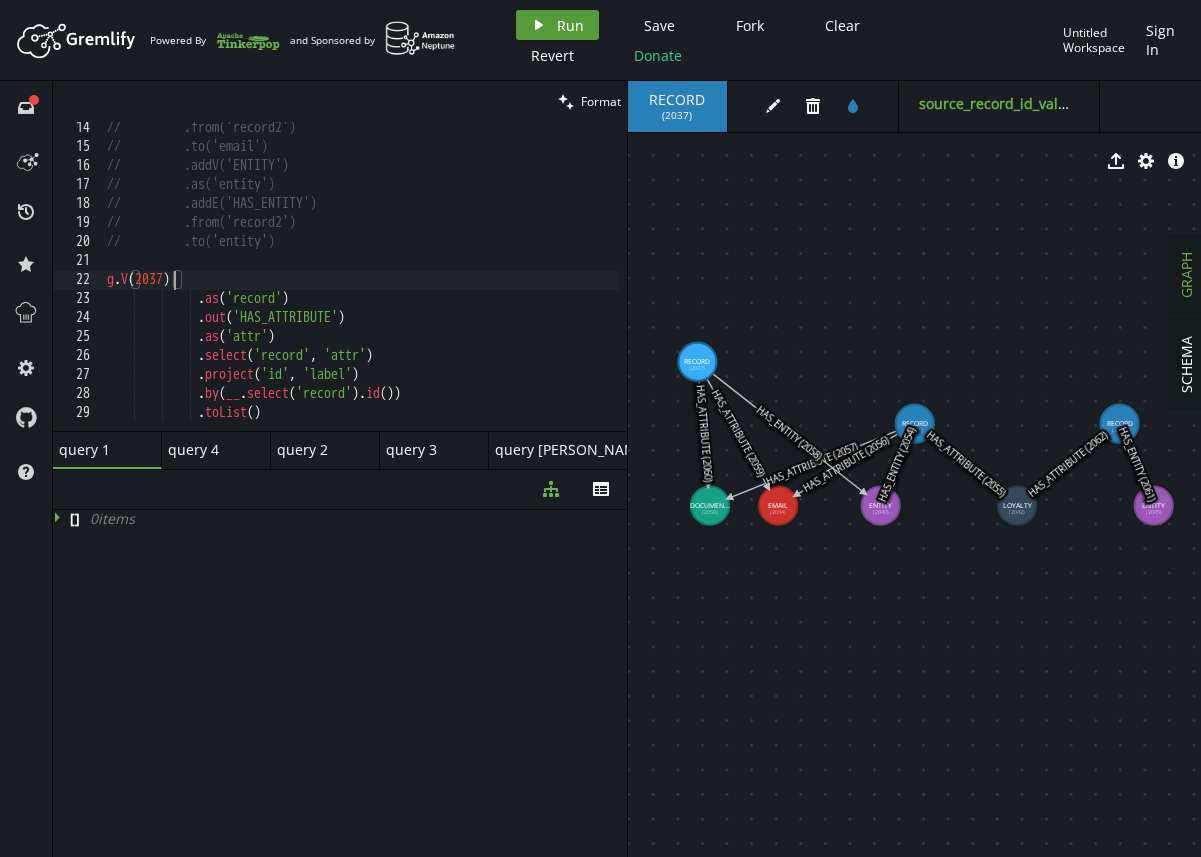 click on "Run" at bounding box center [570, 25] 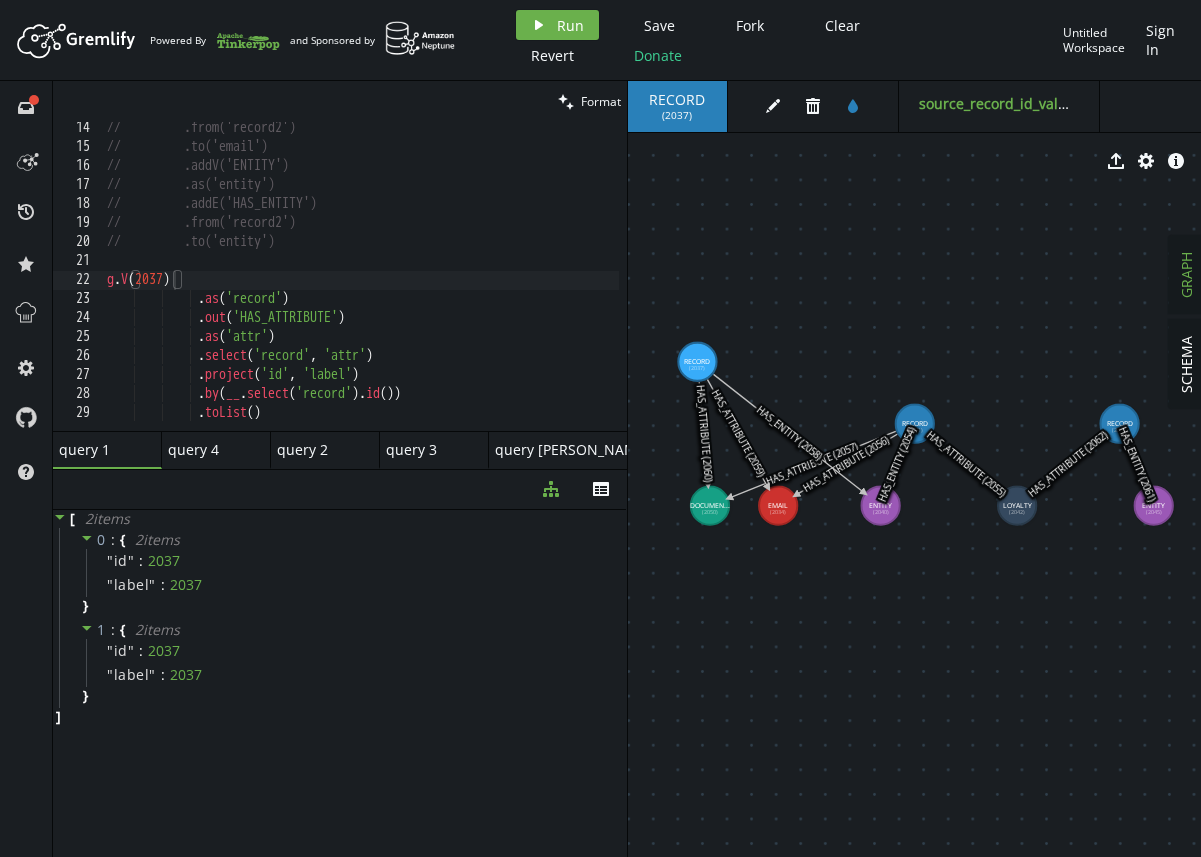 click on "//         .from('record2') //         .to('email') //         .addV('ENTITY') //         .as('entity') //         .addE('HAS_ENTITY') //         .from('record2') //         .to('entity') g . V ( 2037 )                  . as ( 'record' )                  . out ( 'HAS_ATTRIBUTE' )                  . as ( 'attr' )                  . select ( 'record' ,   'attr' )                  . project ( 'id' ,   'label' )                  . by ( __ . select ( 'record' ) . id ( ))                  . toList ( )" at bounding box center (361, 288) 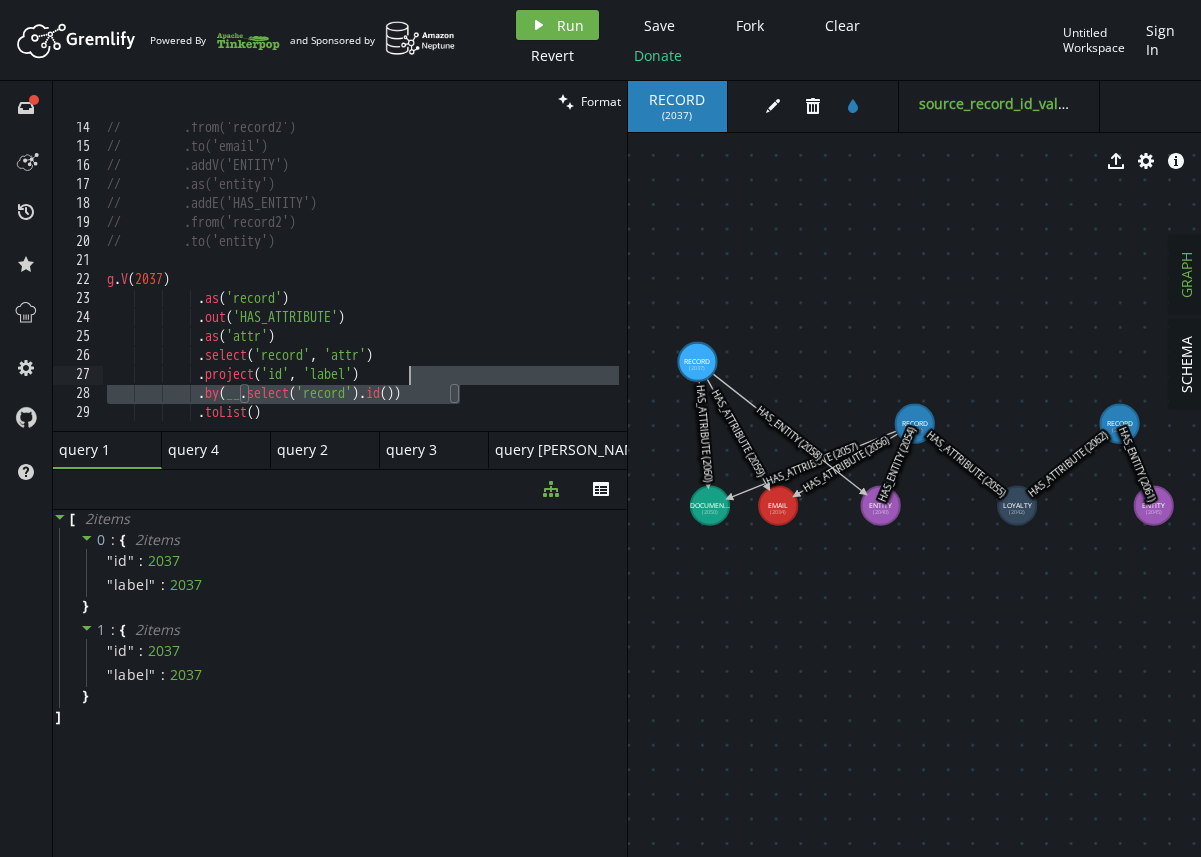 drag, startPoint x: 472, startPoint y: 395, endPoint x: 472, endPoint y: 379, distance: 16 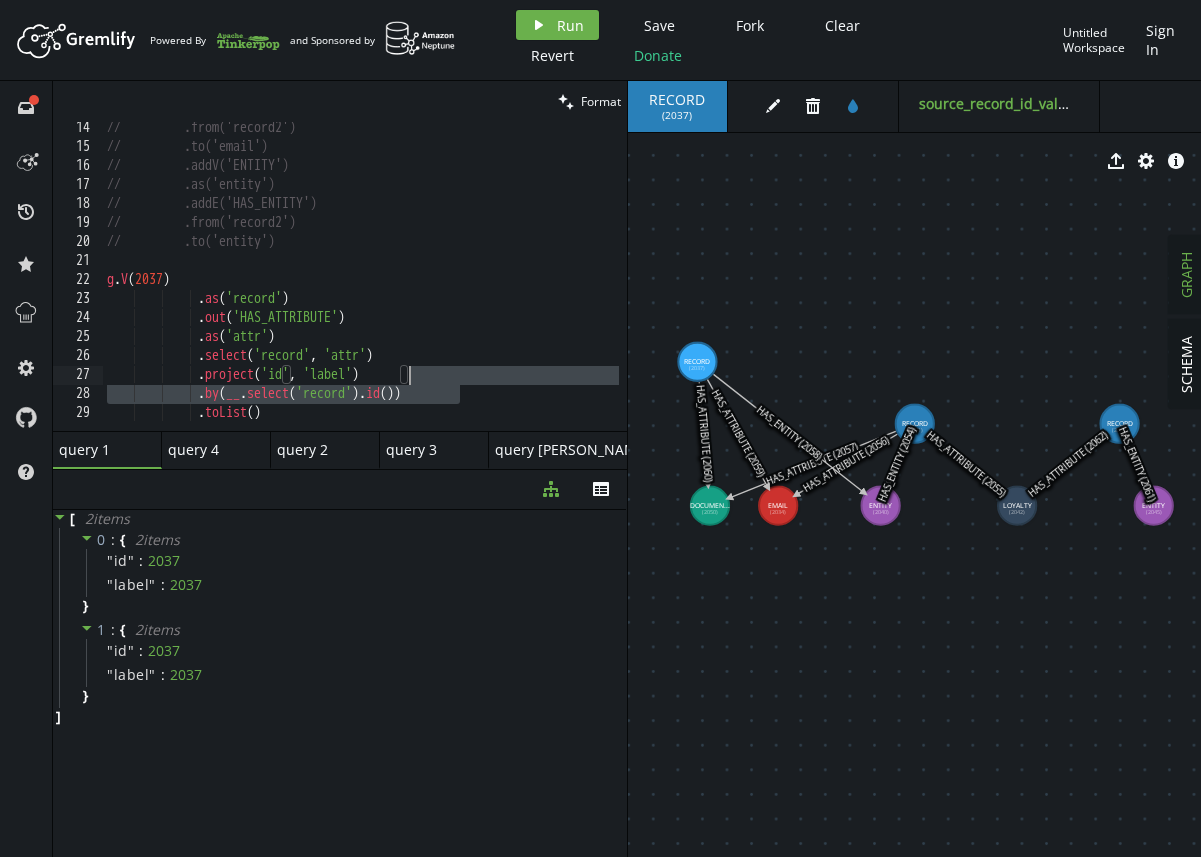 scroll, scrollTop: 231, scrollLeft: 0, axis: vertical 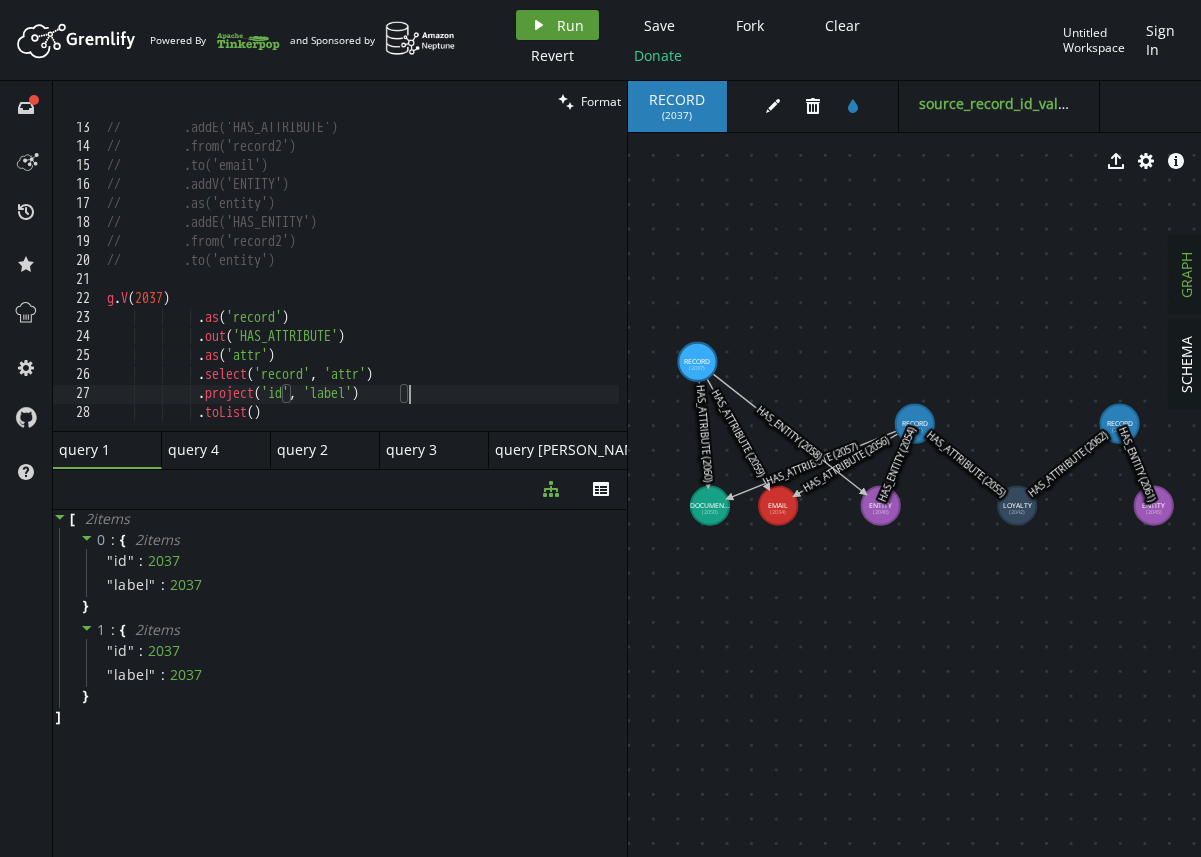 click on "Run" at bounding box center (570, 25) 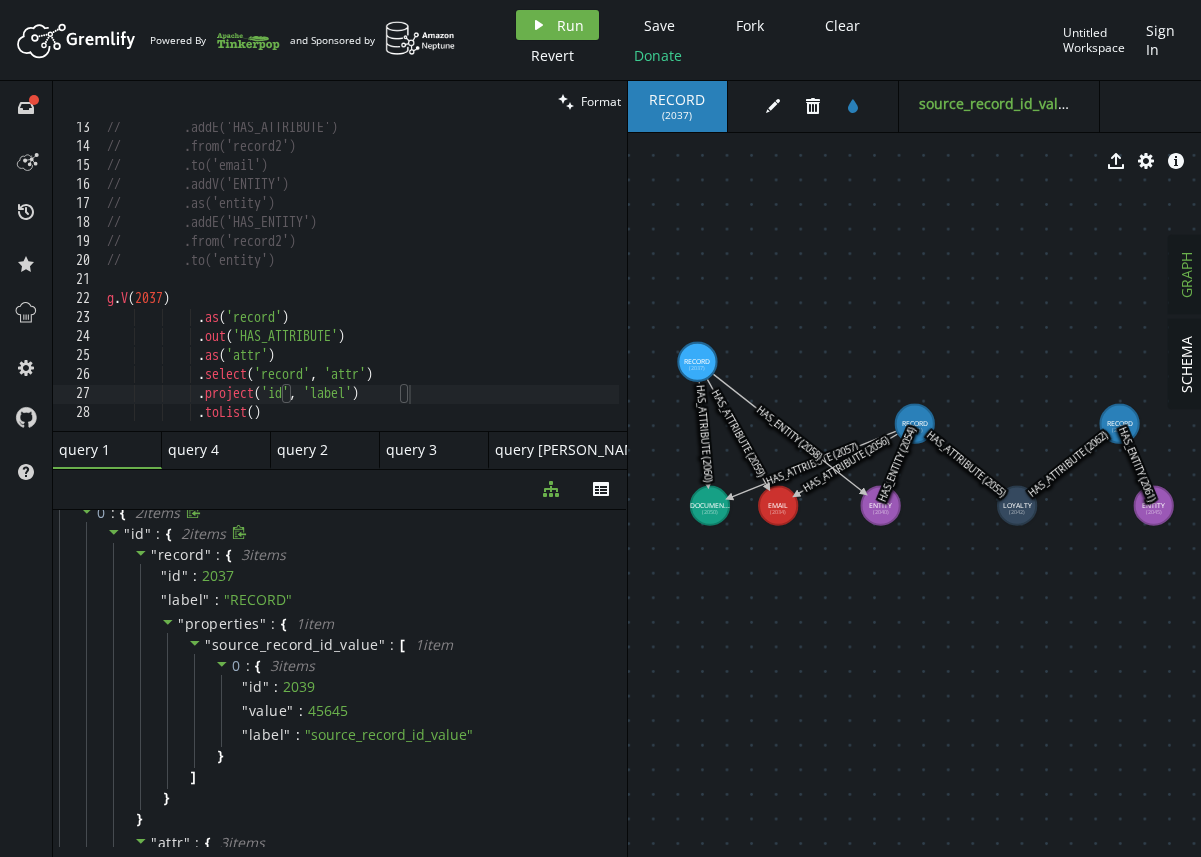 scroll, scrollTop: 4, scrollLeft: 0, axis: vertical 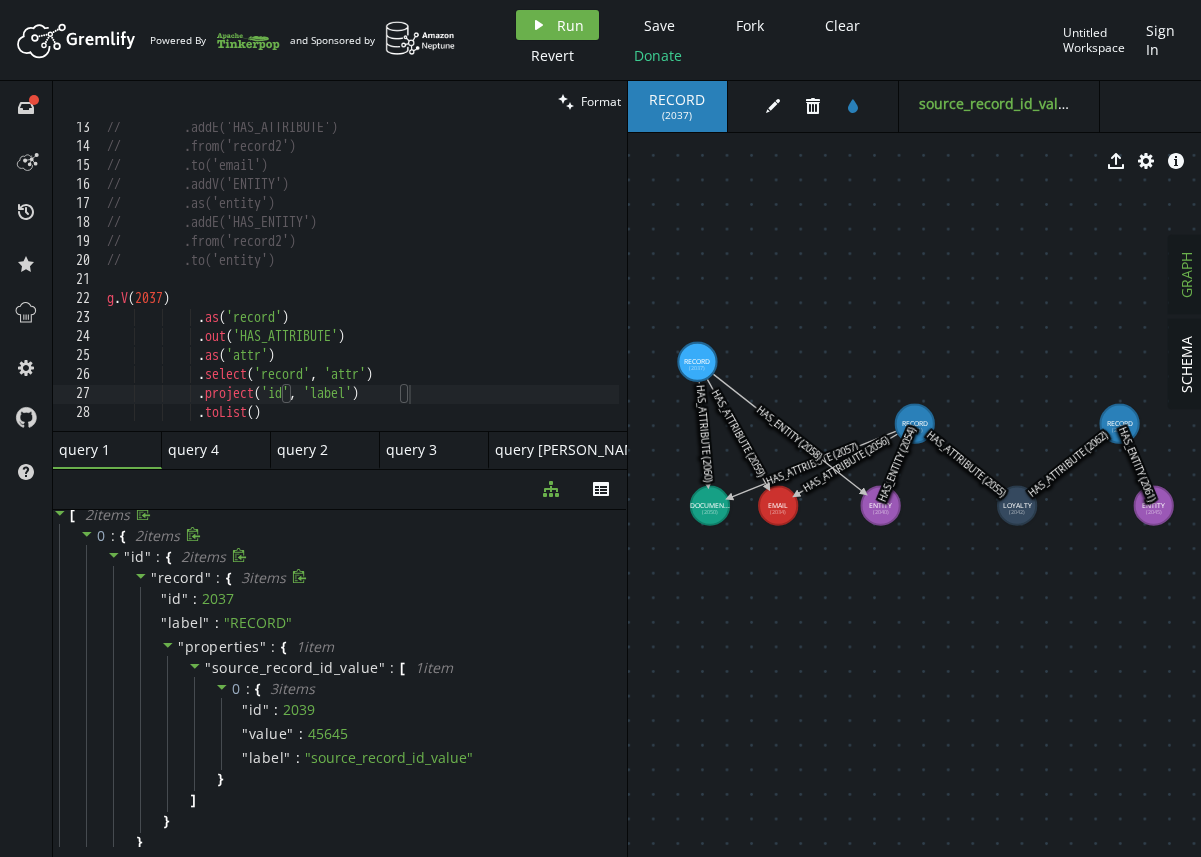 click 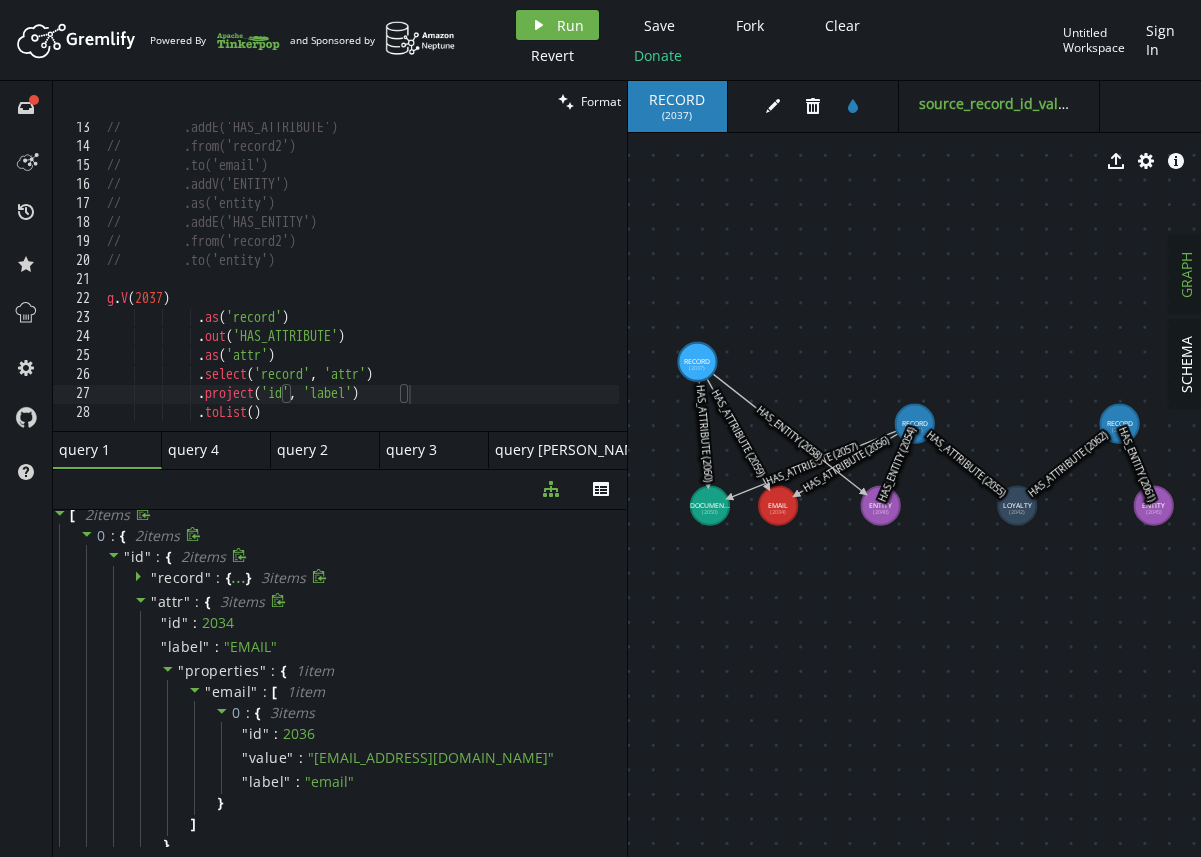 click 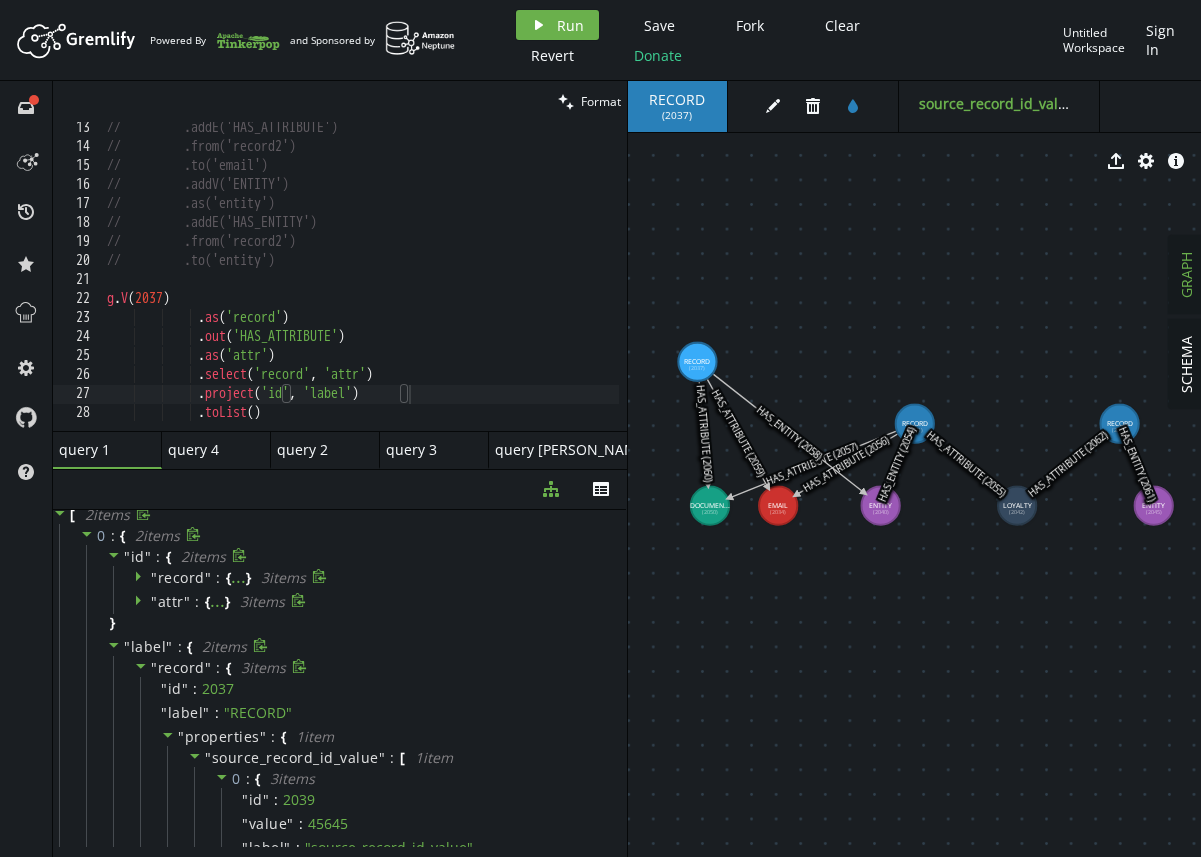 click 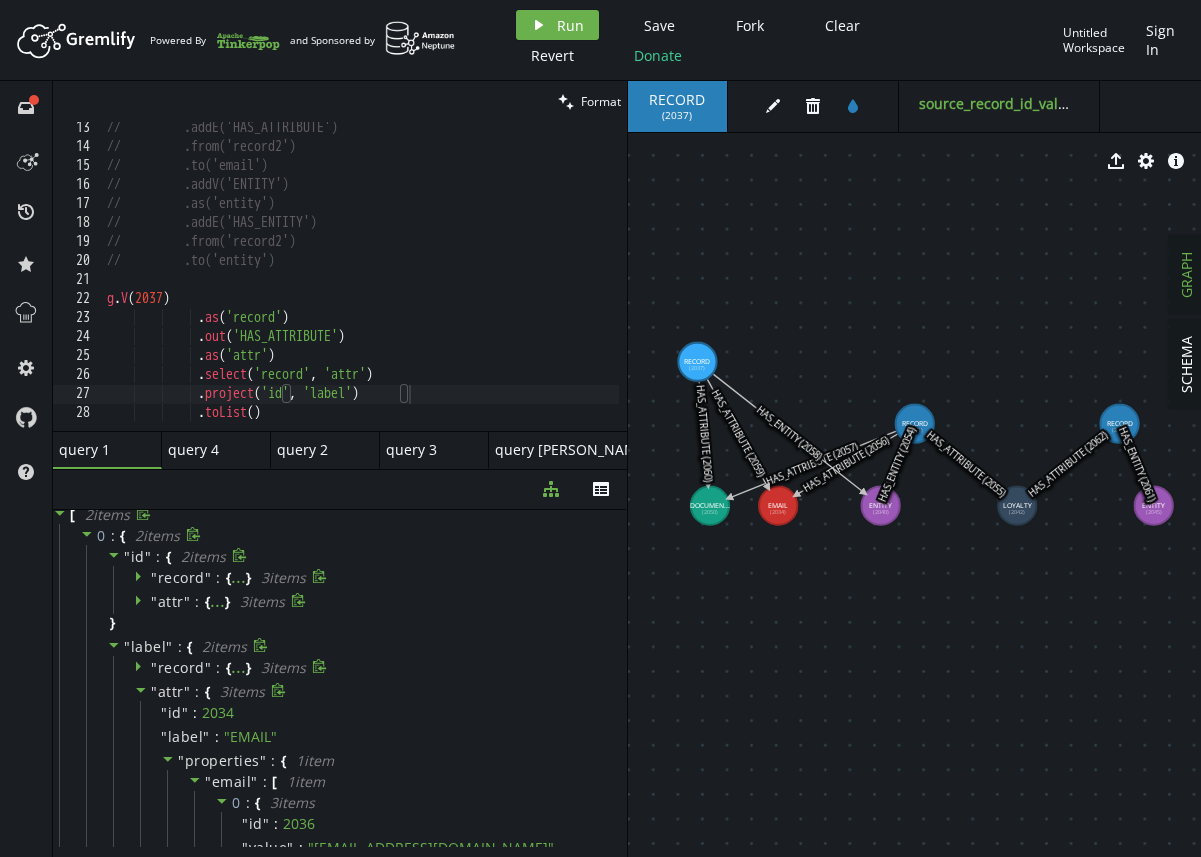click at bounding box center [141, 691] 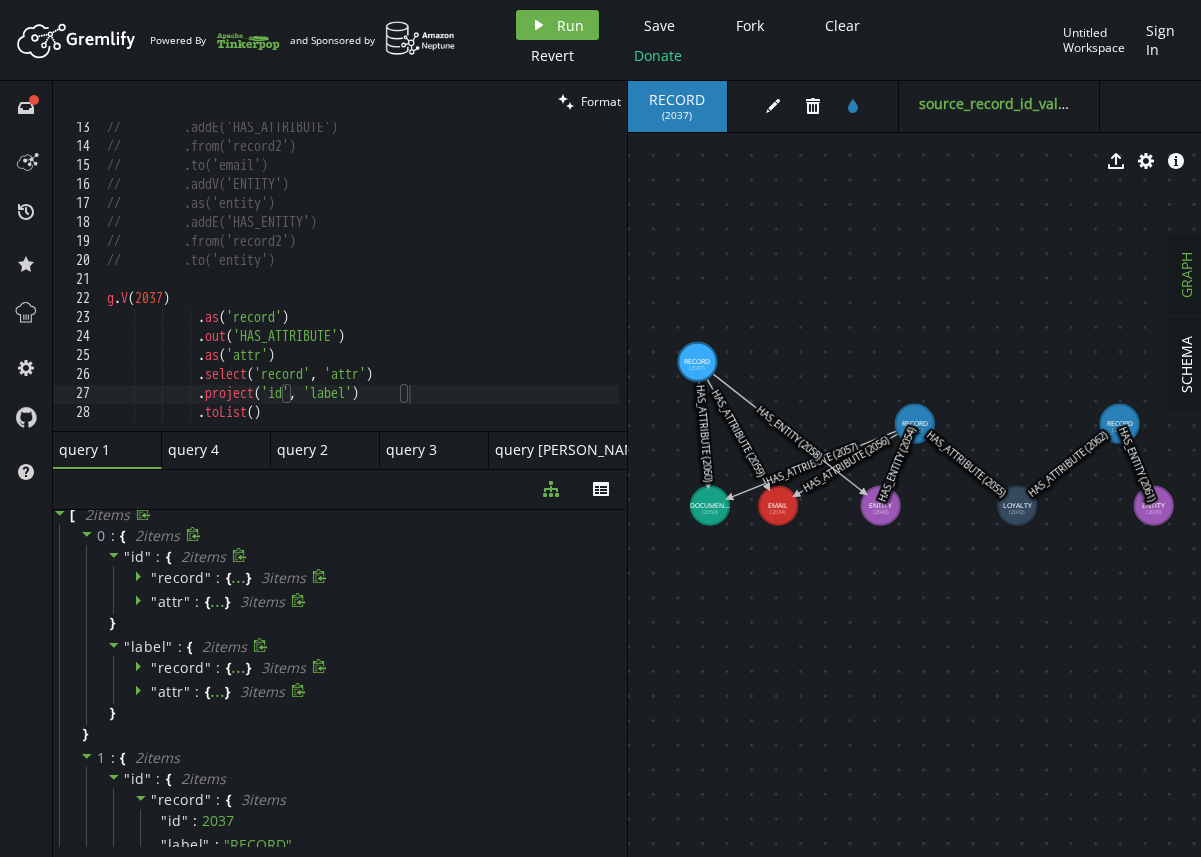 click 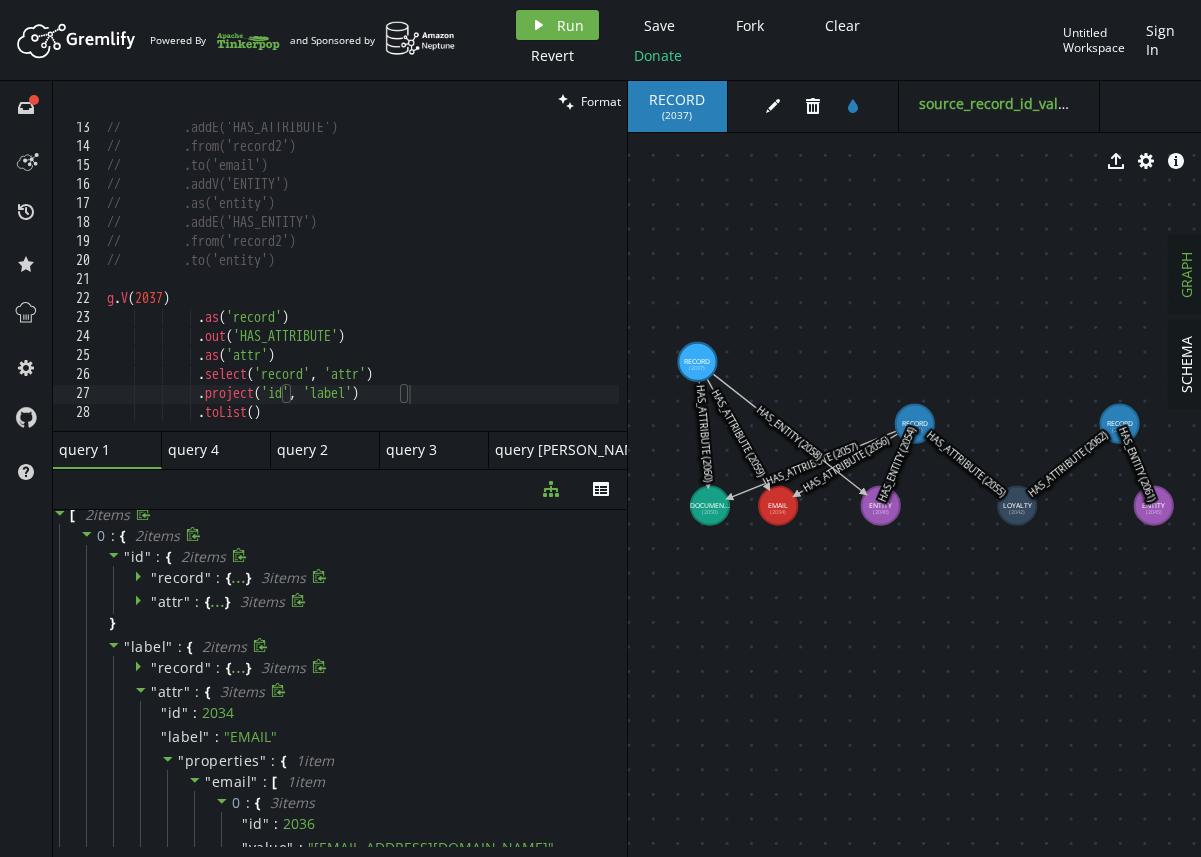 click 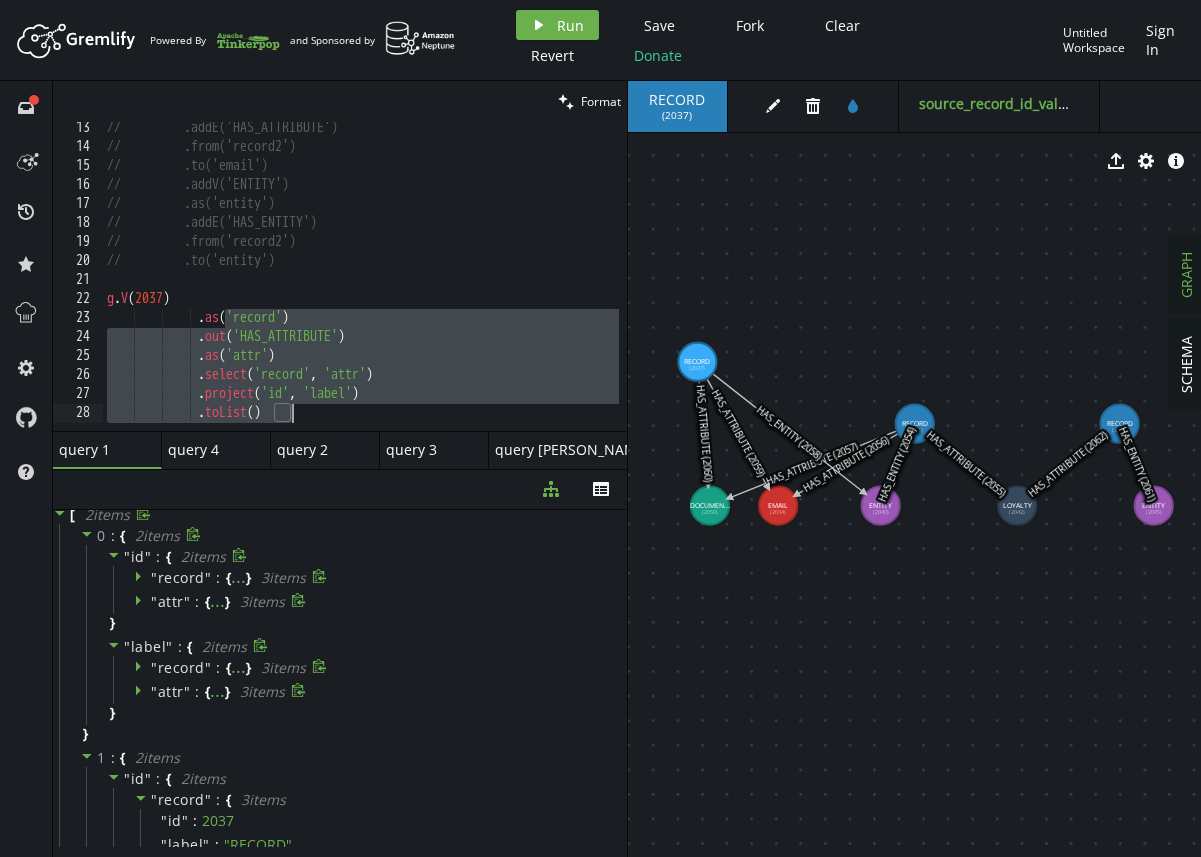 drag, startPoint x: 228, startPoint y: 313, endPoint x: 294, endPoint y: 409, distance: 116.498924 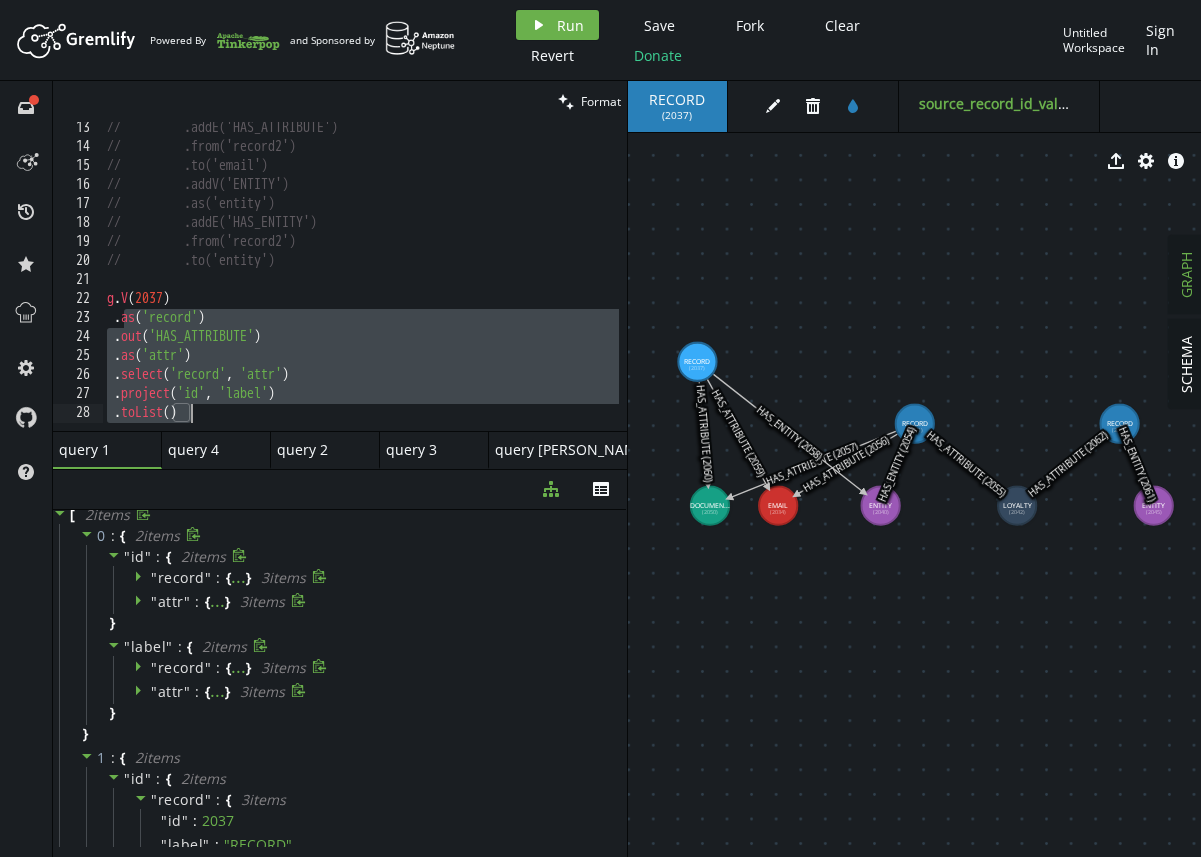 click on "//         .addE('HAS_ATTRIBUTE') //         .from('record2') //         .to('email') //         .addV('ENTITY') //         .as('entity') //         .addE('HAS_ENTITY') //         .from('record2') //         .to('entity') g . V ( 2037 )   . as ( 'record' )   . out ( 'HAS_ATTRIBUTE' )   . as ( 'attr' )   . select ( 'record' ,   'attr' )   . project ( 'id' ,   'label' )   . toList ( )" at bounding box center (361, 288) 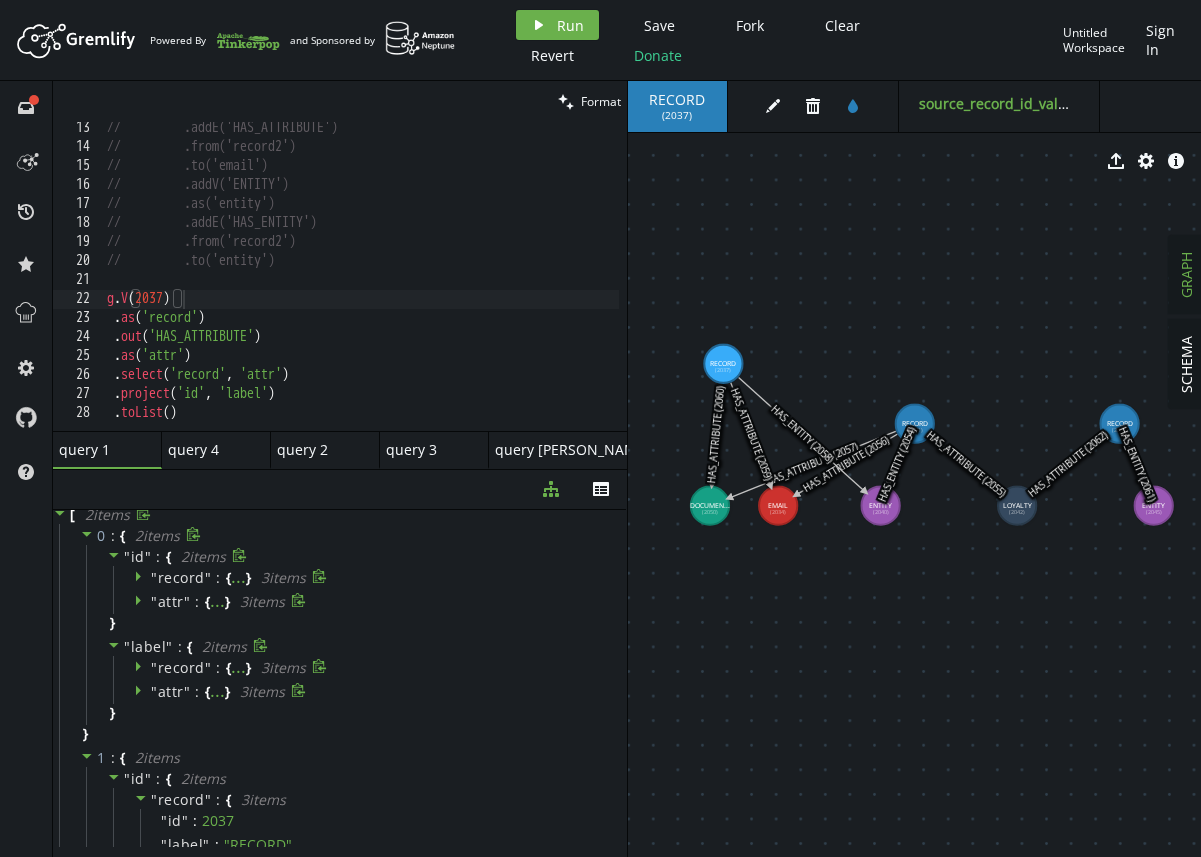 drag, startPoint x: 689, startPoint y: 364, endPoint x: 723, endPoint y: 364, distance: 34 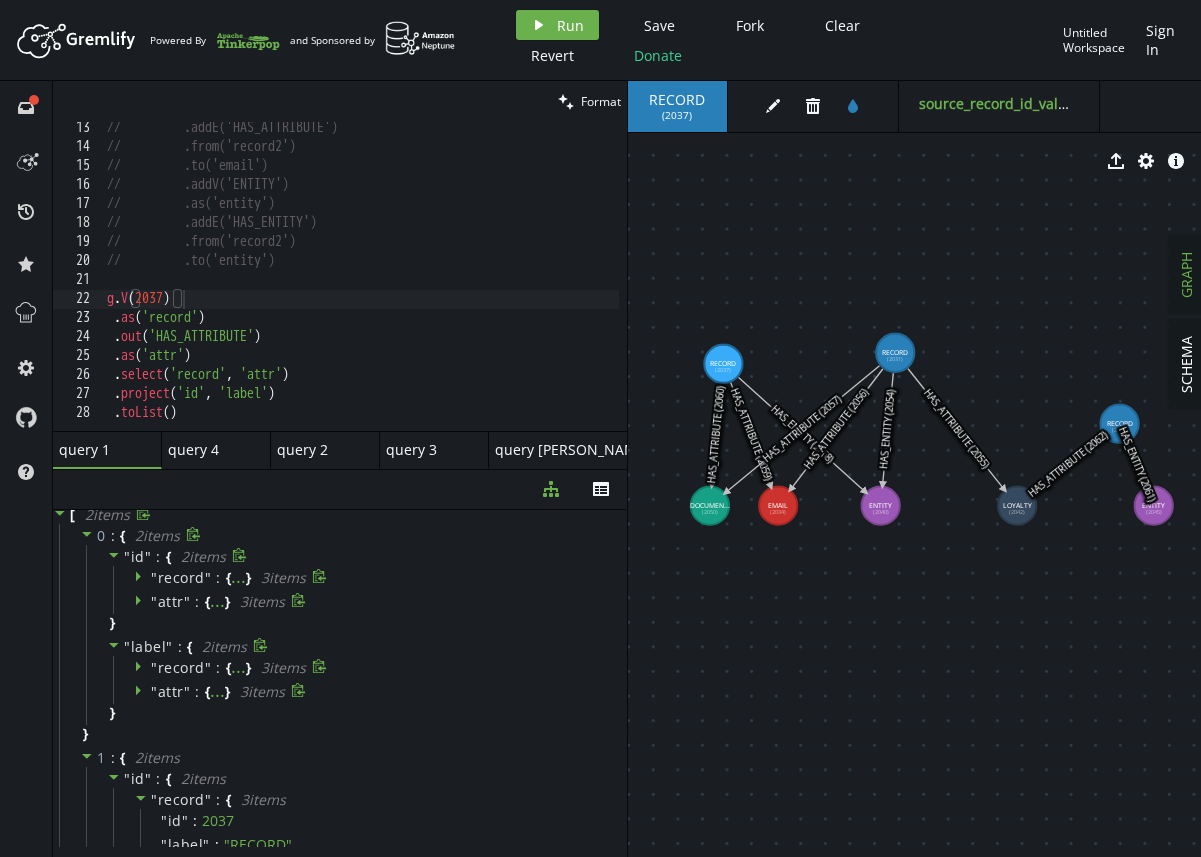 drag, startPoint x: 902, startPoint y: 360, endPoint x: 893, endPoint y: 353, distance: 11.401754 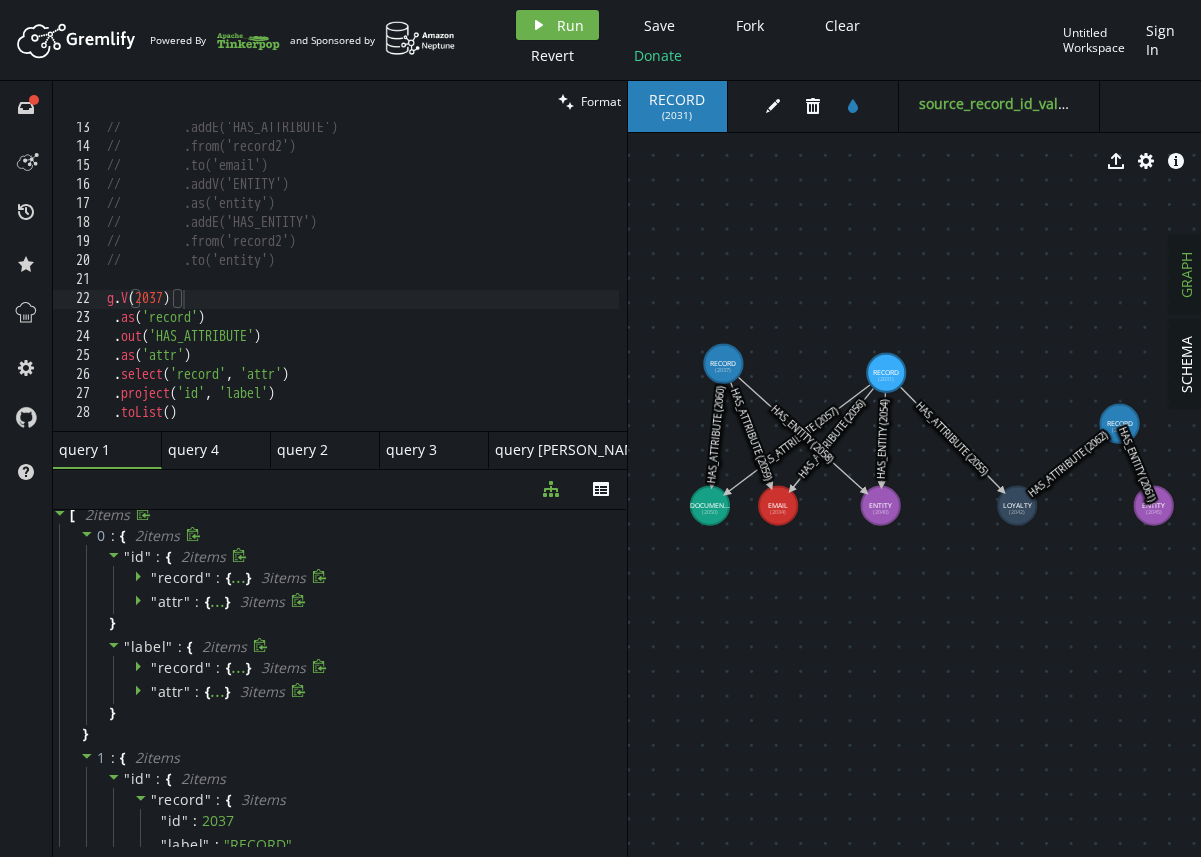 drag, startPoint x: 884, startPoint y: 351, endPoint x: 886, endPoint y: 373, distance: 22.090721 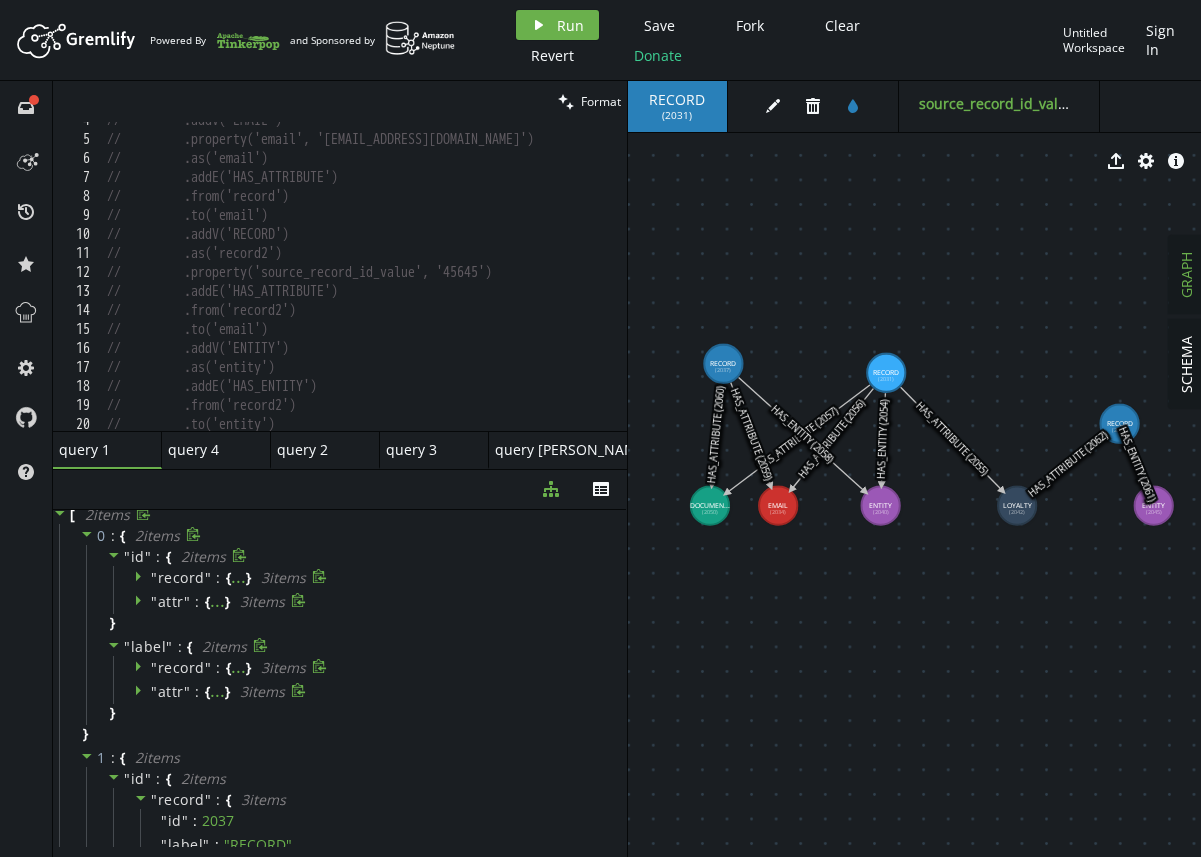 scroll, scrollTop: 0, scrollLeft: 0, axis: both 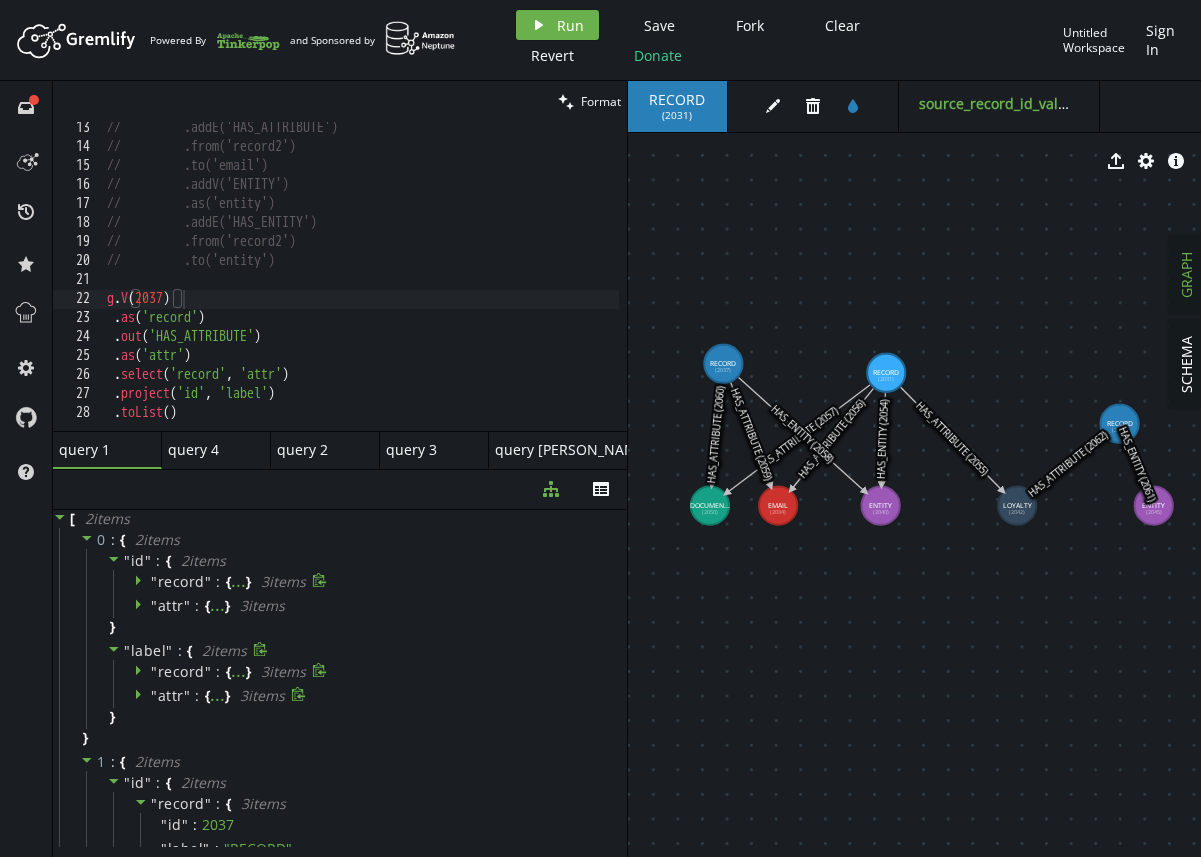 click on "//         .addE('HAS_ATTRIBUTE') //         .from('record2') //         .to('email') //         .addV('ENTITY') //         .as('entity') //         .addE('HAS_ENTITY') //         .from('record2') //         .to('entity') g . V ( 2037 )   . as ( 'record' )   . out ( 'HAS_ATTRIBUTE' )   . as ( 'attr' )   . select ( 'record' ,   'attr' )   . project ( 'id' ,   'label' )   . toList ( )" at bounding box center [361, 288] 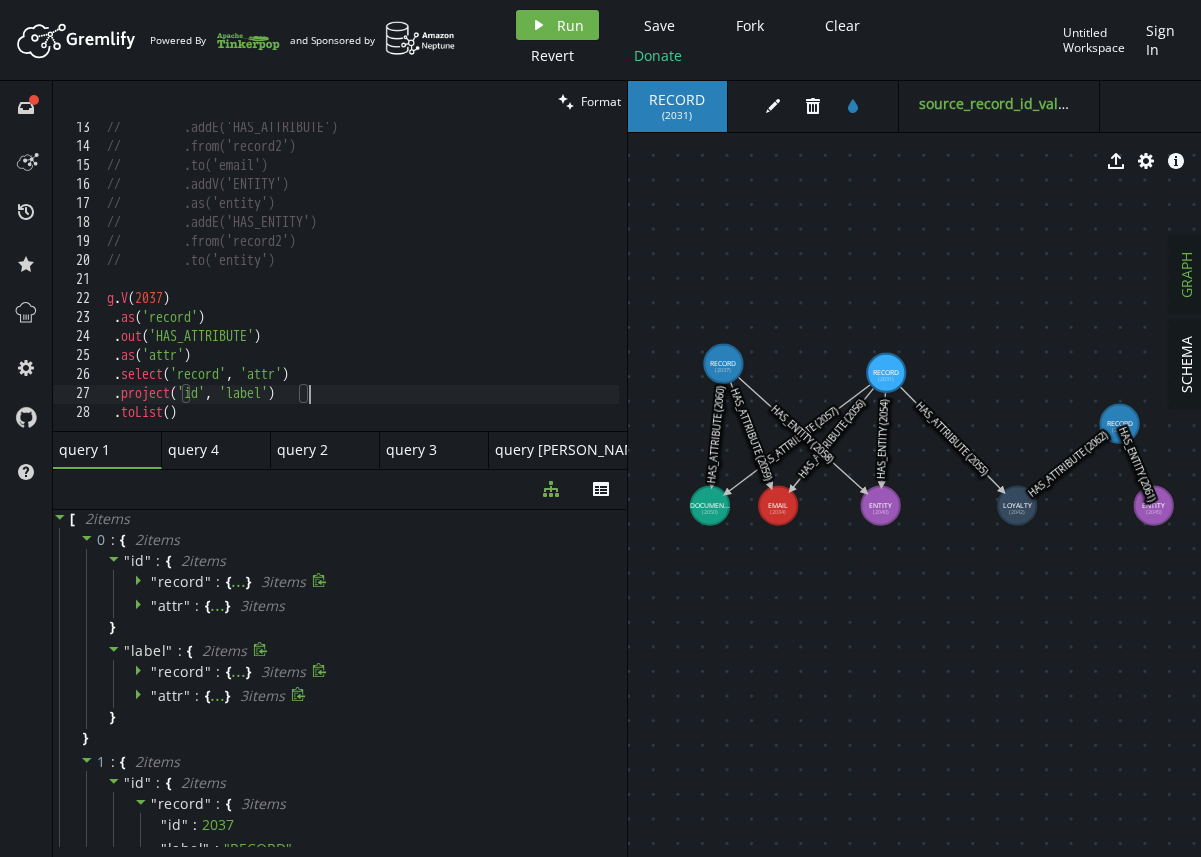 click on "//         .addE('HAS_ATTRIBUTE') //         .from('record2') //         .to('email') //         .addV('ENTITY') //         .as('entity') //         .addE('HAS_ENTITY') //         .from('record2') //         .to('entity') g . V ( 2037 )   . as ( 'record' )   . out ( 'HAS_ATTRIBUTE' )   . as ( 'attr' )   . select ( 'record' ,   'attr' )   . project ( 'id' ,   'label' )   . toList ( )" at bounding box center (361, 288) 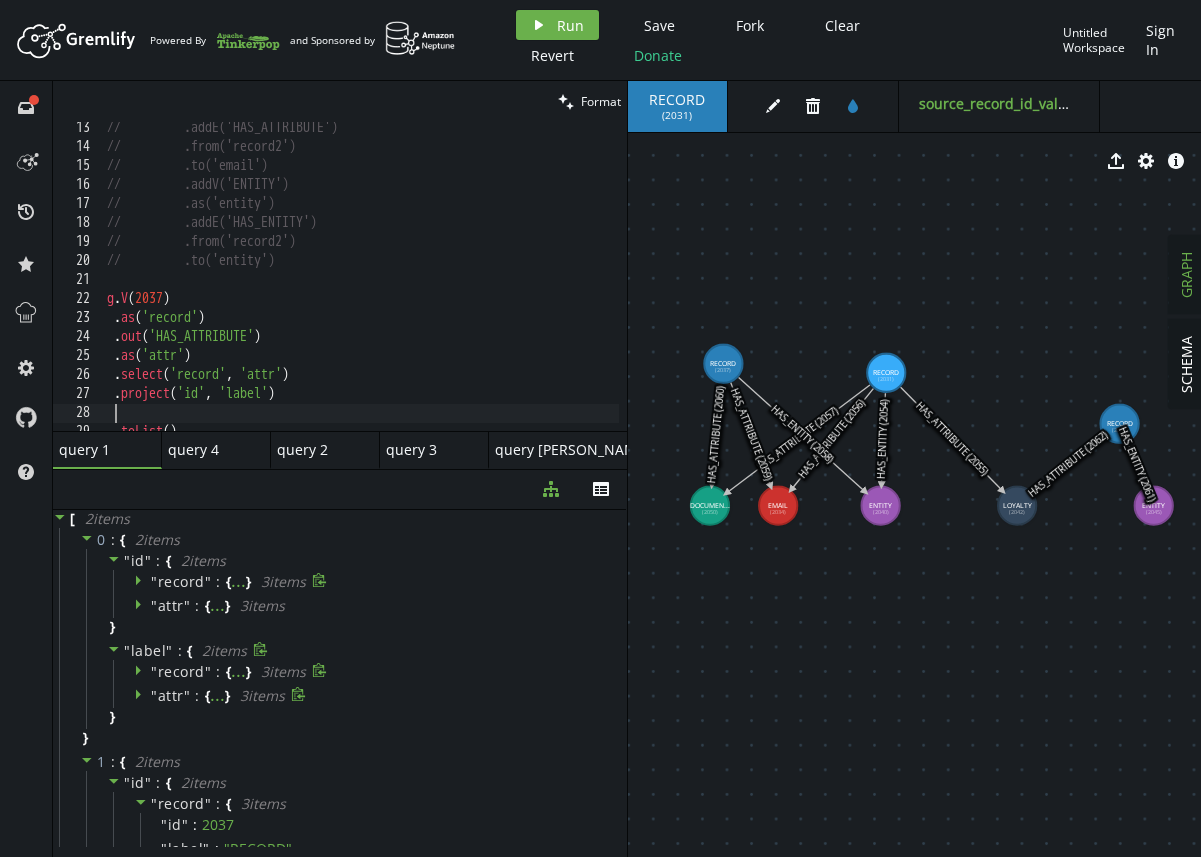 type on "_" 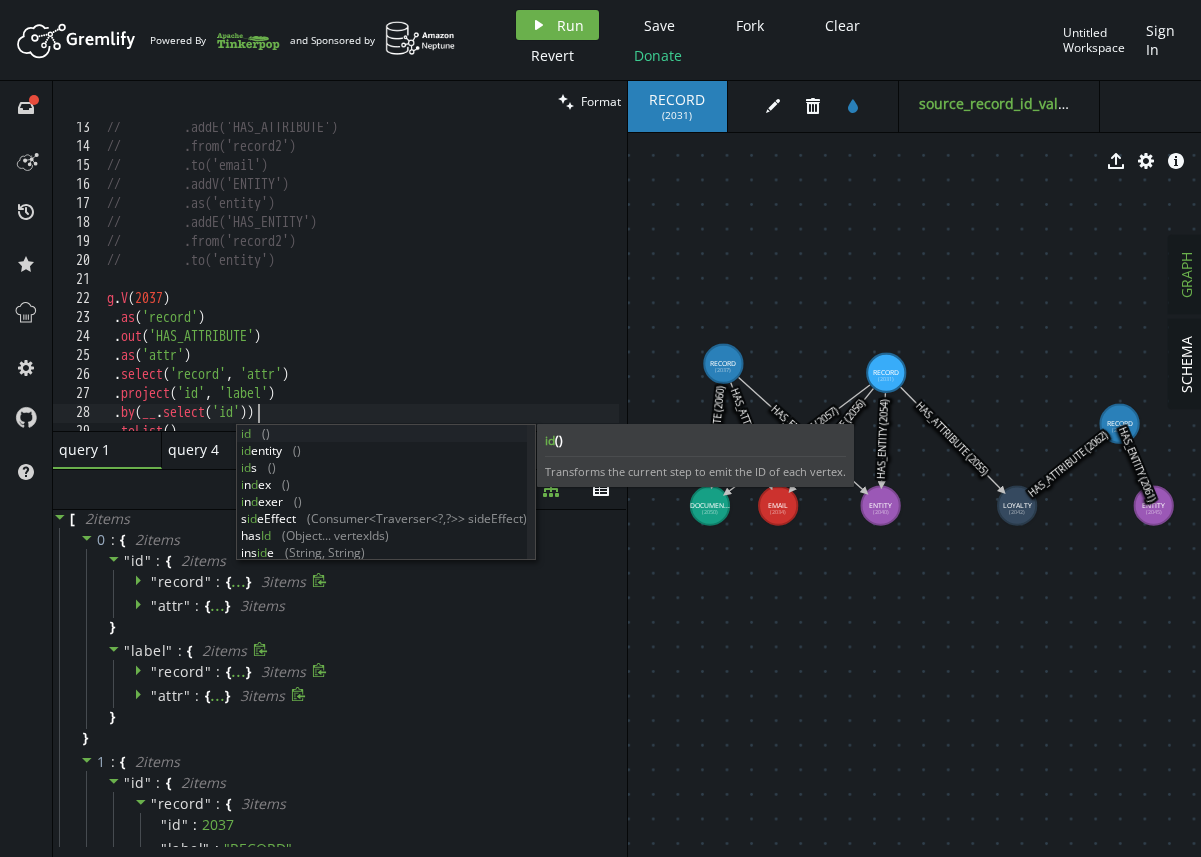 scroll, scrollTop: 0, scrollLeft: 150, axis: horizontal 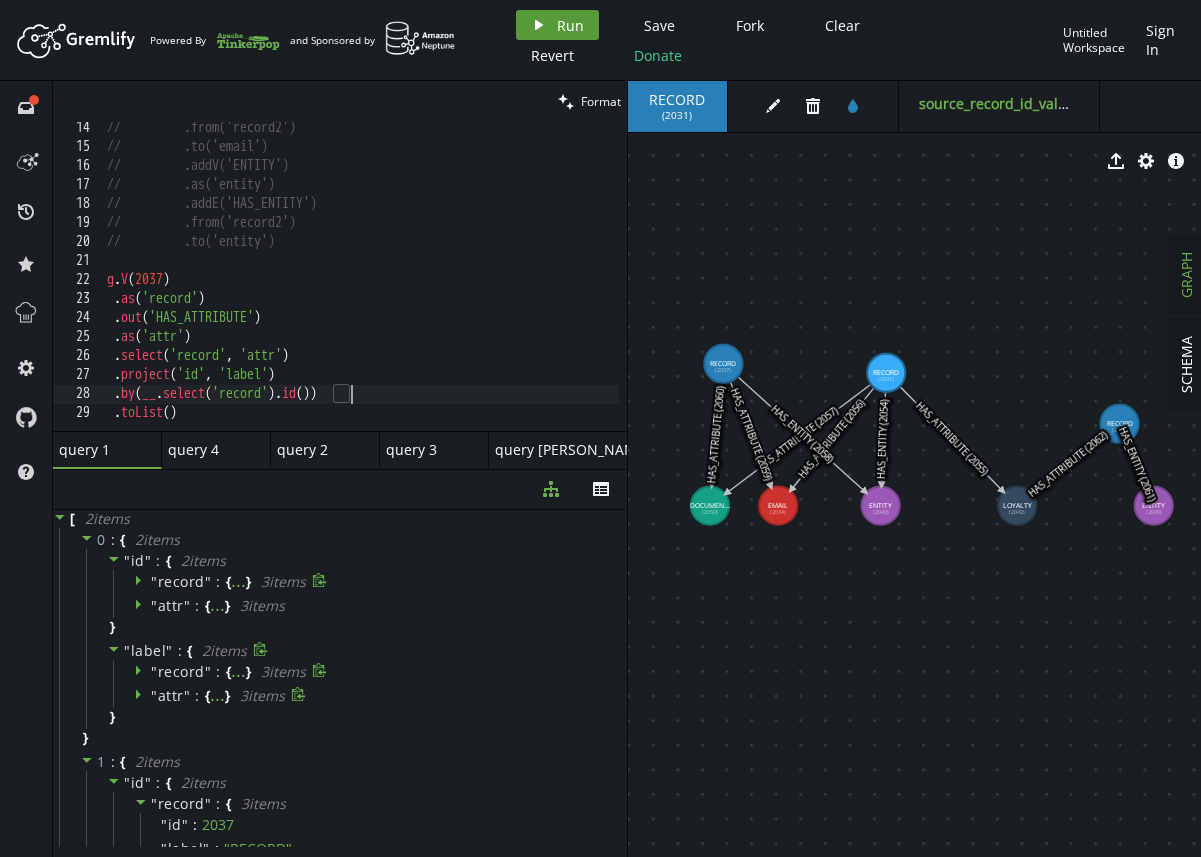 click on "Run" at bounding box center [570, 25] 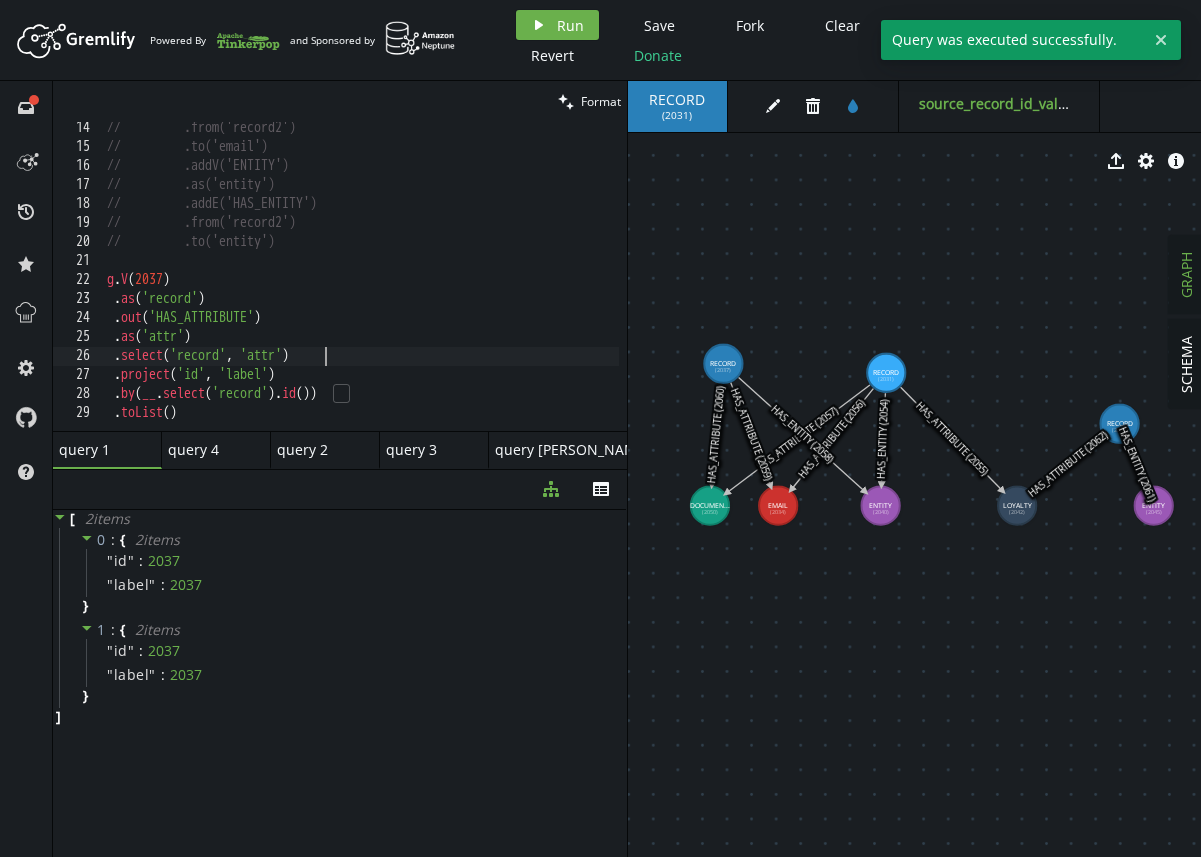 click on "//         .from('record2') //         .to('email') //         .addV('ENTITY') //         .as('entity') //         .addE('HAS_ENTITY') //         .from('record2') //         .to('entity') g . V ( 2037 )   . as ( 'record' )   . out ( 'HAS_ATTRIBUTE' )   . as ( 'attr' )   . select ( 'record' ,   'attr' )   . project ( 'id' ,   'label' )   . by ( __ . select ( 'record' ) . id ( ))   . toList ( )" at bounding box center [361, 288] 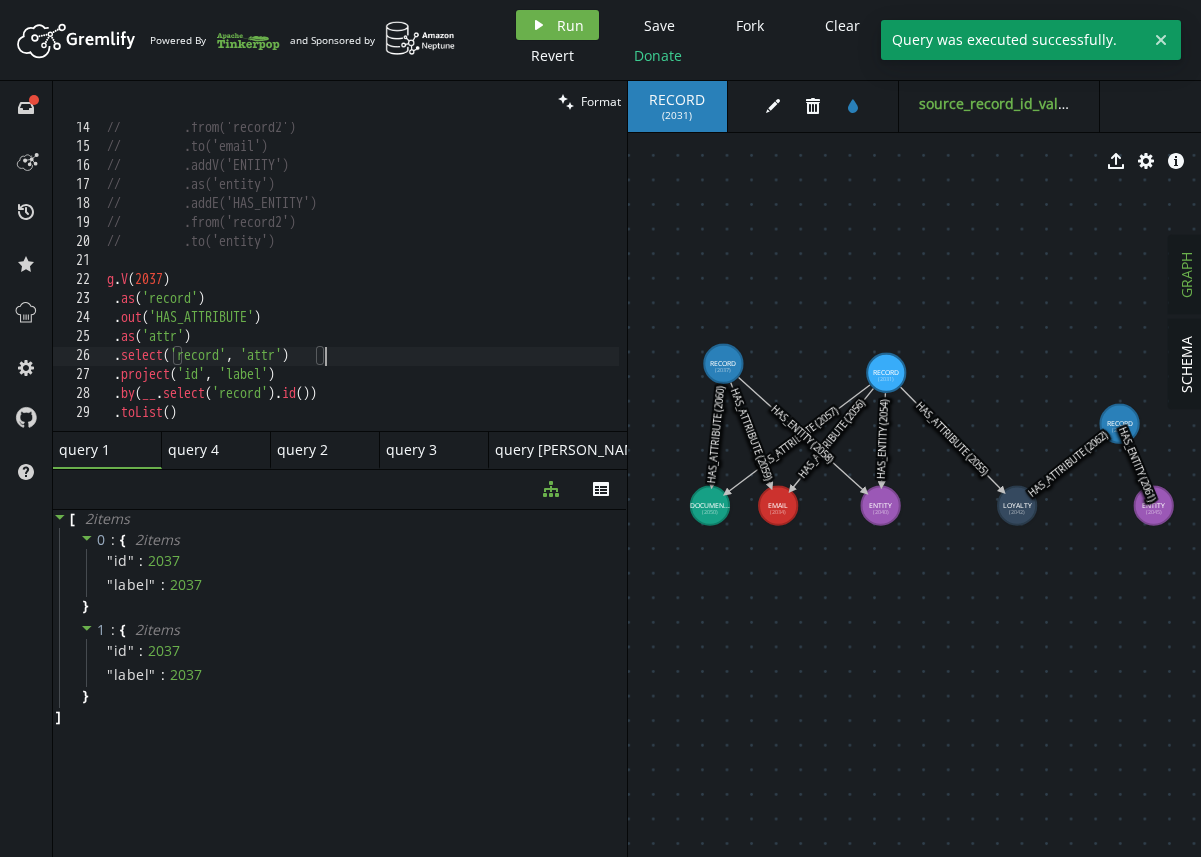 click on "//         .from('record2') //         .to('email') //         .addV('ENTITY') //         .as('entity') //         .addE('HAS_ENTITY') //         .from('record2') //         .to('entity') g . V ( 2037 )   . as ( 'record' )   . out ( 'HAS_ATTRIBUTE' )   . as ( 'attr' )   . select ( 'record' ,   'attr' )   . project ( 'id' ,   'label' )   . by ( __ . select ( 'record' ) . id ( ))   . toList ( )" at bounding box center [361, 288] 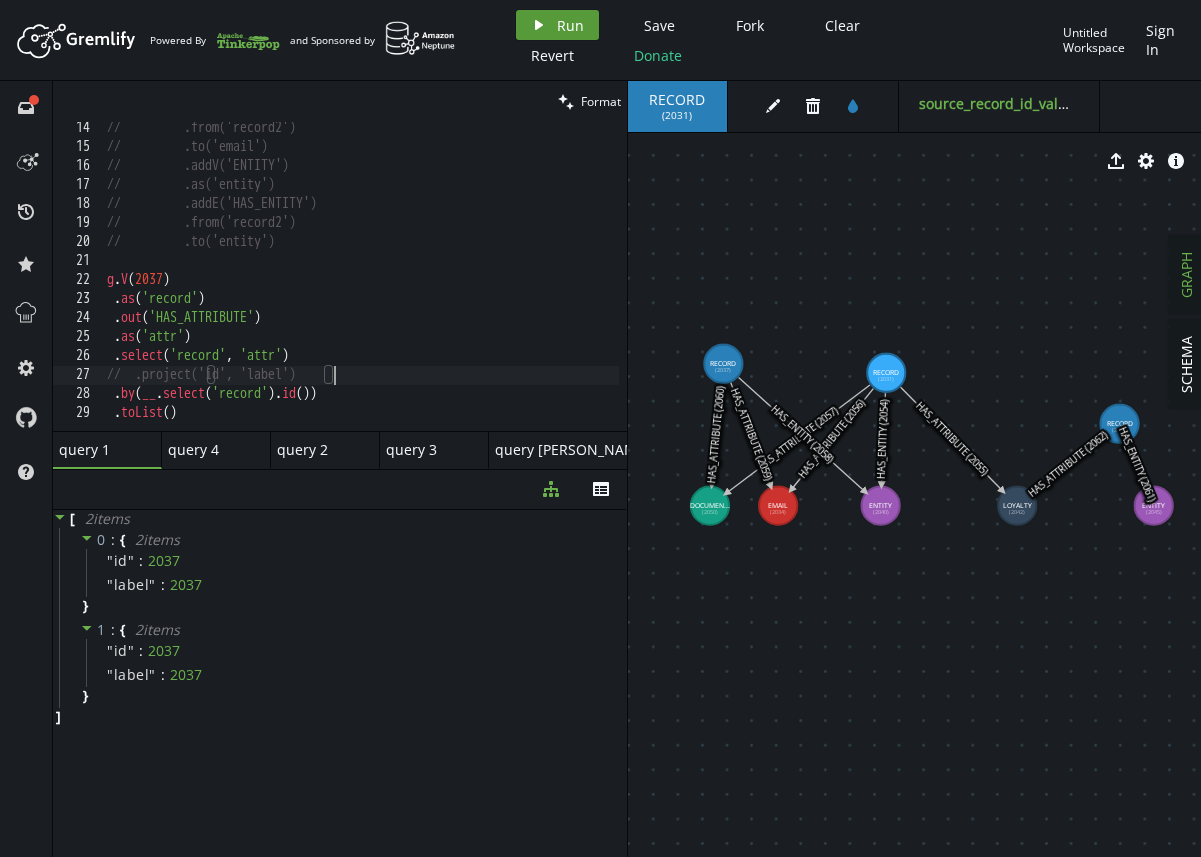 click on "Run" at bounding box center [570, 25] 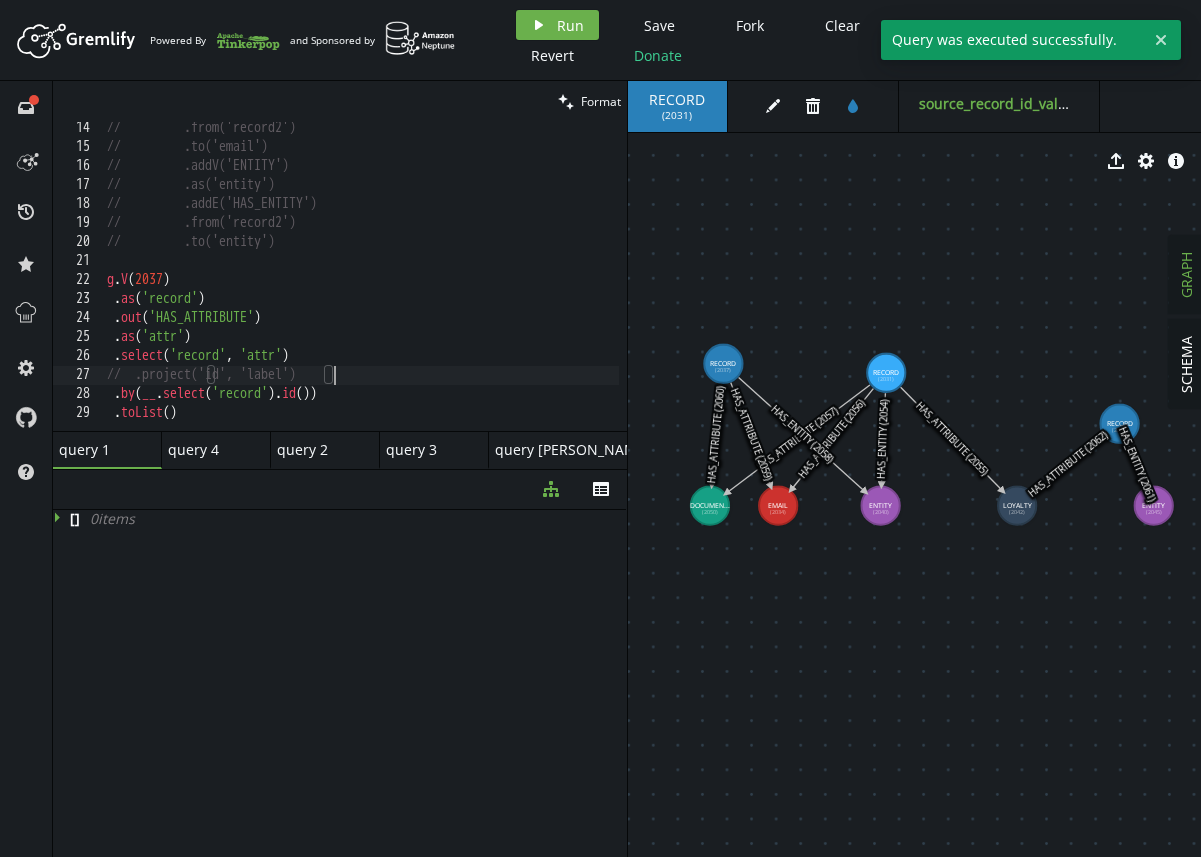 click on "//         .from('record2') //         .to('email') //         .addV('ENTITY') //         .as('entity') //         .addE('HAS_ENTITY') //         .from('record2') //         .to('entity') g . V ( 2037 )   . as ( 'record' )   . out ( 'HAS_ATTRIBUTE' )   . as ( 'attr' )   . select ( 'record' ,   'attr' ) //  .project('id', 'label')   . by ( __ . select ( 'record' ) . id ( ))   . toList ( )" at bounding box center (361, 288) 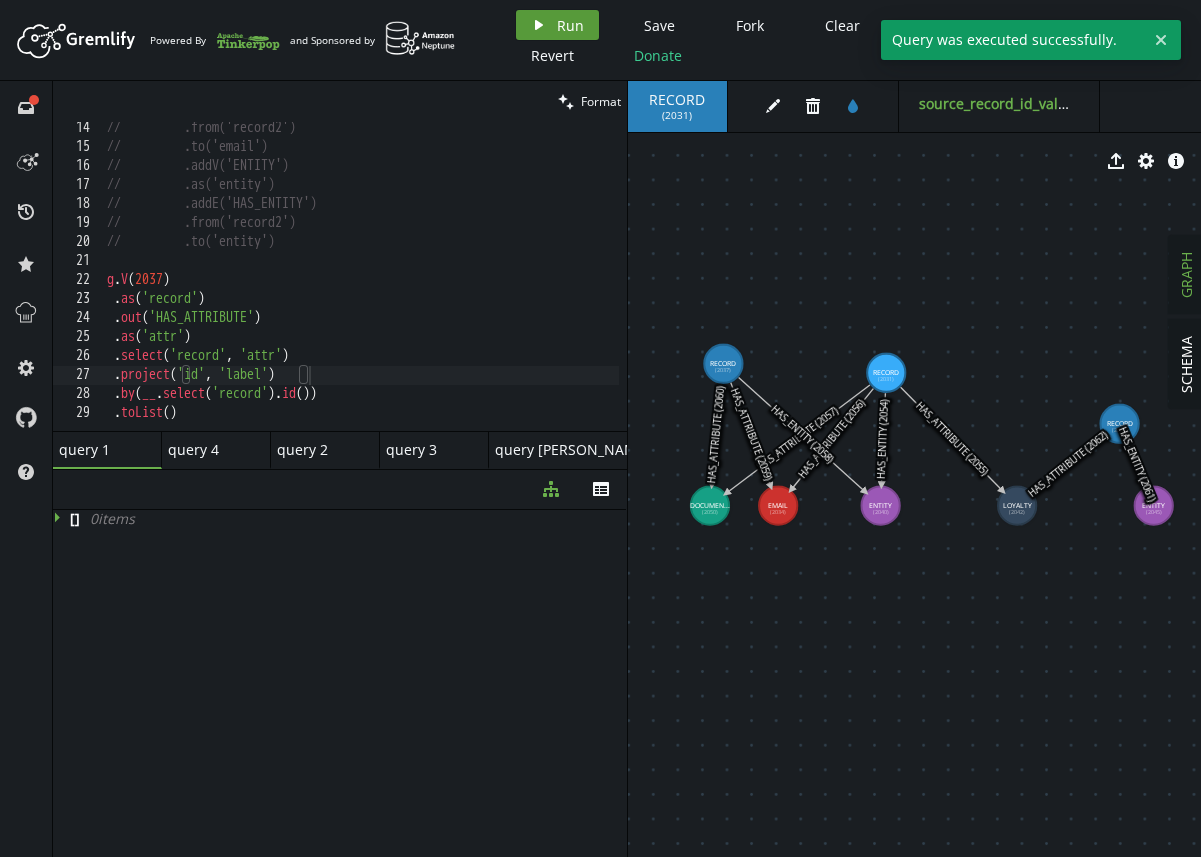 click on "play" 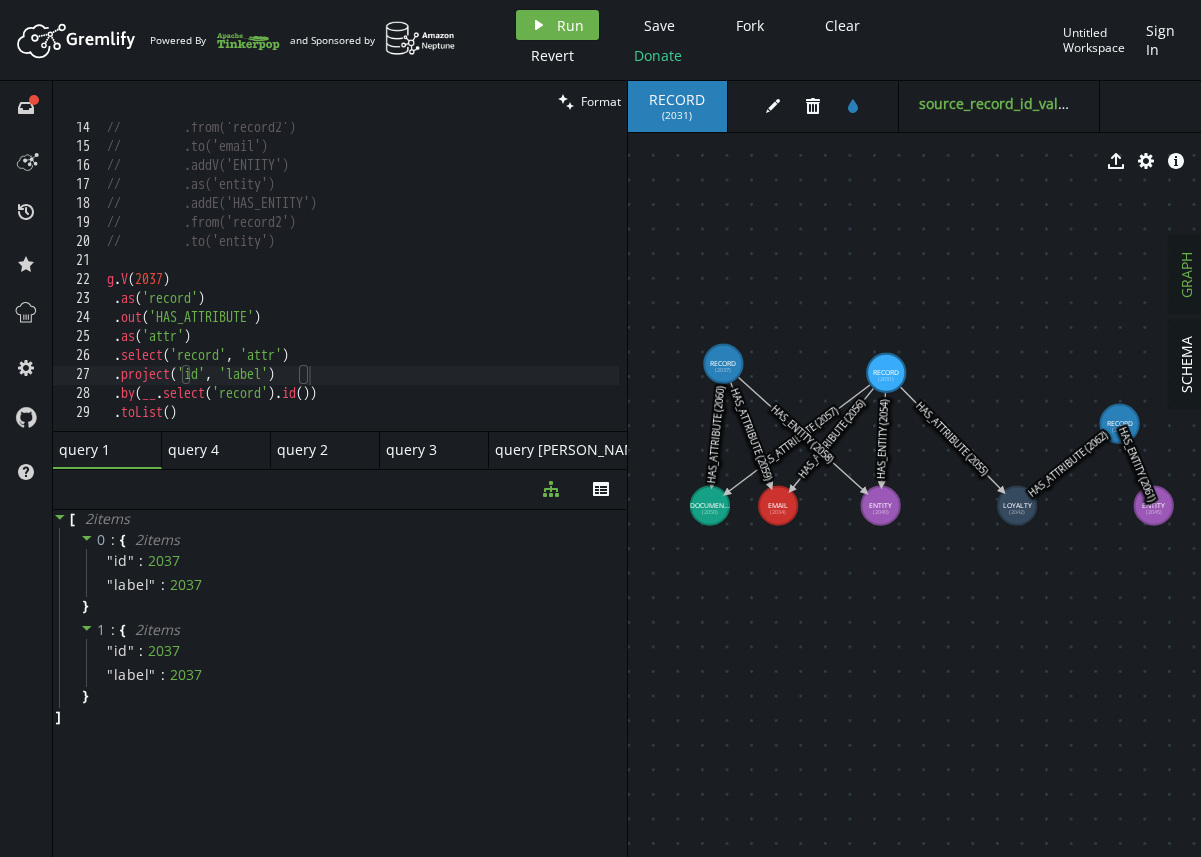 click on "//         .from('record2') //         .to('email') //         .addV('ENTITY') //         .as('entity') //         .addE('HAS_ENTITY') //         .from('record2') //         .to('entity') g . V ( 2037 )   . as ( 'record' )   . out ( 'HAS_ATTRIBUTE' )   . as ( 'attr' )   . select ( 'record' ,   'attr' )   . project ( 'id' ,   'label' )   . by ( __ . select ( 'record' ) . id ( ))   . toList ( )" at bounding box center [361, 288] 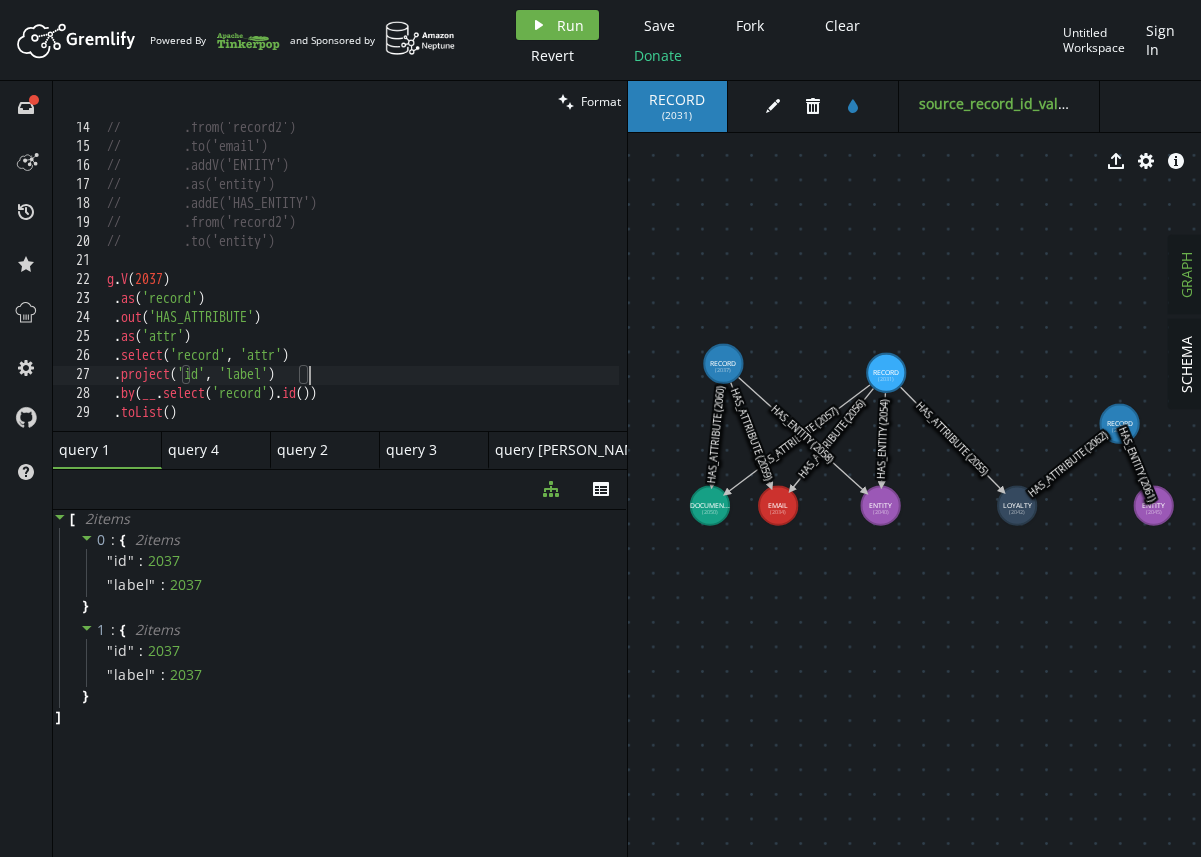 click on "//         .from('record2') //         .to('email') //         .addV('ENTITY') //         .as('entity') //         .addE('HAS_ENTITY') //         .from('record2') //         .to('entity') g . V ( 2037 )   . as ( 'record' )   . out ( 'HAS_ATTRIBUTE' )   . as ( 'attr' )   . select ( 'record' ,   'attr' )   . project ( 'id' ,   'label' )   . by ( __ . select ( 'record' ) . id ( ))   . toList ( )" at bounding box center (361, 288) 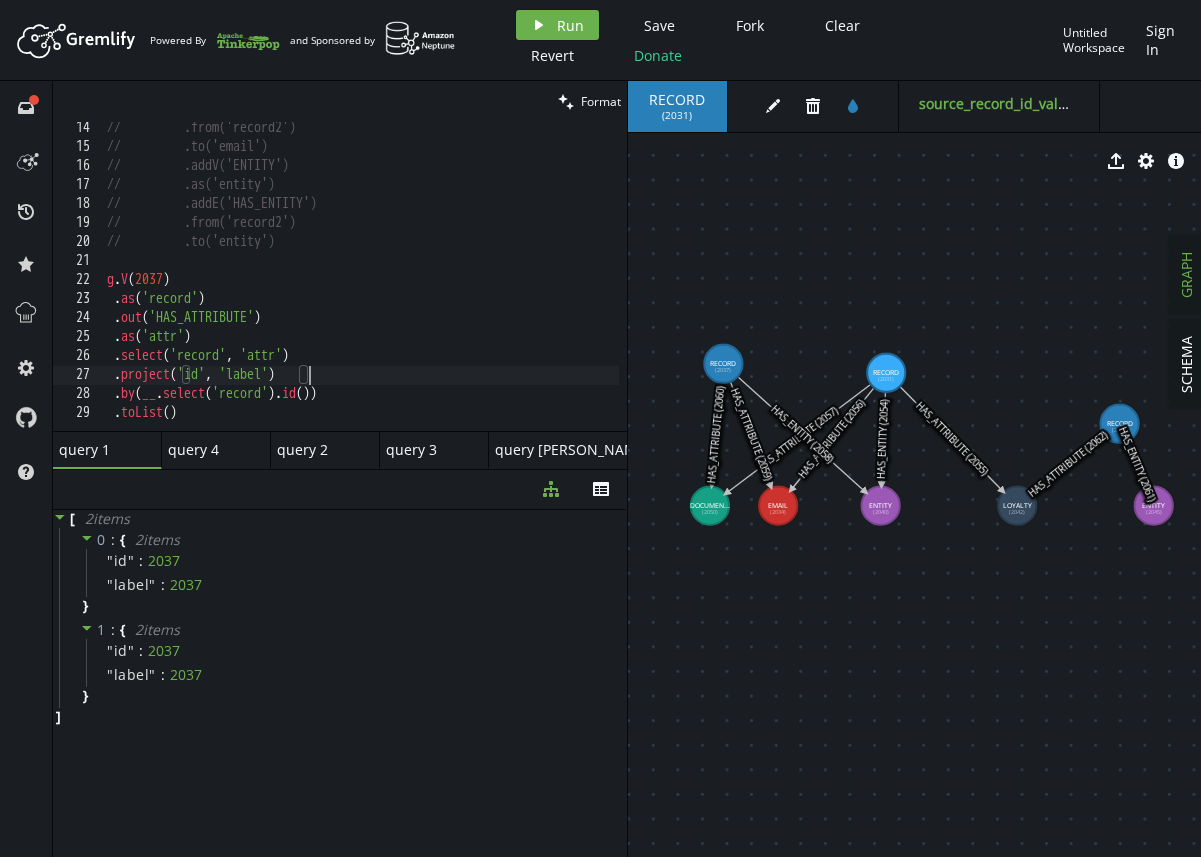 click on "//         .from('record2') //         .to('email') //         .addV('ENTITY') //         .as('entity') //         .addE('HAS_ENTITY') //         .from('record2') //         .to('entity') g . V ( 2037 )   . as ( 'record' )   . out ( 'HAS_ATTRIBUTE' )   . as ( 'attr' )   . select ( 'record' ,   'attr' )   . project ( 'id' ,   'label' )   . by ( __ . select ( 'record' ) . id ( ))   . toList ( )" at bounding box center (361, 288) 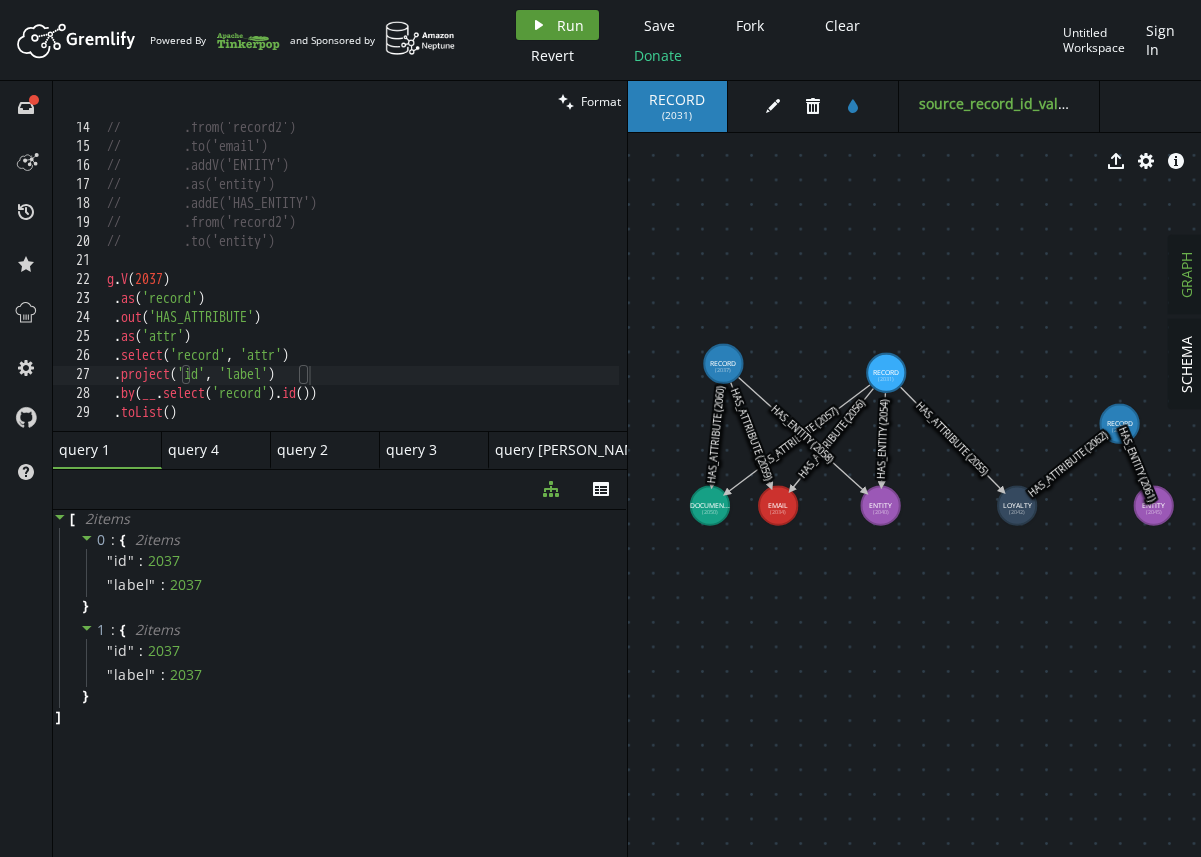 click on "Run" at bounding box center (570, 25) 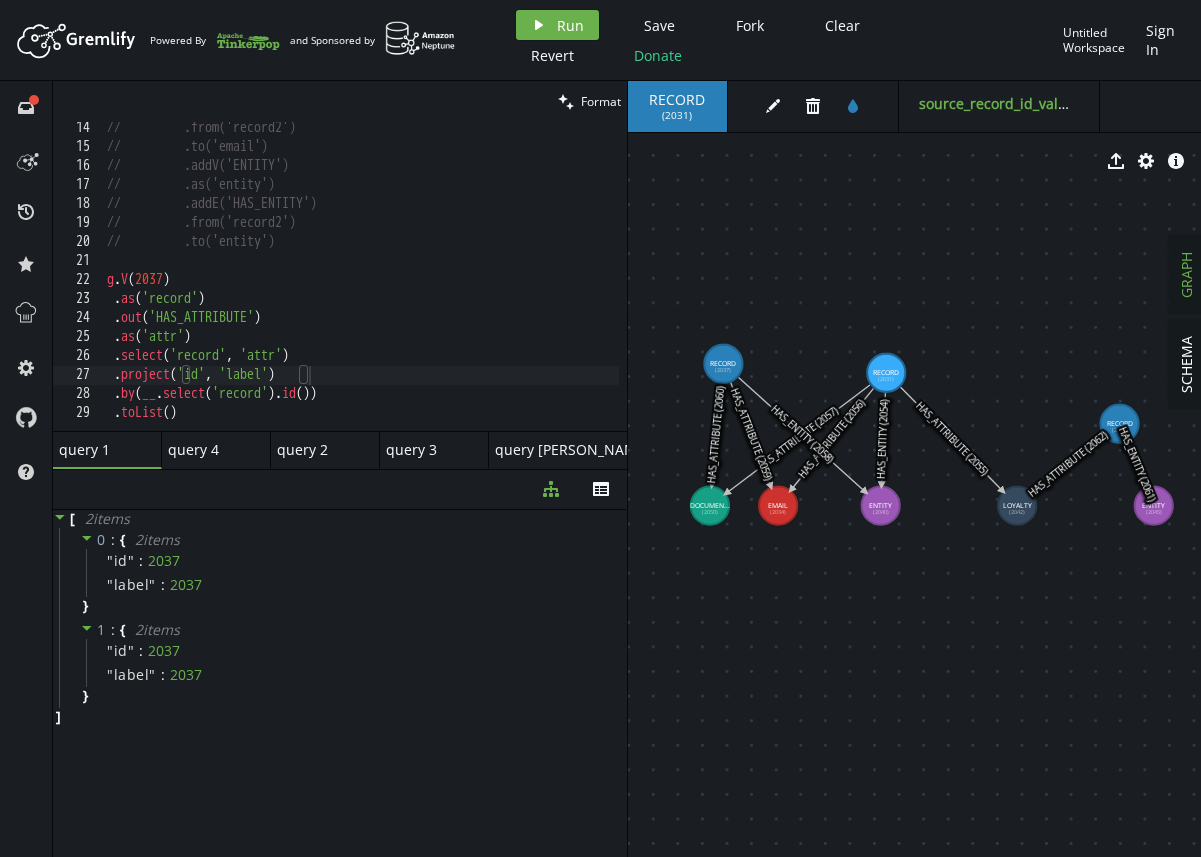 scroll, scrollTop: 0, scrollLeft: 100, axis: horizontal 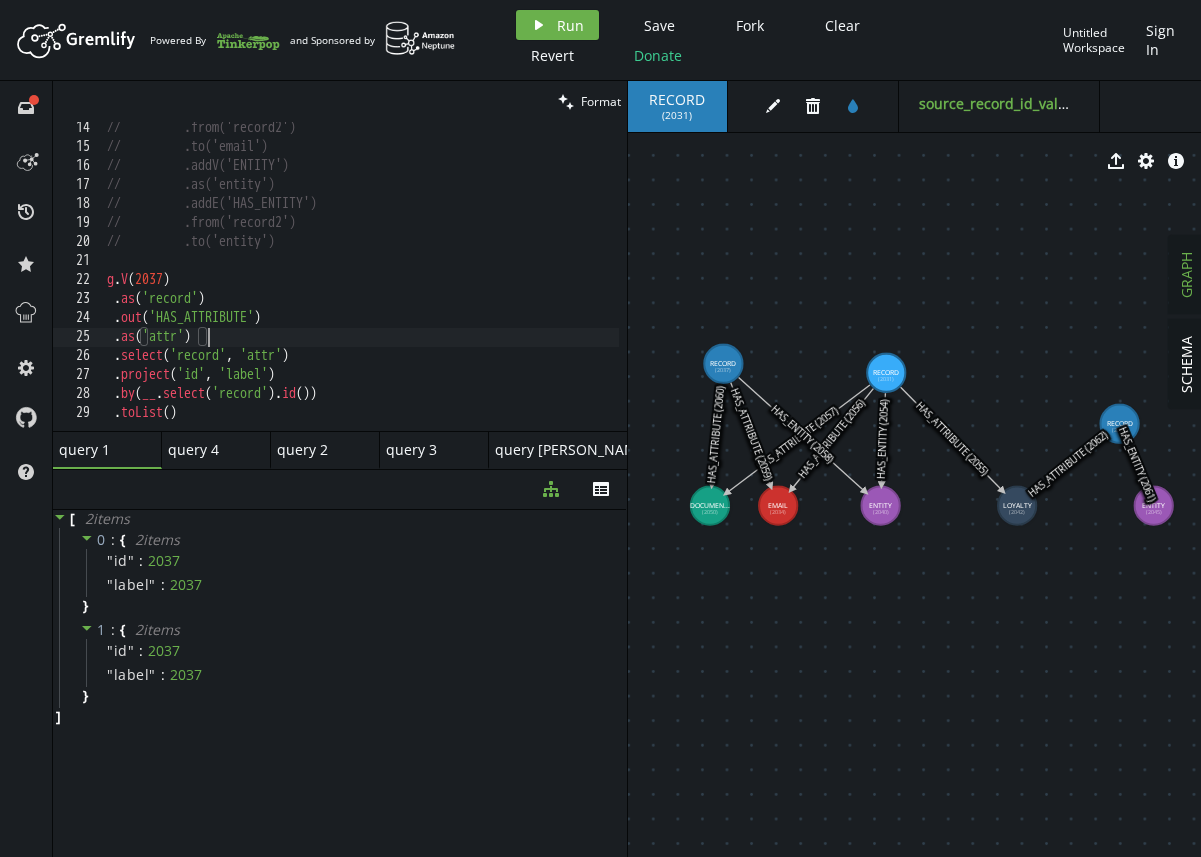 click on "//         .from('record2') //         .to('email') //         .addV('ENTITY') //         .as('entity') //         .addE('HAS_ENTITY') //         .from('record2') //         .to('entity') g . V ( 2037 )   . as ( 'record' )   . out ( 'HAS_ATTRIBUTE' )   . as ( 'attr' )   . select ( 'record' ,   'attr' )   . project ( 'id' ,   'label' )   . by ( __ . select ( 'record' ) . id ( ))   . toList ( )" at bounding box center (361, 288) 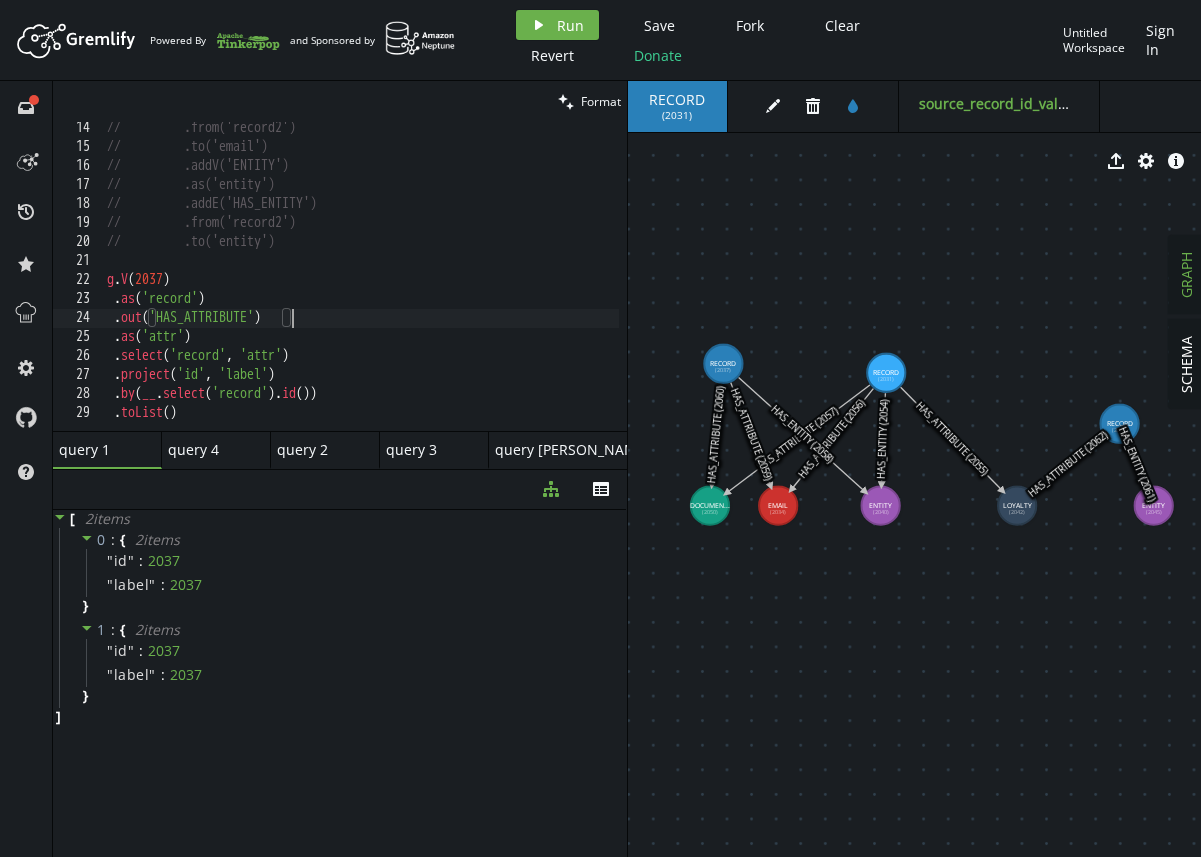 click on "//         .from('record2') //         .to('email') //         .addV('ENTITY') //         .as('entity') //         .addE('HAS_ENTITY') //         .from('record2') //         .to('entity') g . V ( 2037 )   . as ( 'record' )   . out ( 'HAS_ATTRIBUTE' )   . as ( 'attr' )   . select ( 'record' ,   'attr' )   . project ( 'id' ,   'label' )   . by ( __ . select ( 'record' ) . id ( ))   . toList ( )" at bounding box center (361, 288) 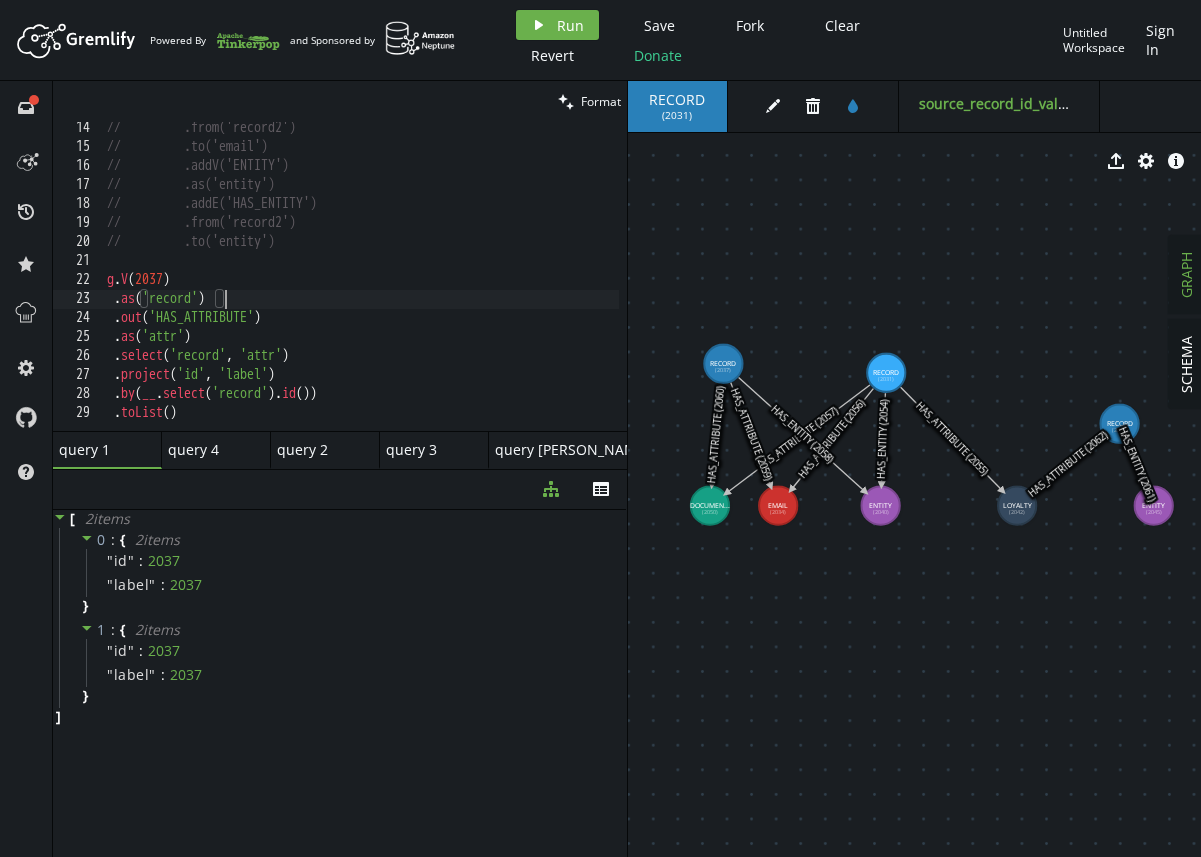 click on "//         .from('record2') //         .to('email') //         .addV('ENTITY') //         .as('entity') //         .addE('HAS_ENTITY') //         .from('record2') //         .to('entity') g . V ( 2037 )   . as ( 'record' )   . out ( 'HAS_ATTRIBUTE' )   . as ( 'attr' )   . select ( 'record' ,   'attr' )   . project ( 'id' ,   'label' )   . by ( __ . select ( 'record' ) . id ( ))   . toList ( )" at bounding box center [361, 288] 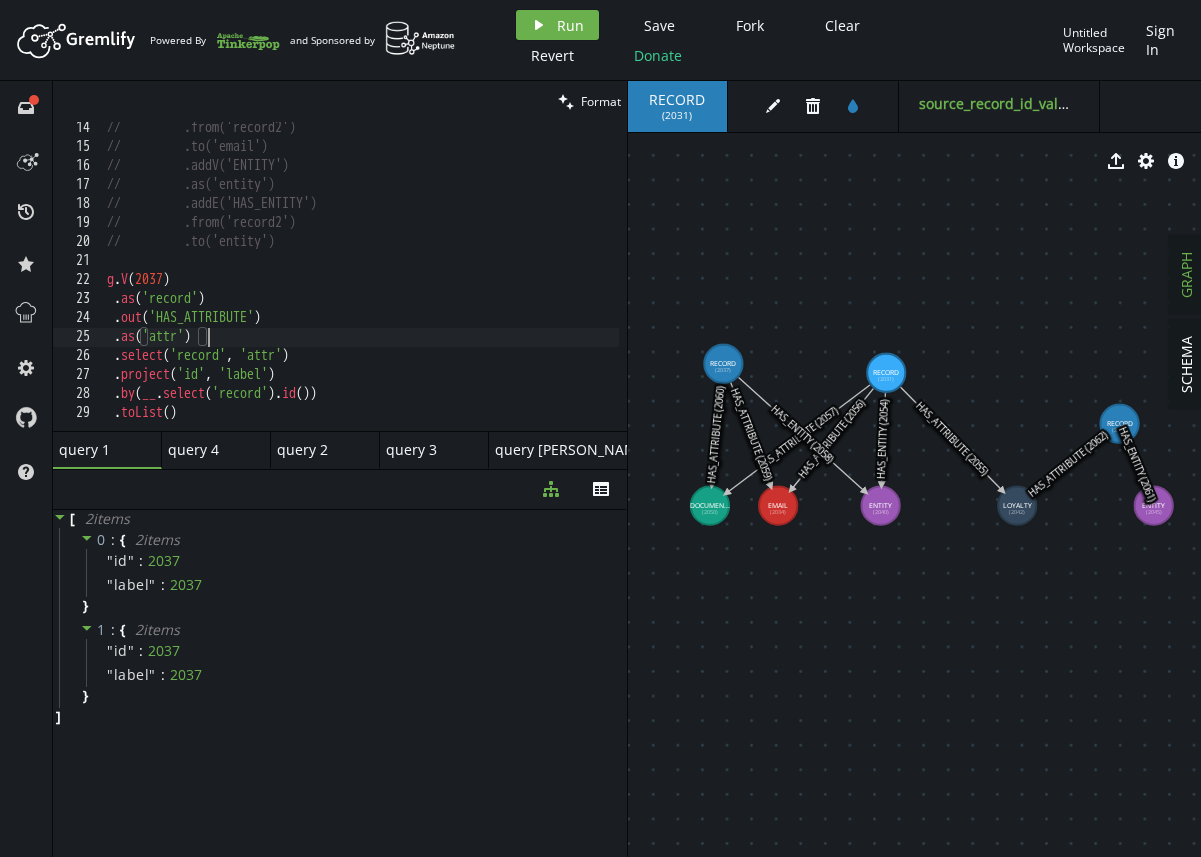 click on "//         .from('record2') //         .to('email') //         .addV('ENTITY') //         .as('entity') //         .addE('HAS_ENTITY') //         .from('record2') //         .to('entity') g . V ( 2037 )   . as ( 'record' )   . out ( 'HAS_ATTRIBUTE' )   . as ( 'attr' )   . select ( 'record' ,   'attr' )   . project ( 'id' ,   'label' )   . by ( __ . select ( 'record' ) . id ( ))   . toList ( )" at bounding box center (361, 288) 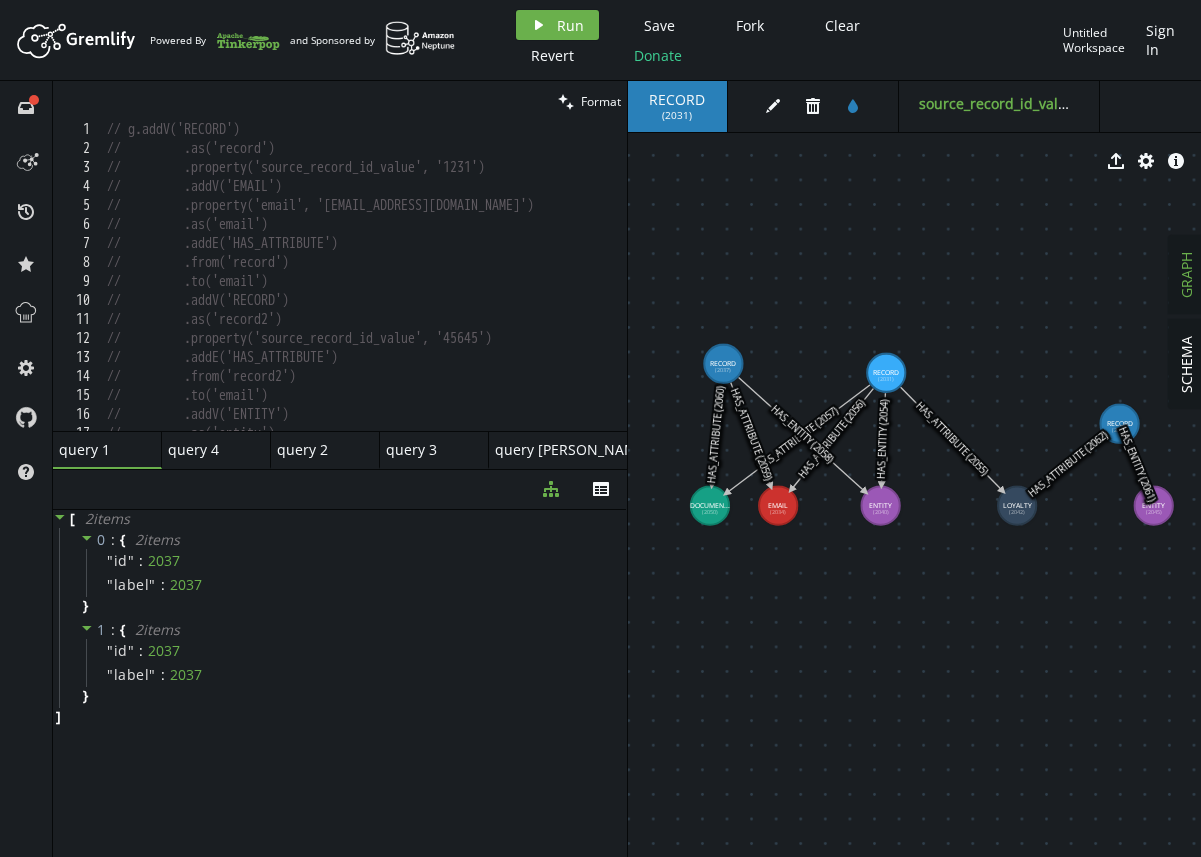 scroll, scrollTop: 250, scrollLeft: 0, axis: vertical 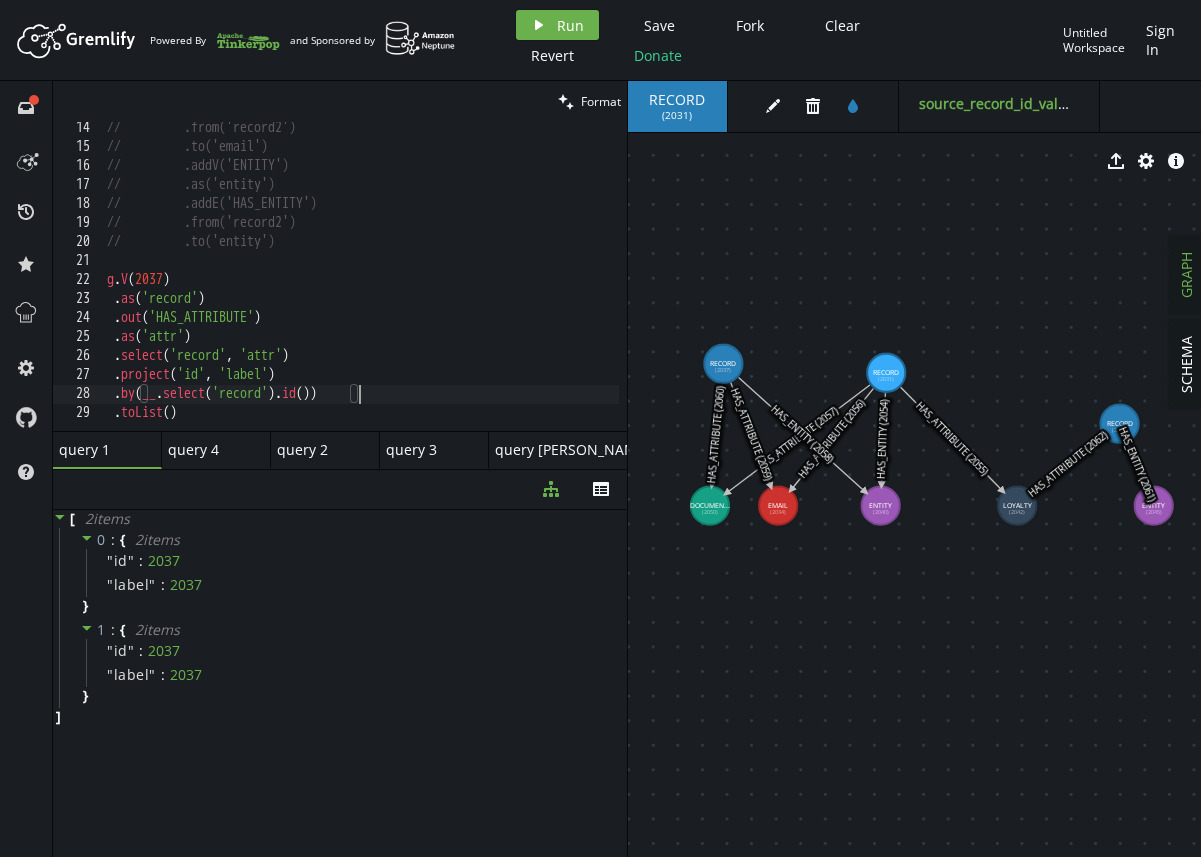click on "//         .from('record2') //         .to('email') //         .addV('ENTITY') //         .as('entity') //         .addE('HAS_ENTITY') //         .from('record2') //         .to('entity') g . V ( 2037 )   . as ( 'record' )   . out ( 'HAS_ATTRIBUTE' )   . as ( 'attr' )   . select ( 'record' ,   'attr' )   . project ( 'id' ,   'label' )   . by ( __ . select ( 'record' ) . id ( ))   . toList ( )" at bounding box center [361, 288] 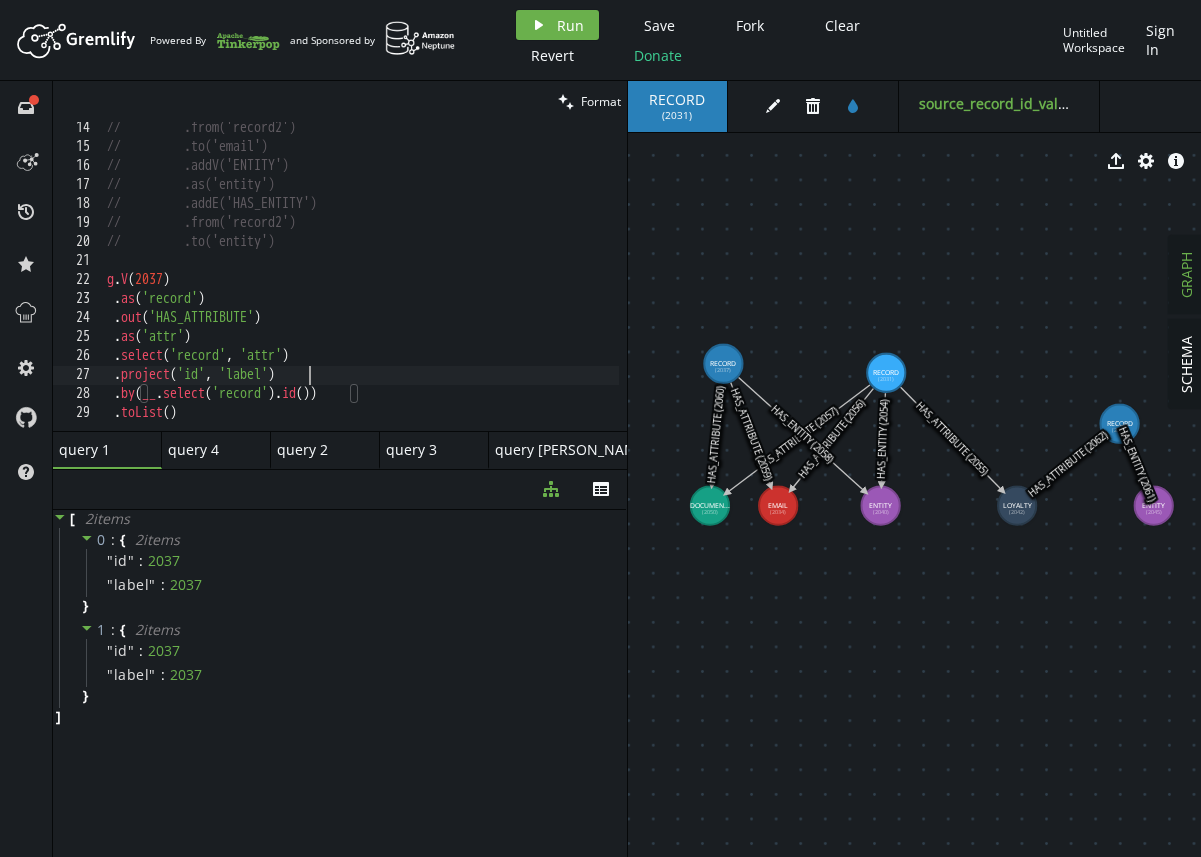 click on "//         .from('record2') //         .to('email') //         .addV('ENTITY') //         .as('entity') //         .addE('HAS_ENTITY') //         .from('record2') //         .to('entity') g . V ( 2037 )   . as ( 'record' )   . out ( 'HAS_ATTRIBUTE' )   . as ( 'attr' )   . select ( 'record' ,   'attr' )   . project ( 'id' ,   'label' )   . by ( __ . select ( 'record' ) . id ( ))   . toList ( )" at bounding box center (361, 288) 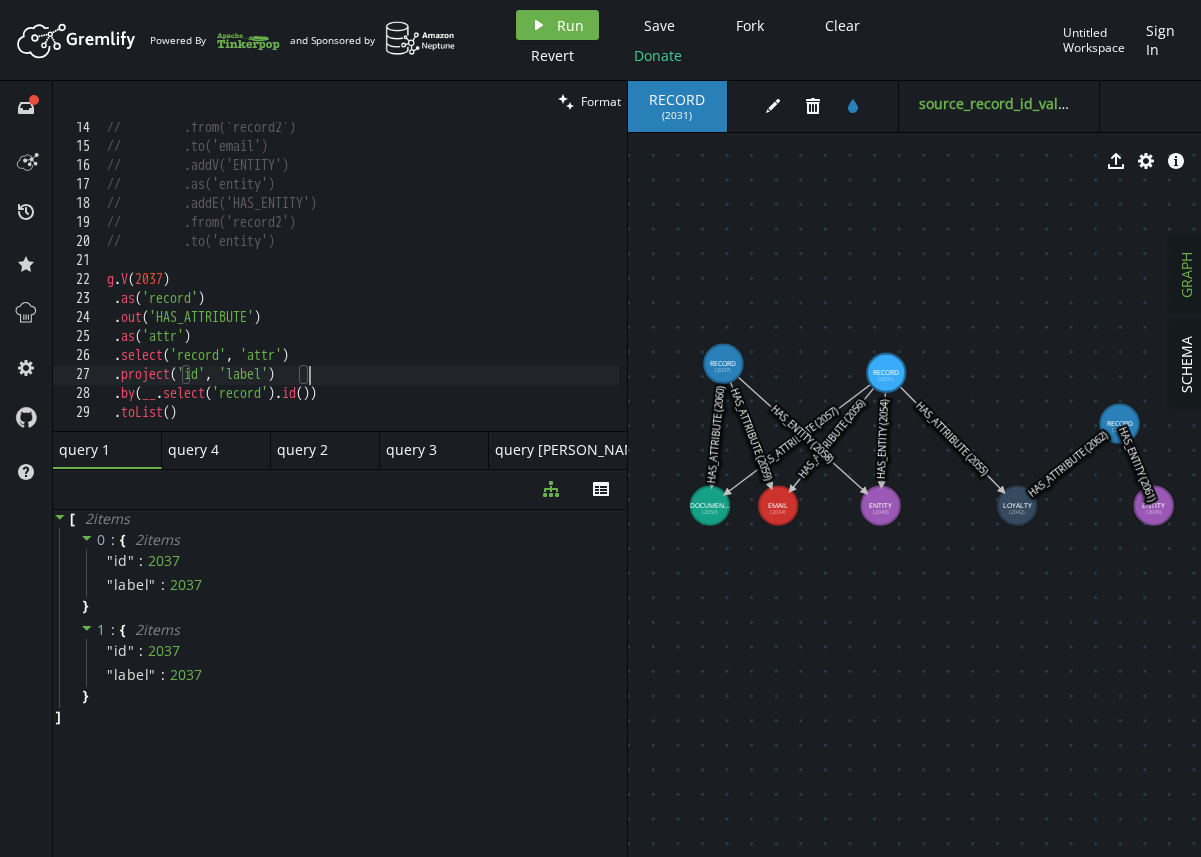 click on "//         .from('record2') //         .to('email') //         .addV('ENTITY') //         .as('entity') //         .addE('HAS_ENTITY') //         .from('record2') //         .to('entity') g . V ( 2037 )   . as ( 'record' )   . out ( 'HAS_ATTRIBUTE' )   . as ( 'attr' )   . select ( 'record' ,   'attr' )   . project ( 'id' ,   'label' )   . by ( __ . select ( 'record' ) . id ( ))   . toList ( )" at bounding box center [361, 288] 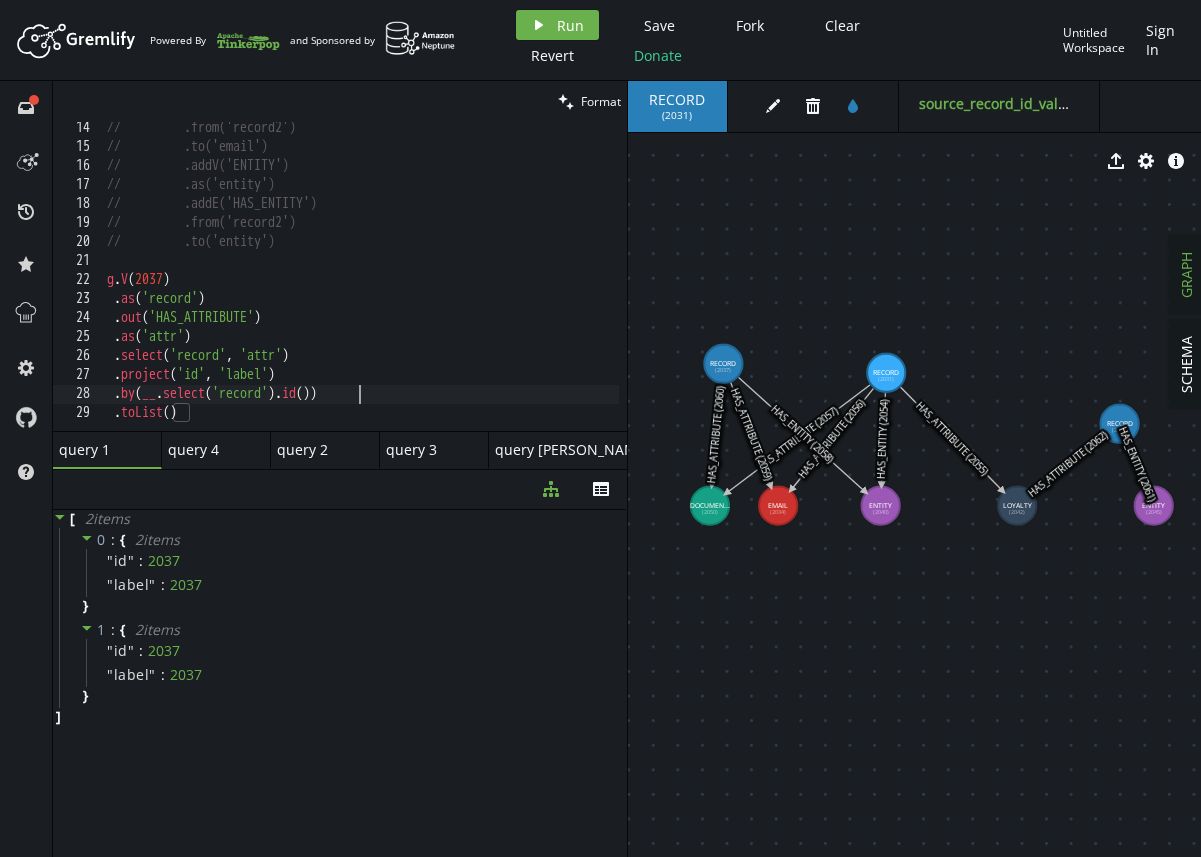 click on "//         .from('record2') //         .to('email') //         .addV('ENTITY') //         .as('entity') //         .addE('HAS_ENTITY') //         .from('record2') //         .to('entity') g . V ( 2037 )   . as ( 'record' )   . out ( 'HAS_ATTRIBUTE' )   . as ( 'attr' )   . select ( 'record' ,   'attr' )   . project ( 'id' ,   'label' )   . by ( __ . select ( 'record' ) . id ( ))   . toList ( )" at bounding box center [361, 288] 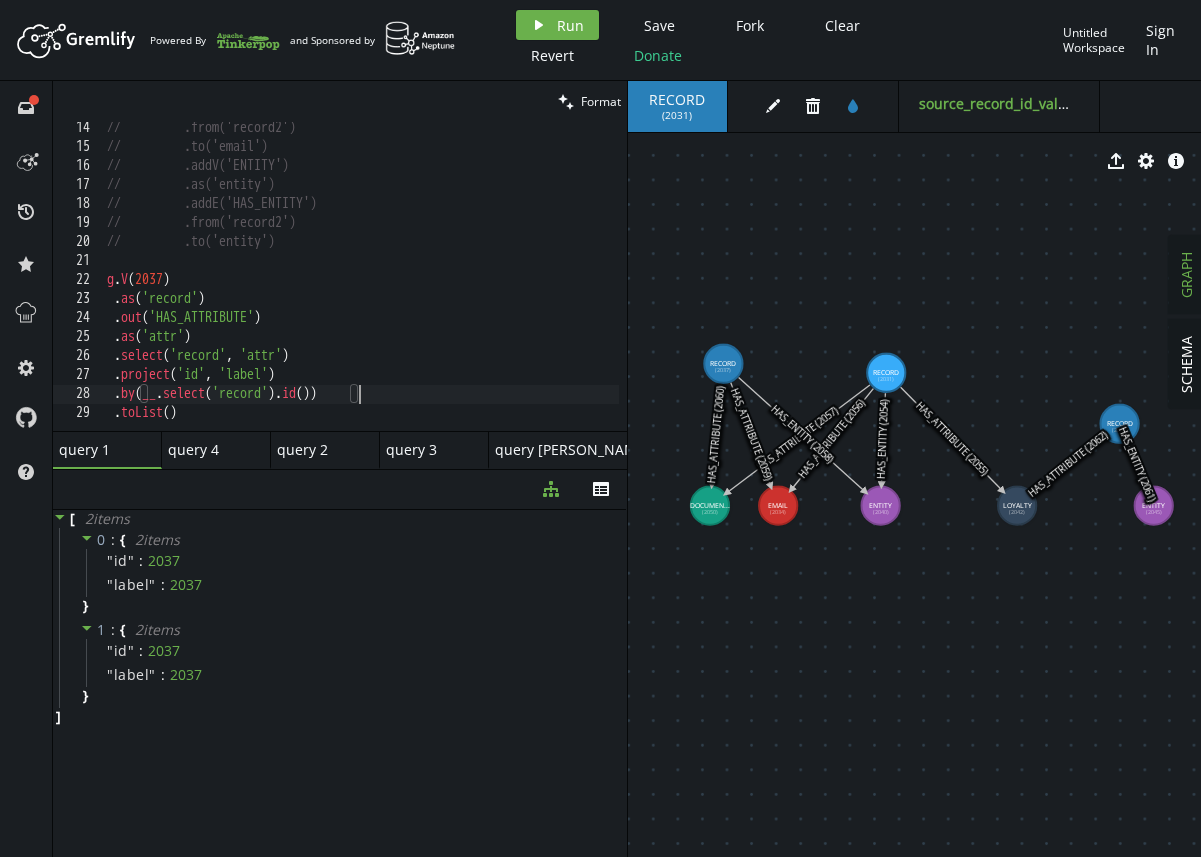click on "//         .from('record2') //         .to('email') //         .addV('ENTITY') //         .as('entity') //         .addE('HAS_ENTITY') //         .from('record2') //         .to('entity') g . V ( 2037 )   . as ( 'record' )   . out ( 'HAS_ATTRIBUTE' )   . as ( 'attr' )   . select ( 'record' ,   'attr' )   . project ( 'id' ,   'label' )   . by ( __ . select ( 'record' ) . id ( ))   . toList ( )" at bounding box center (361, 288) 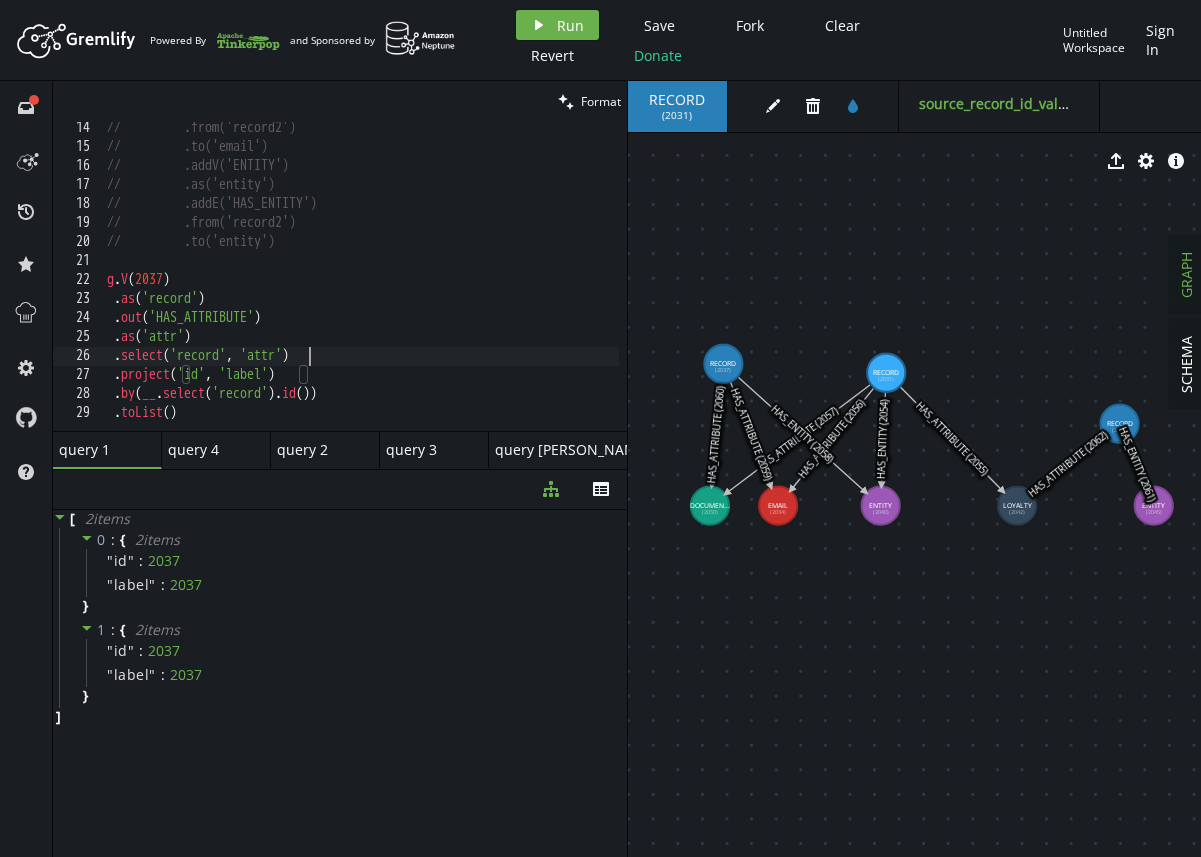 click on "//         .from('record2') //         .to('email') //         .addV('ENTITY') //         .as('entity') //         .addE('HAS_ENTITY') //         .from('record2') //         .to('entity') g . V ( 2037 )   . as ( 'record' )   . out ( 'HAS_ATTRIBUTE' )   . as ( 'attr' )   . select ( 'record' ,   'attr' )   . project ( 'id' ,   'label' )   . by ( __ . select ( 'record' ) . id ( ))   . toList ( )" at bounding box center [361, 288] 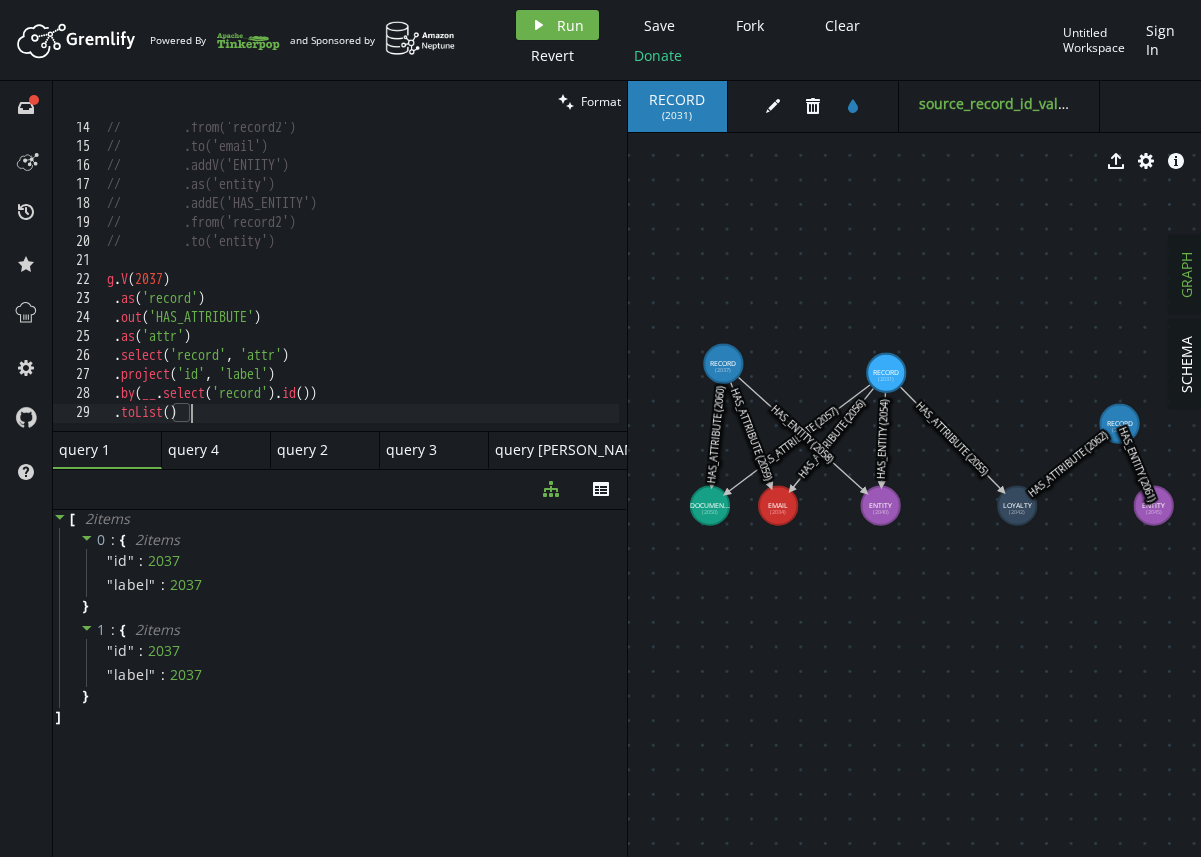 click on "//         .from('record2') //         .to('email') //         .addV('ENTITY') //         .as('entity') //         .addE('HAS_ENTITY') //         .from('record2') //         .to('entity') g . V ( 2037 )   . as ( 'record' )   . out ( 'HAS_ATTRIBUTE' )   . as ( 'attr' )   . select ( 'record' ,   'attr' )   . project ( 'id' ,   'label' )   . by ( __ . select ( 'record' ) . id ( ))   . toList ( )" at bounding box center (361, 288) 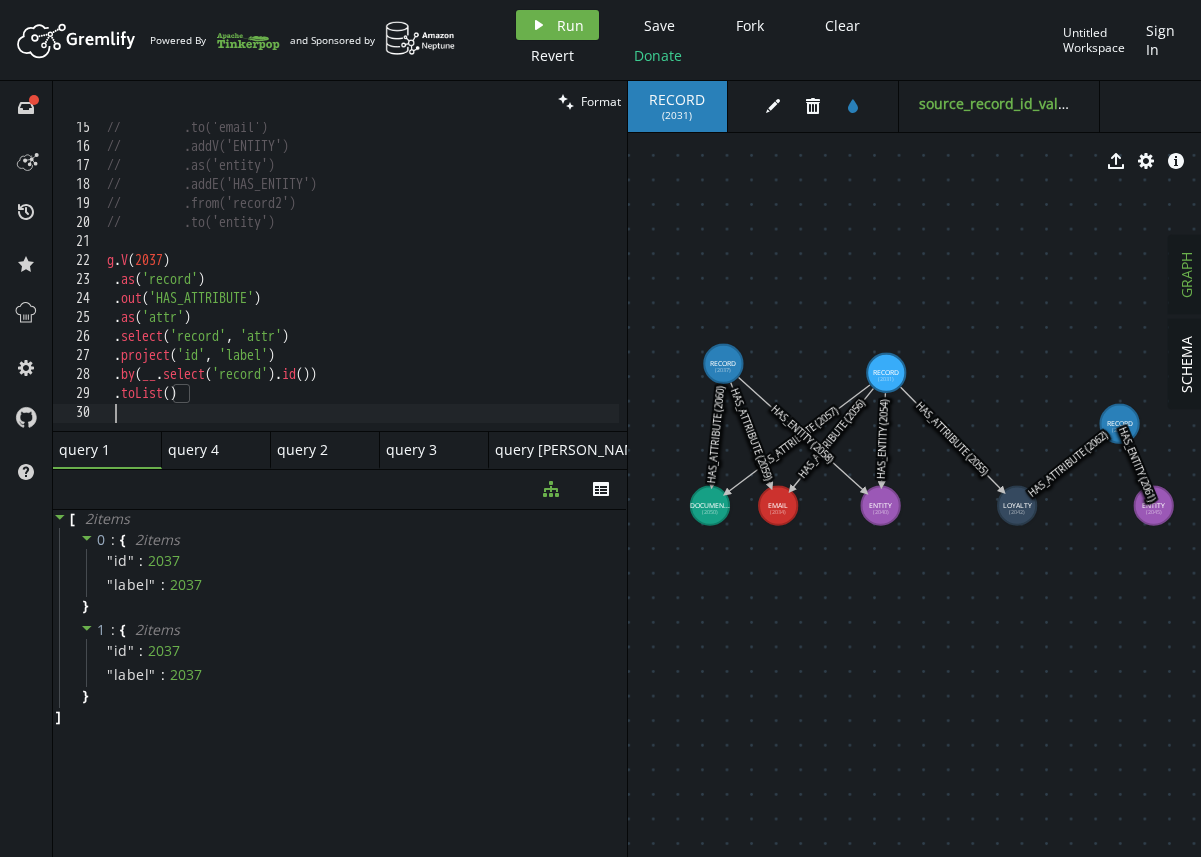 scroll, scrollTop: 0, scrollLeft: 7, axis: horizontal 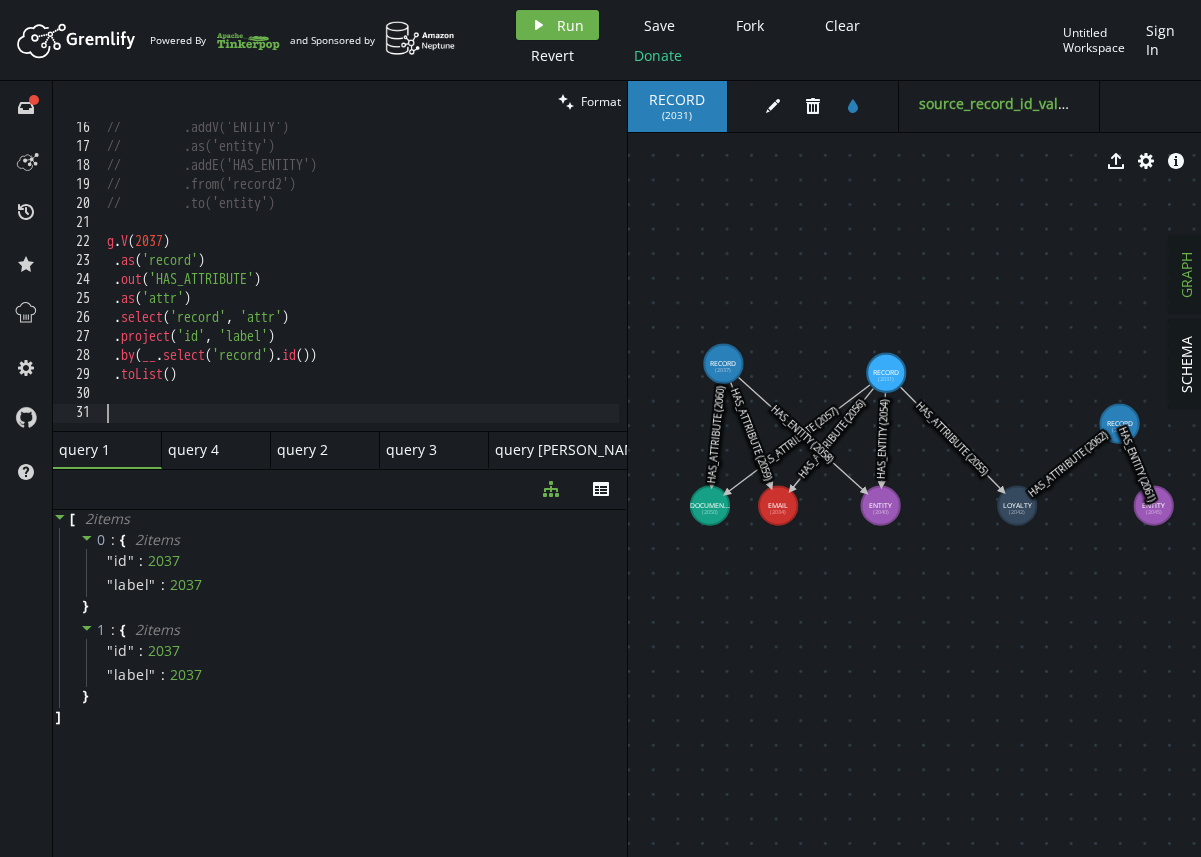 paste 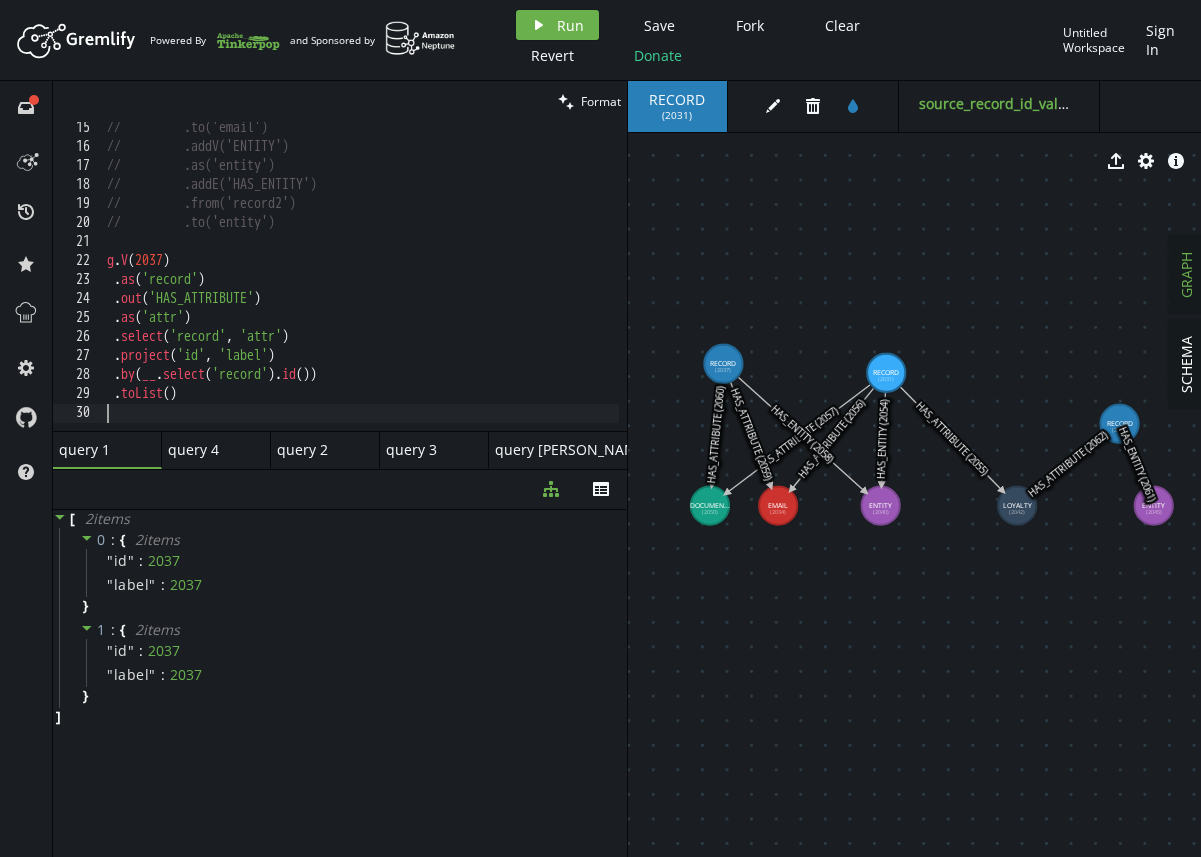 scroll, scrollTop: 250, scrollLeft: 0, axis: vertical 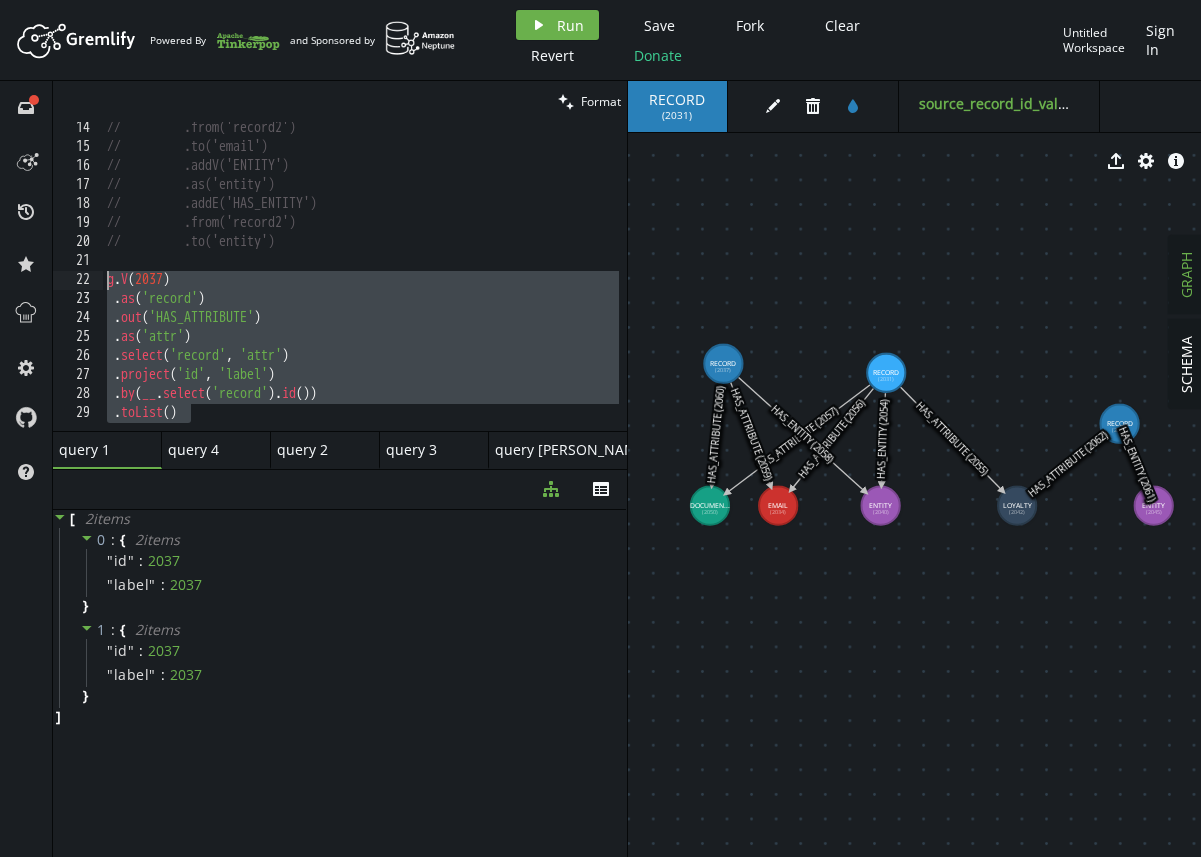 drag, startPoint x: 224, startPoint y: 416, endPoint x: 86, endPoint y: 286, distance: 189.58904 